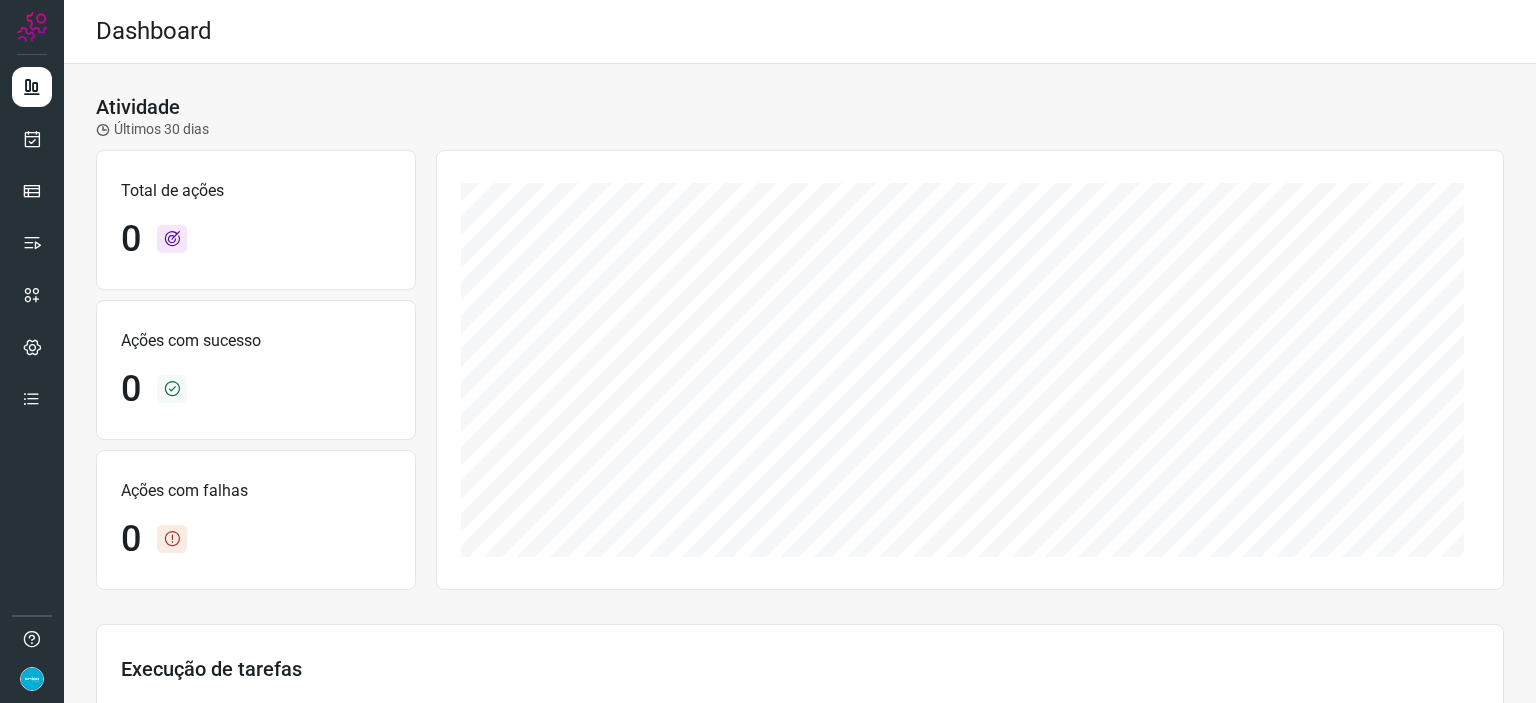 scroll, scrollTop: 0, scrollLeft: 0, axis: both 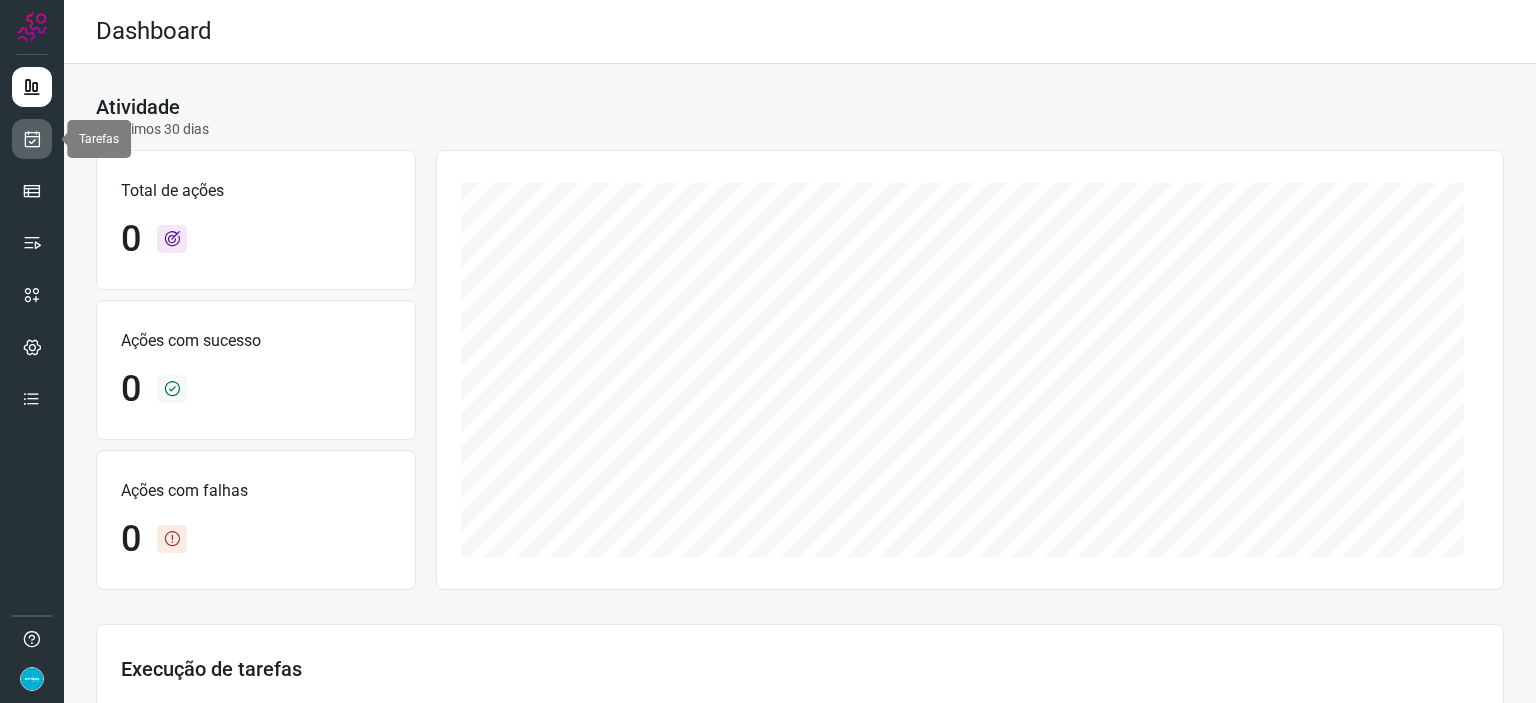 click at bounding box center (32, 139) 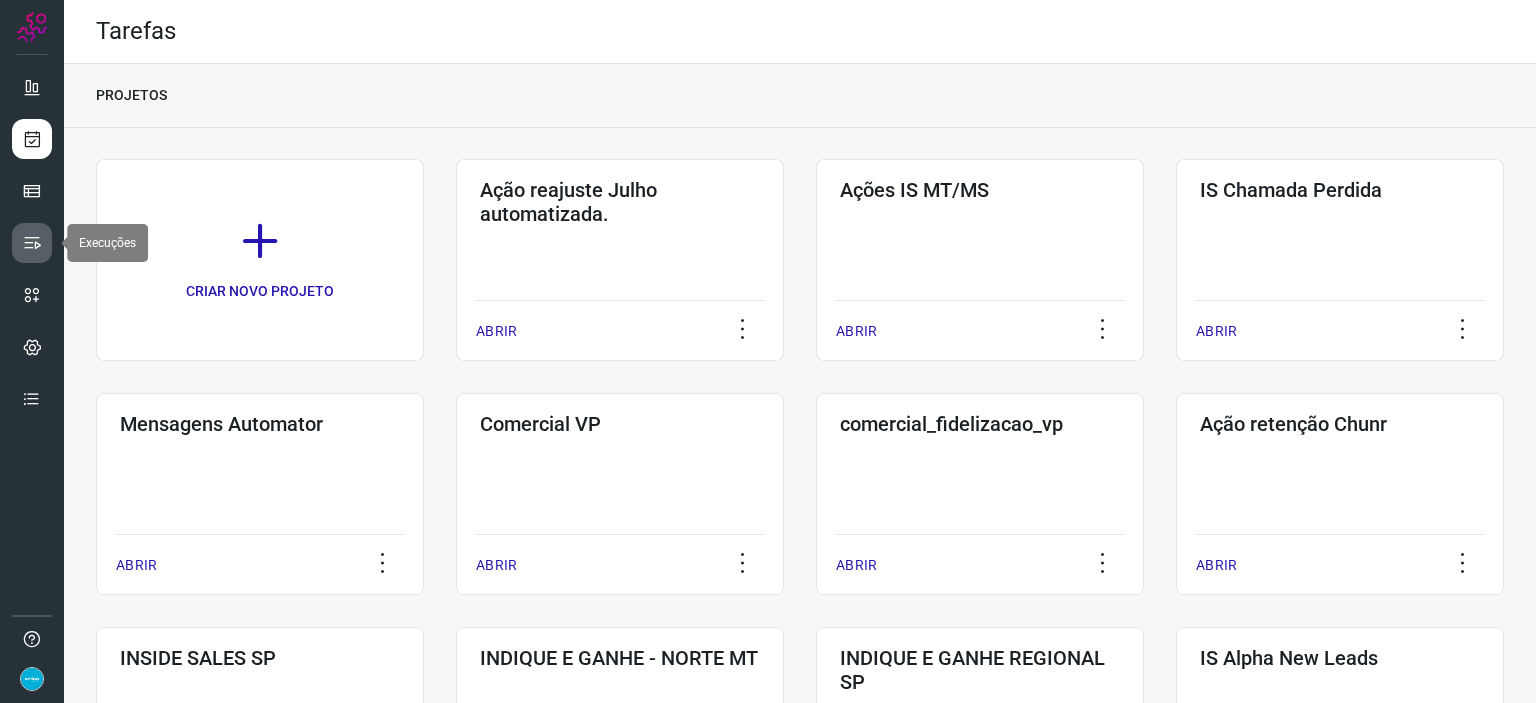 click at bounding box center (32, 243) 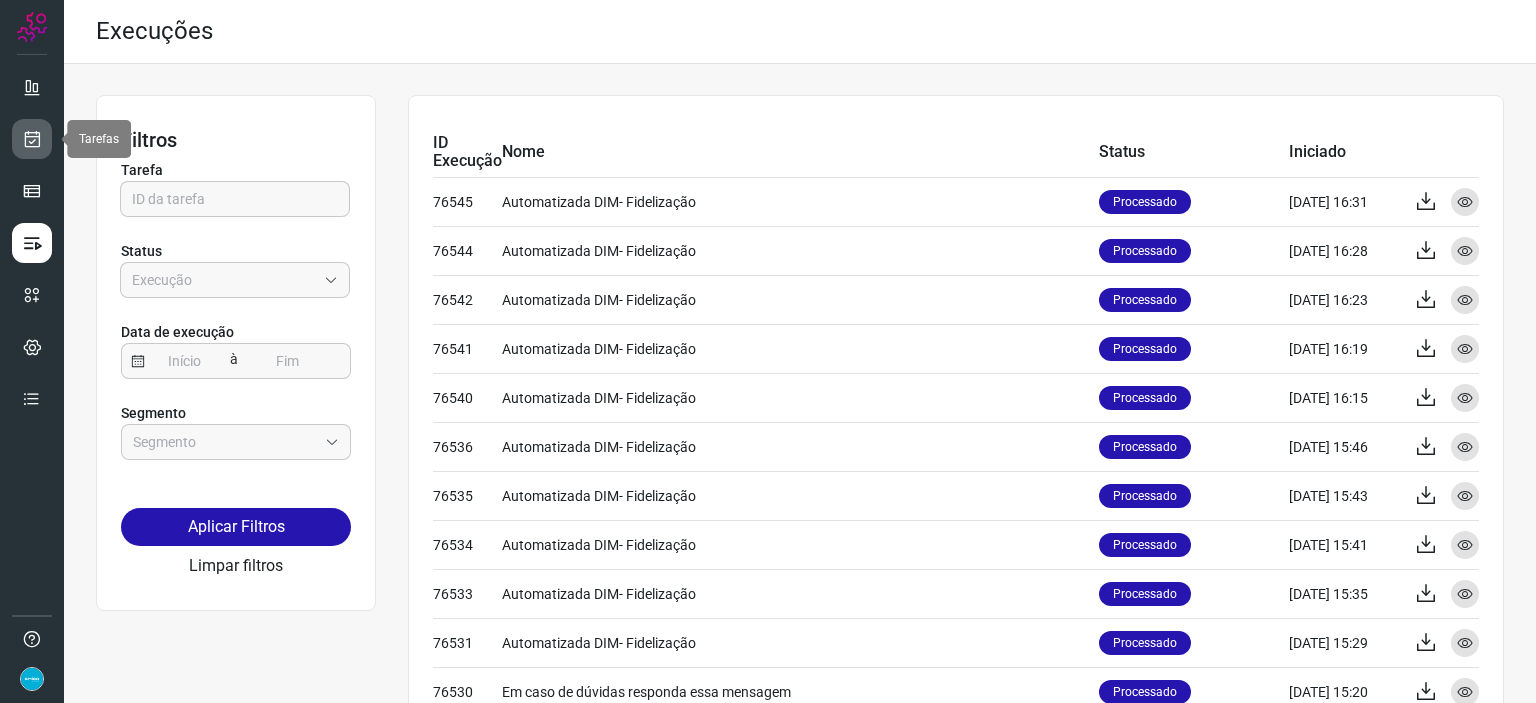 click at bounding box center [32, 139] 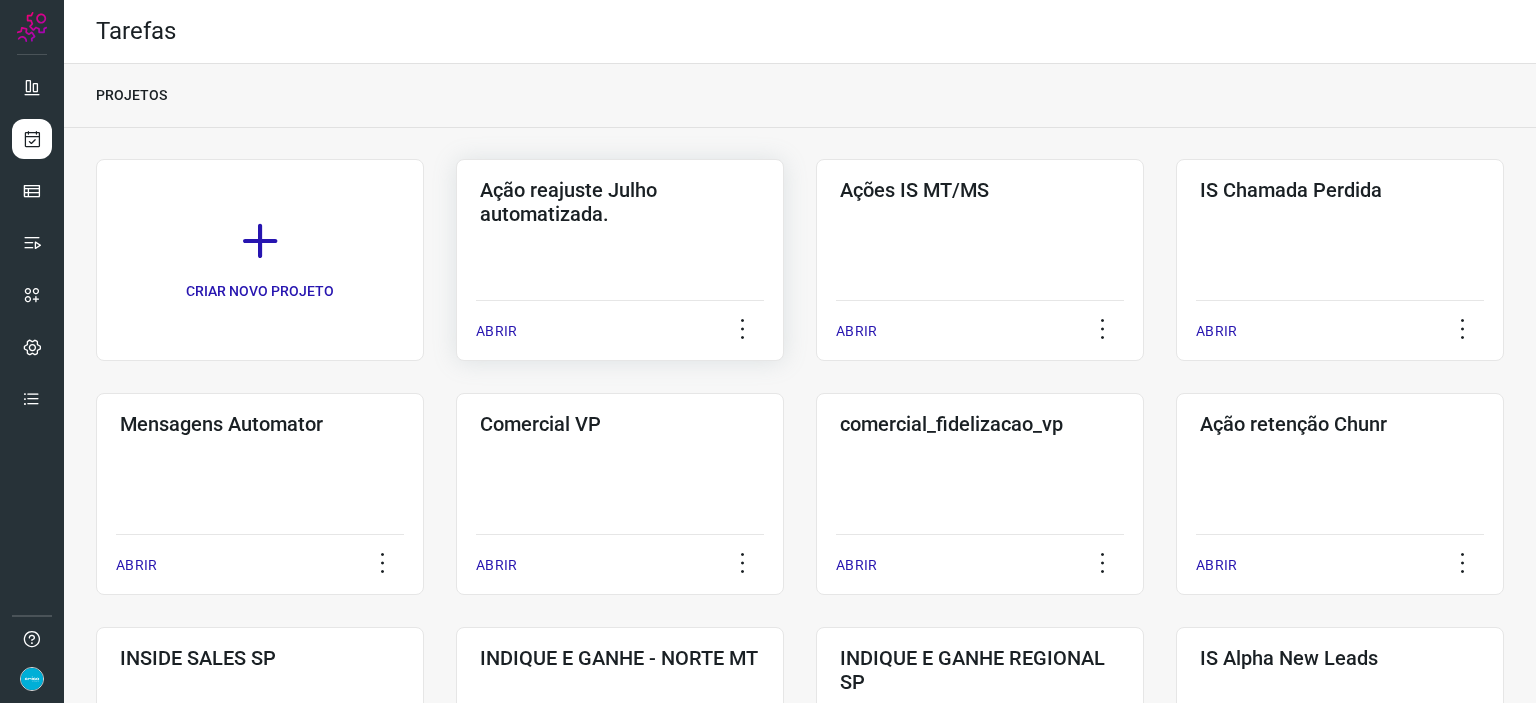 click on "ABRIR" at bounding box center [496, 331] 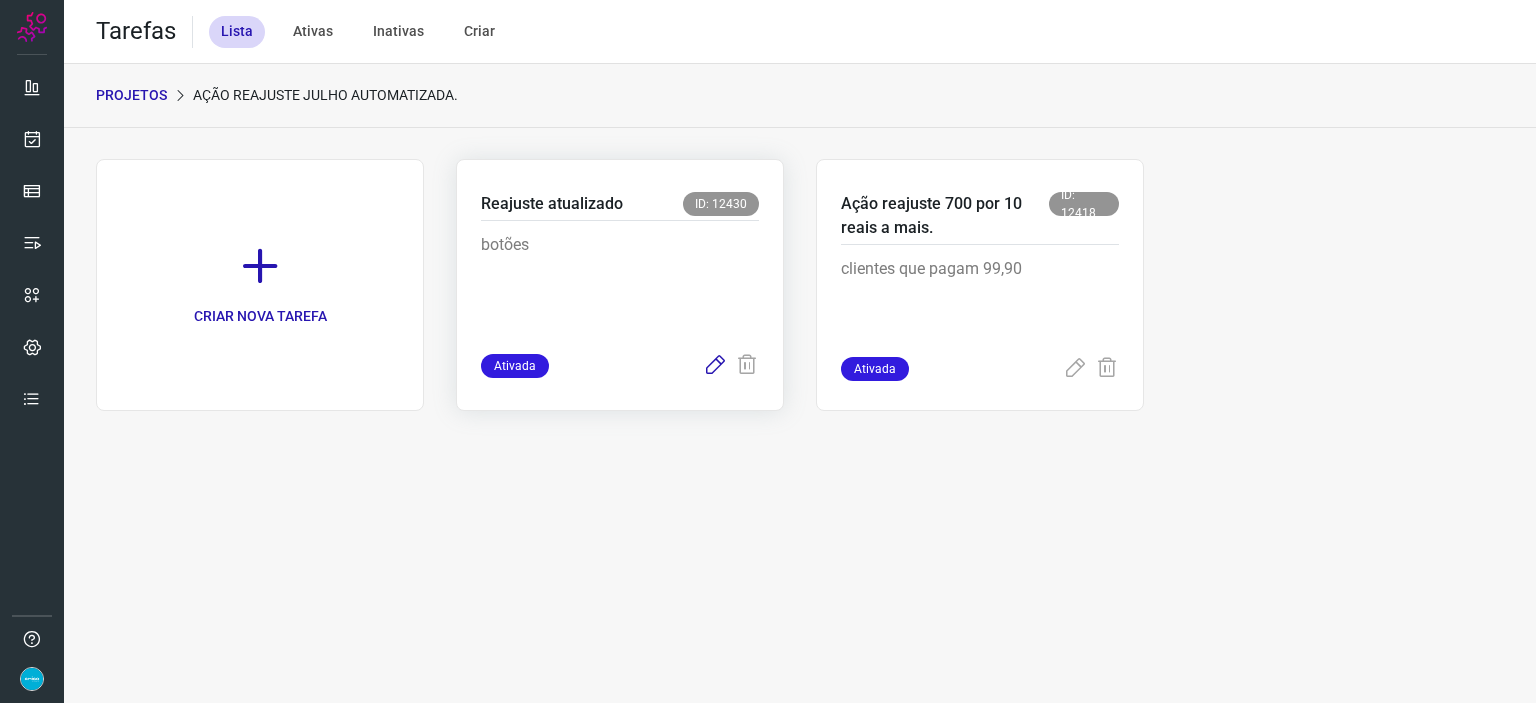 click at bounding box center [715, 366] 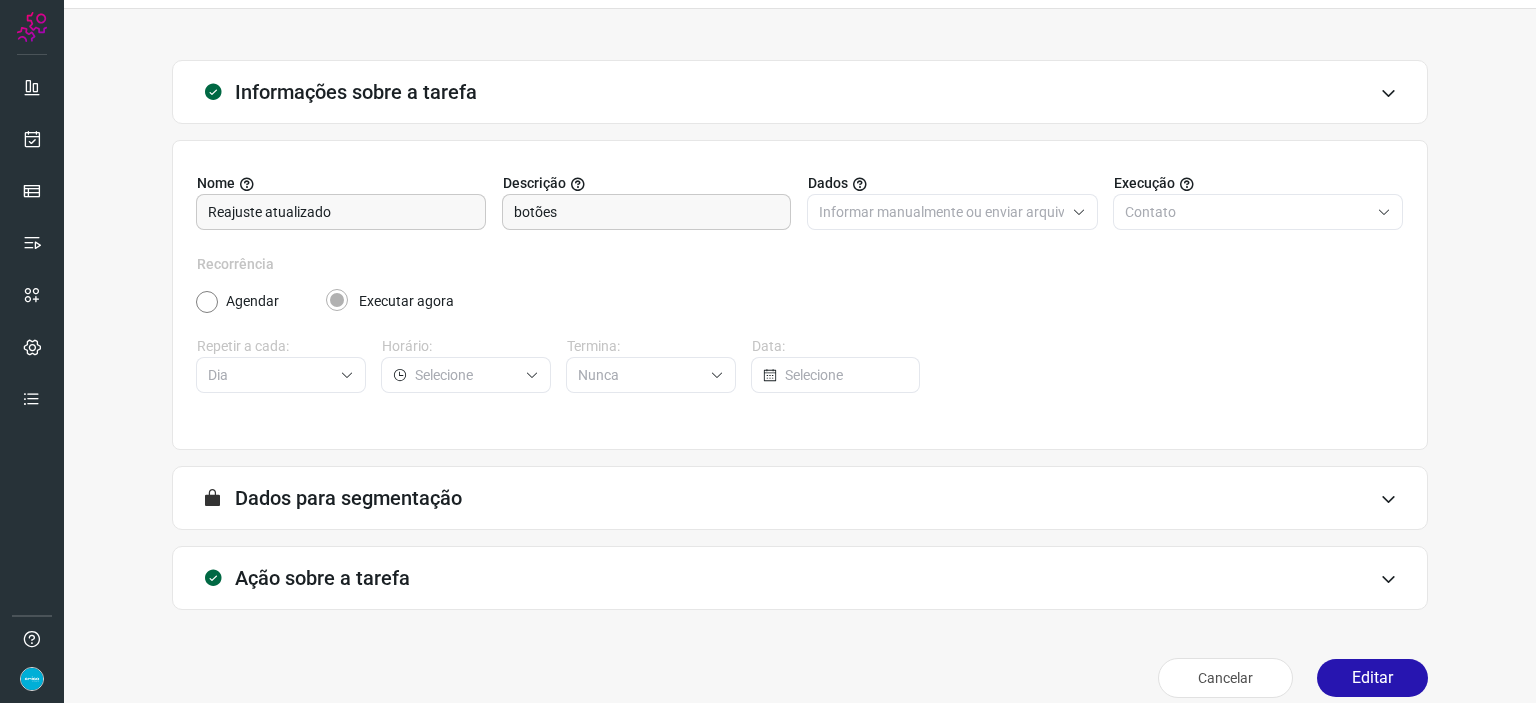 scroll, scrollTop: 77, scrollLeft: 0, axis: vertical 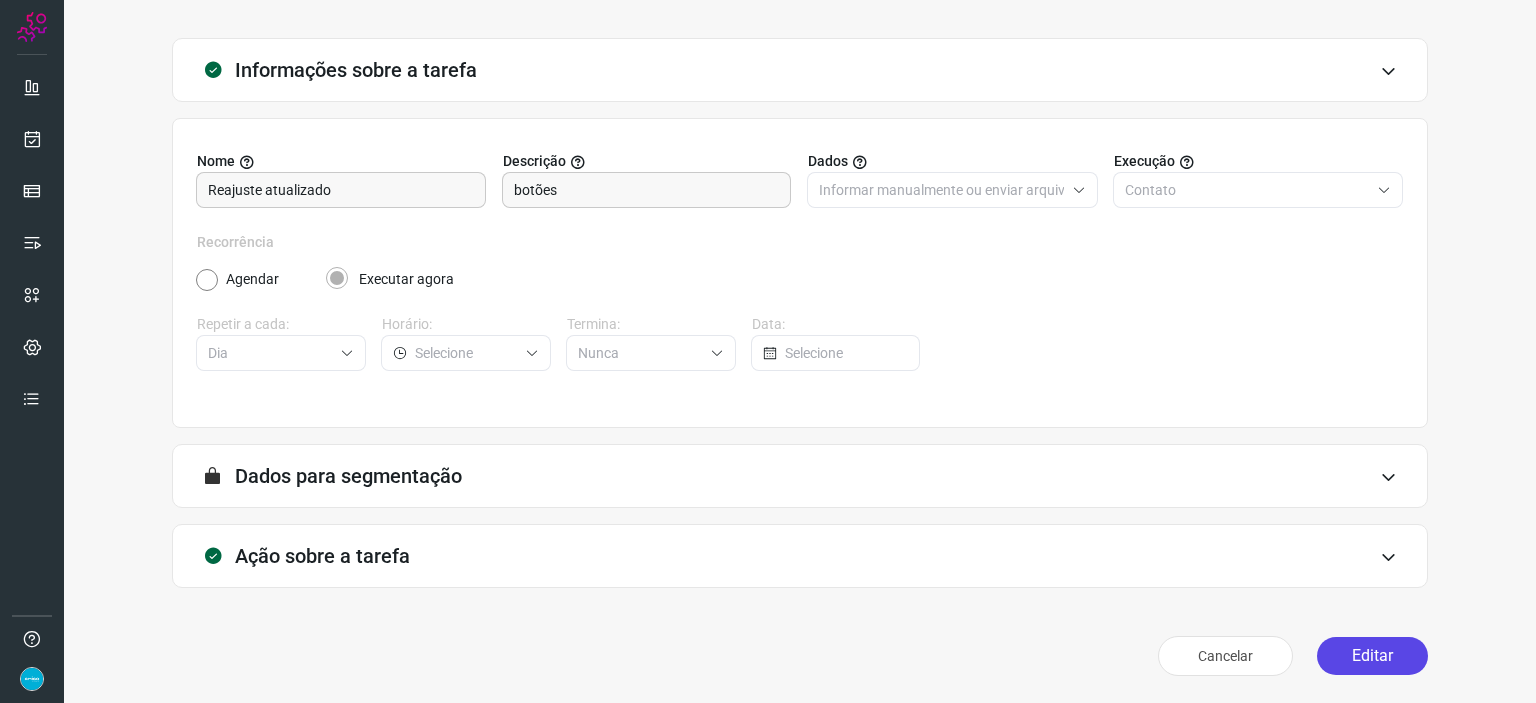 click on "Editar" at bounding box center (1372, 656) 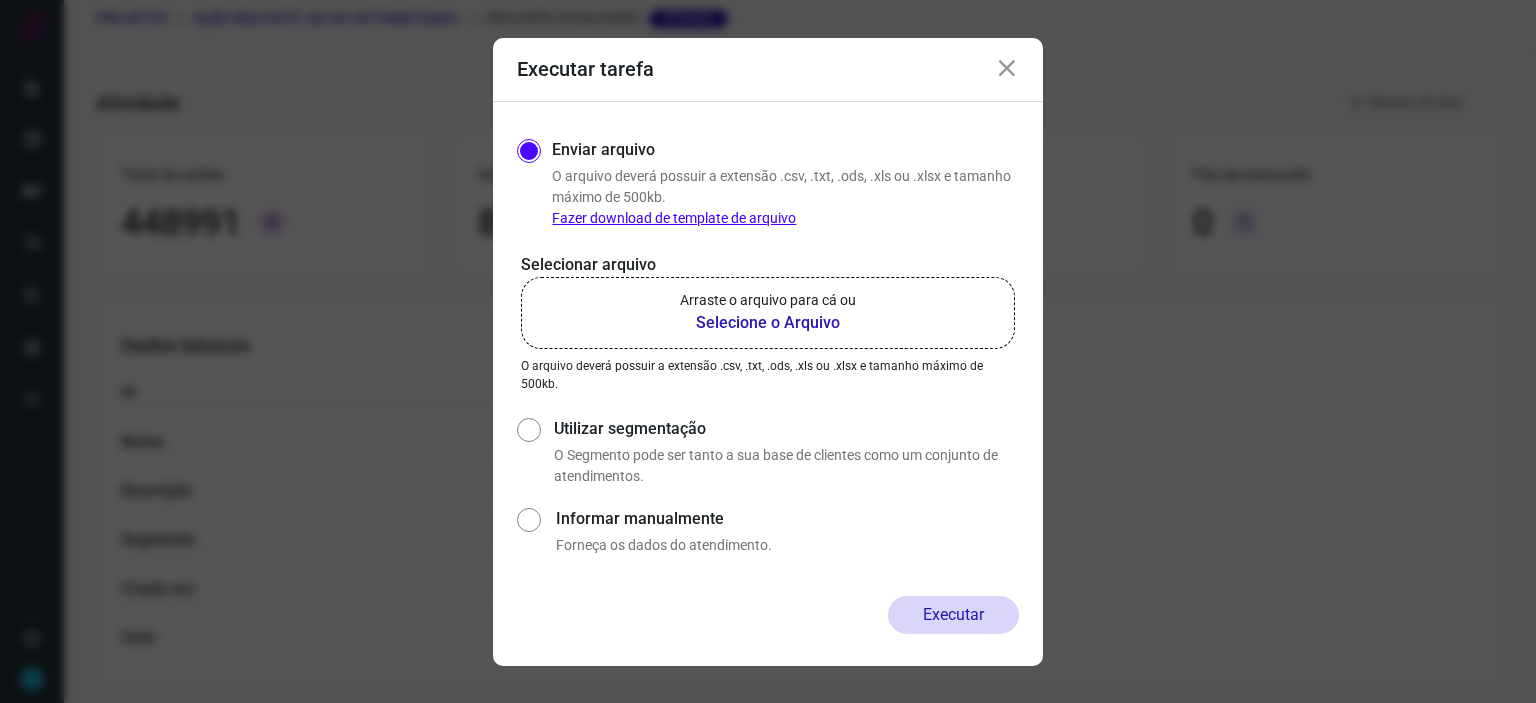 click on "Selecione o Arquivo" at bounding box center (768, 323) 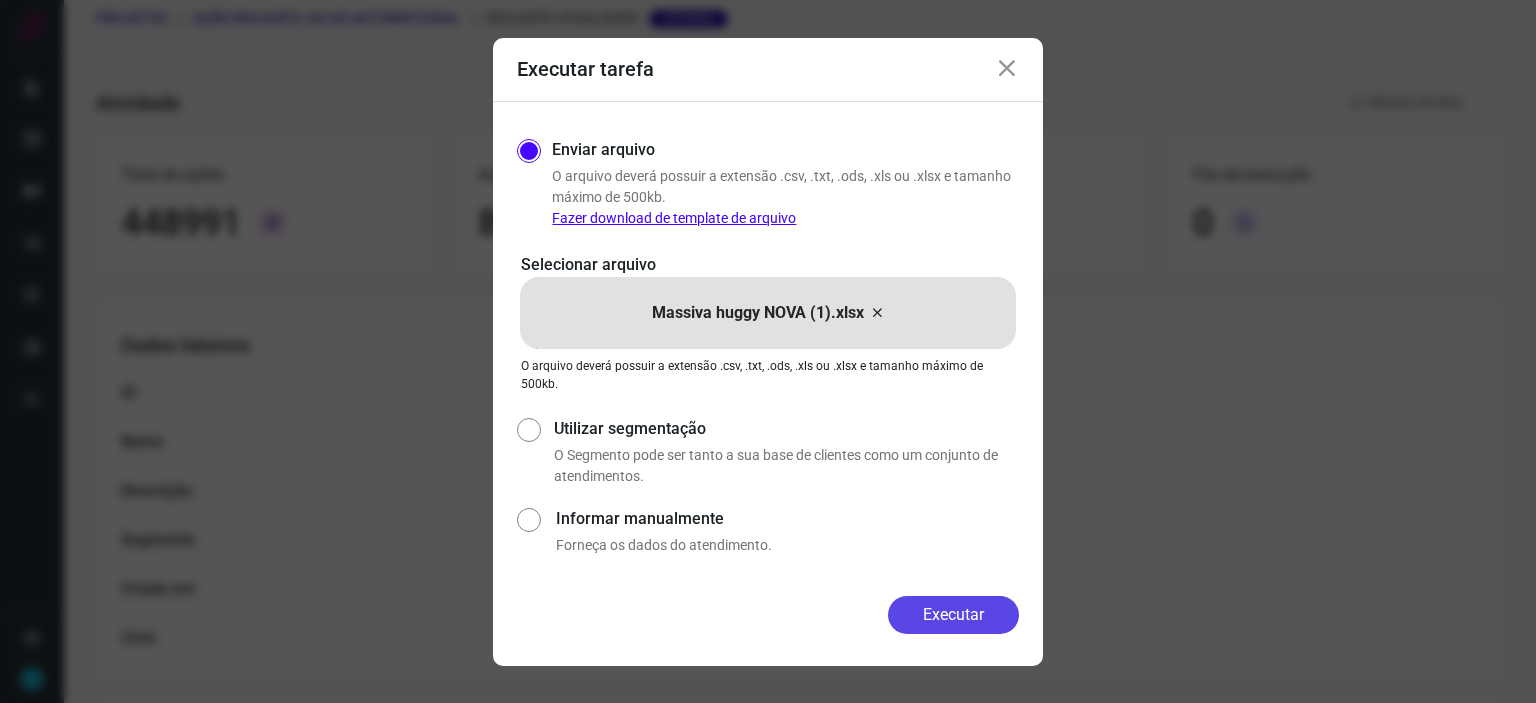 click on "Executar" at bounding box center [953, 615] 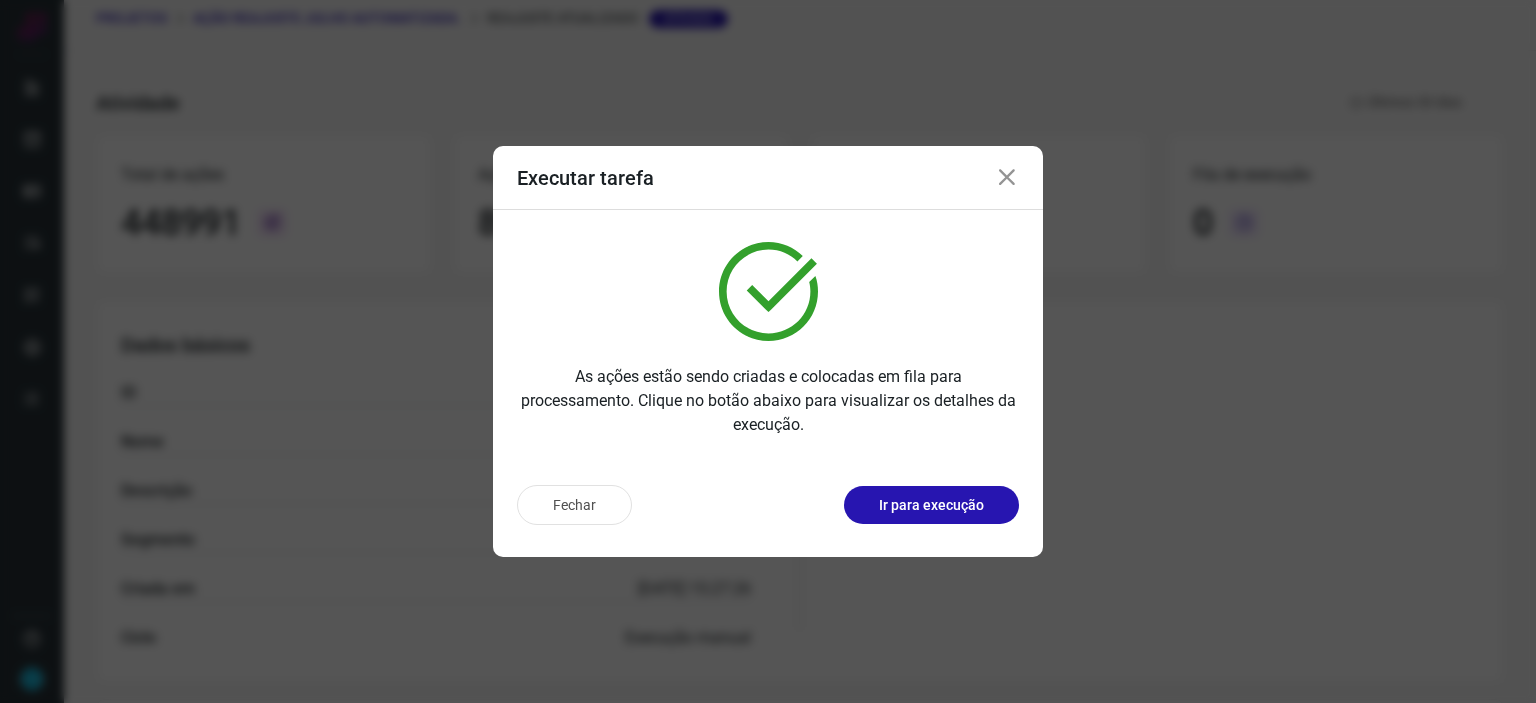 click at bounding box center [1007, 178] 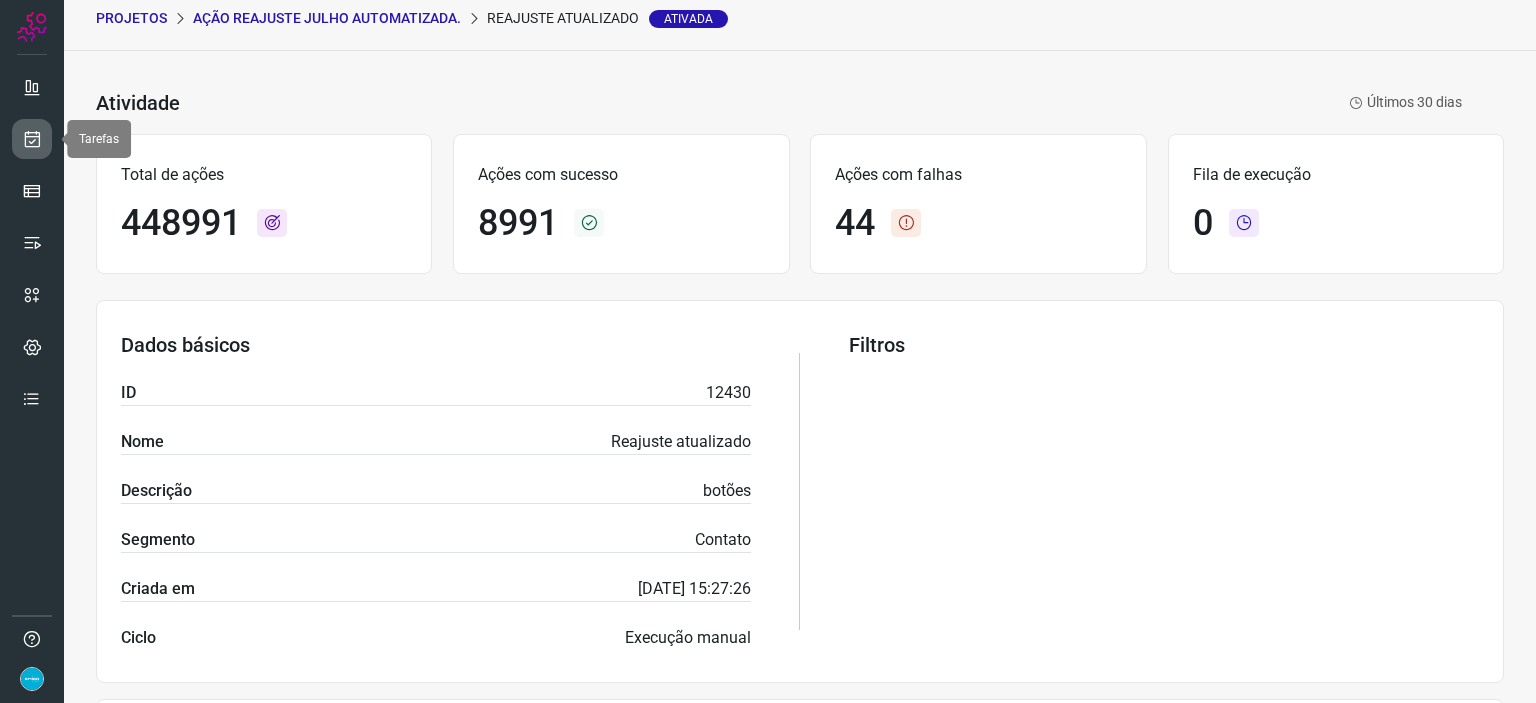click at bounding box center (32, 139) 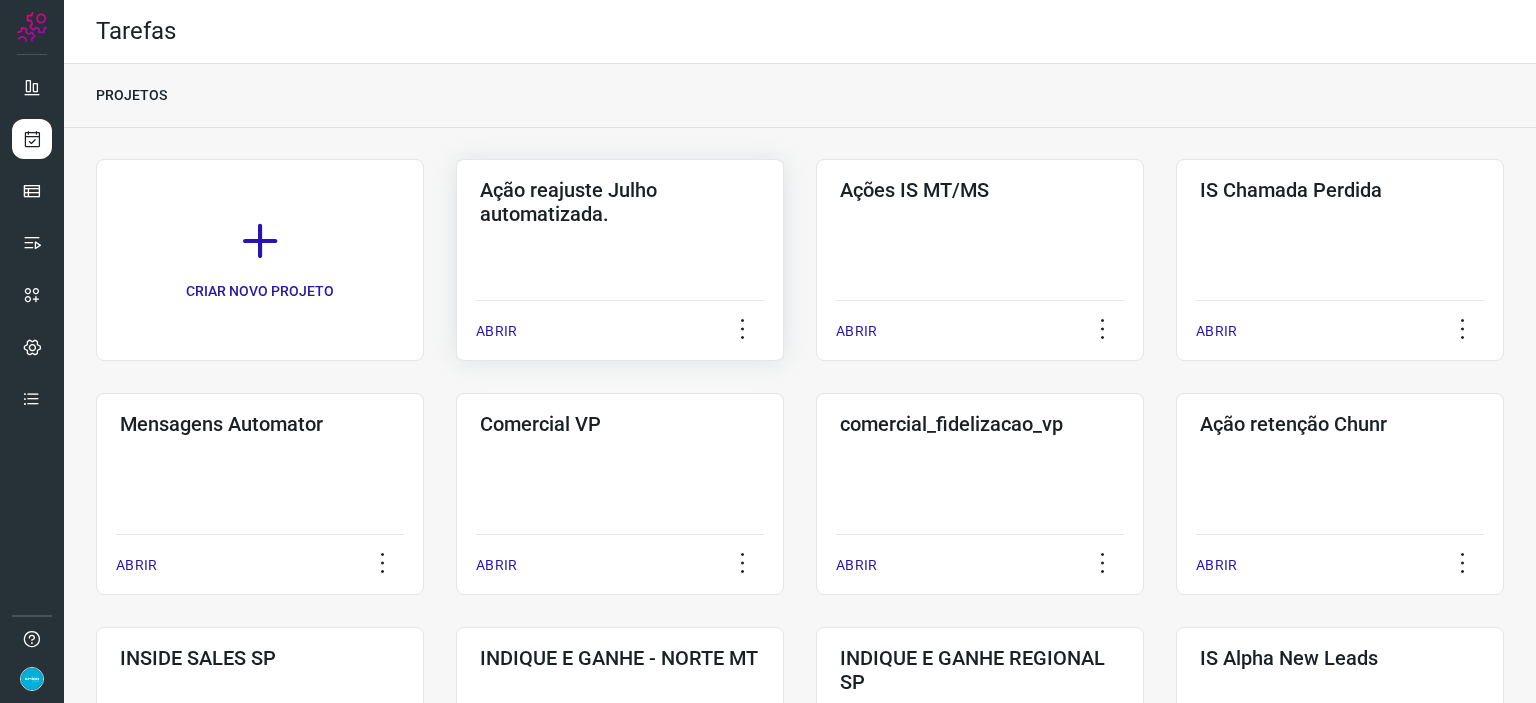 click on "ABRIR" at bounding box center [496, 331] 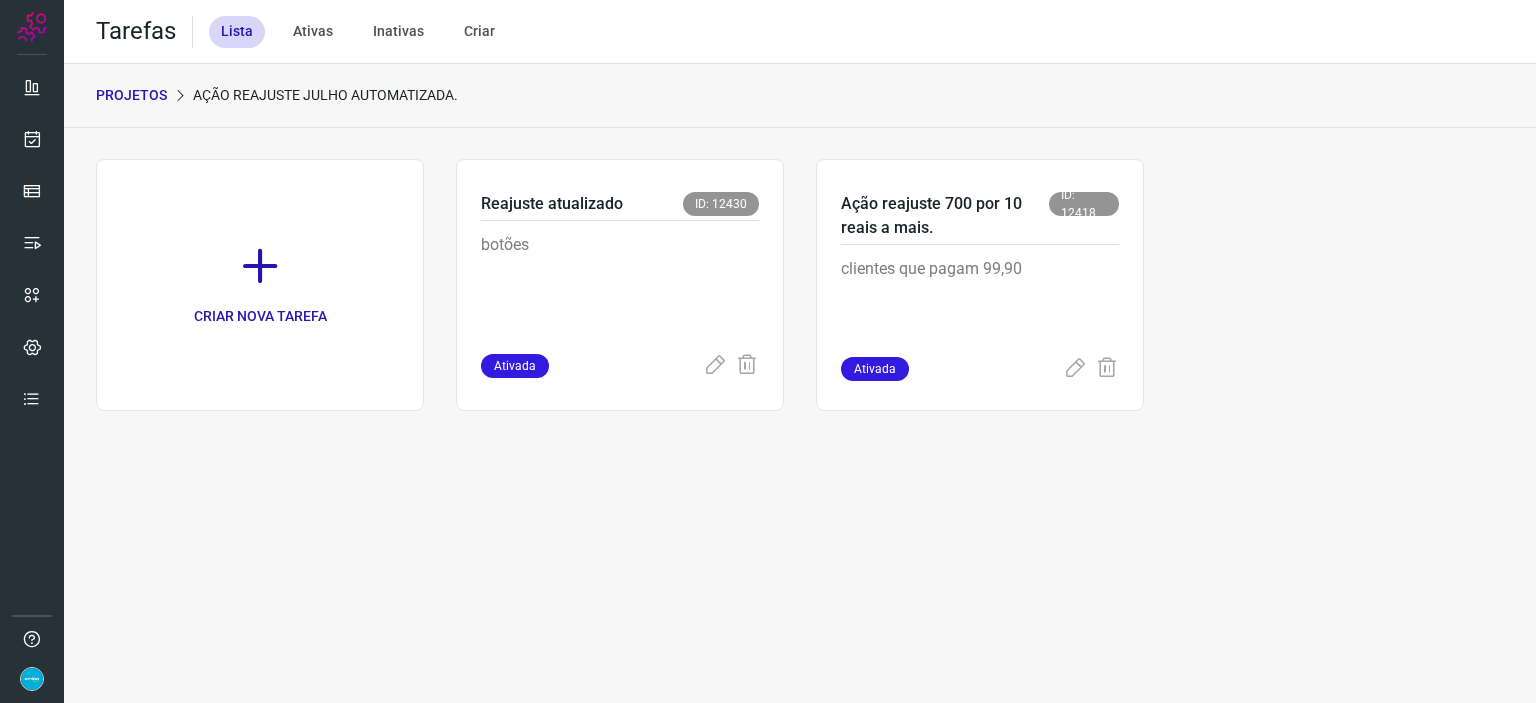 click at bounding box center (715, 366) 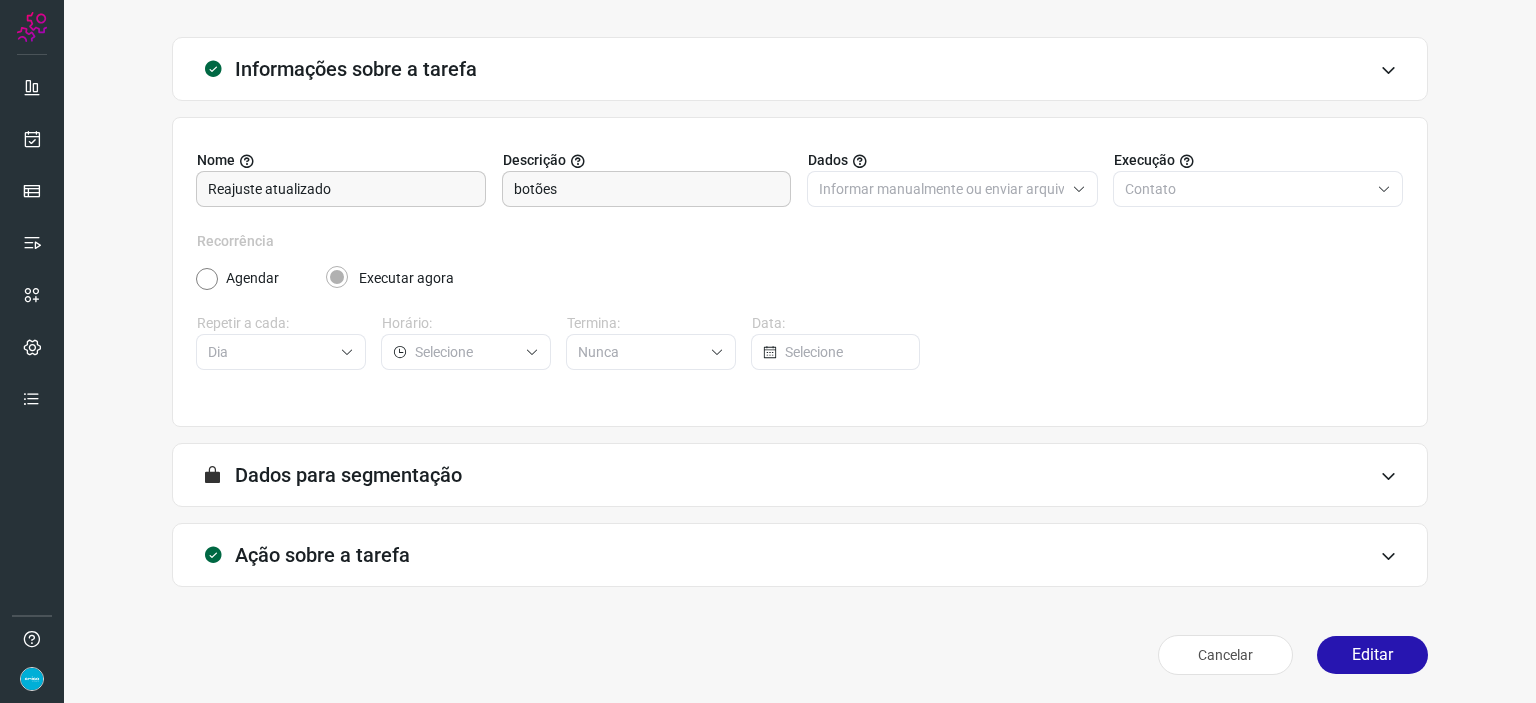 scroll, scrollTop: 77, scrollLeft: 0, axis: vertical 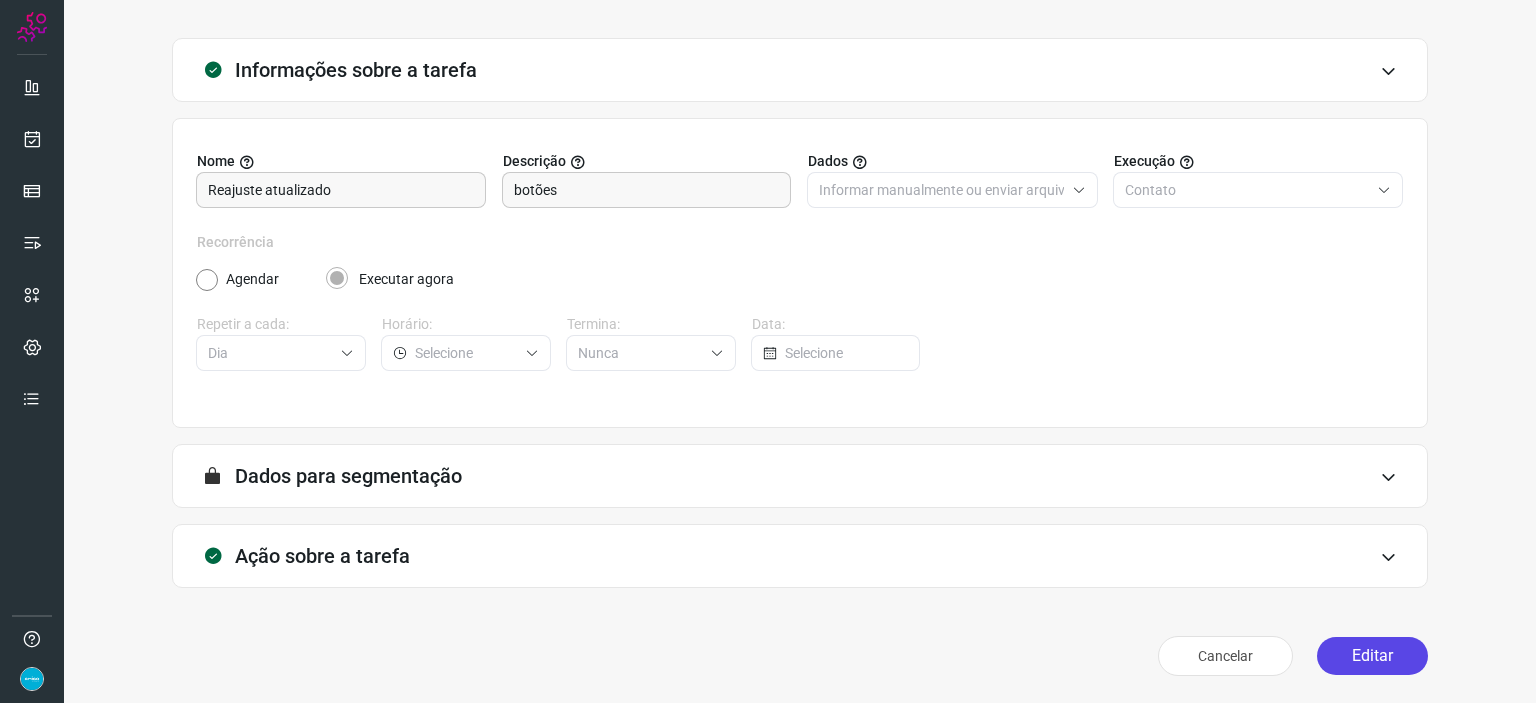 click on "Editar" at bounding box center [1372, 656] 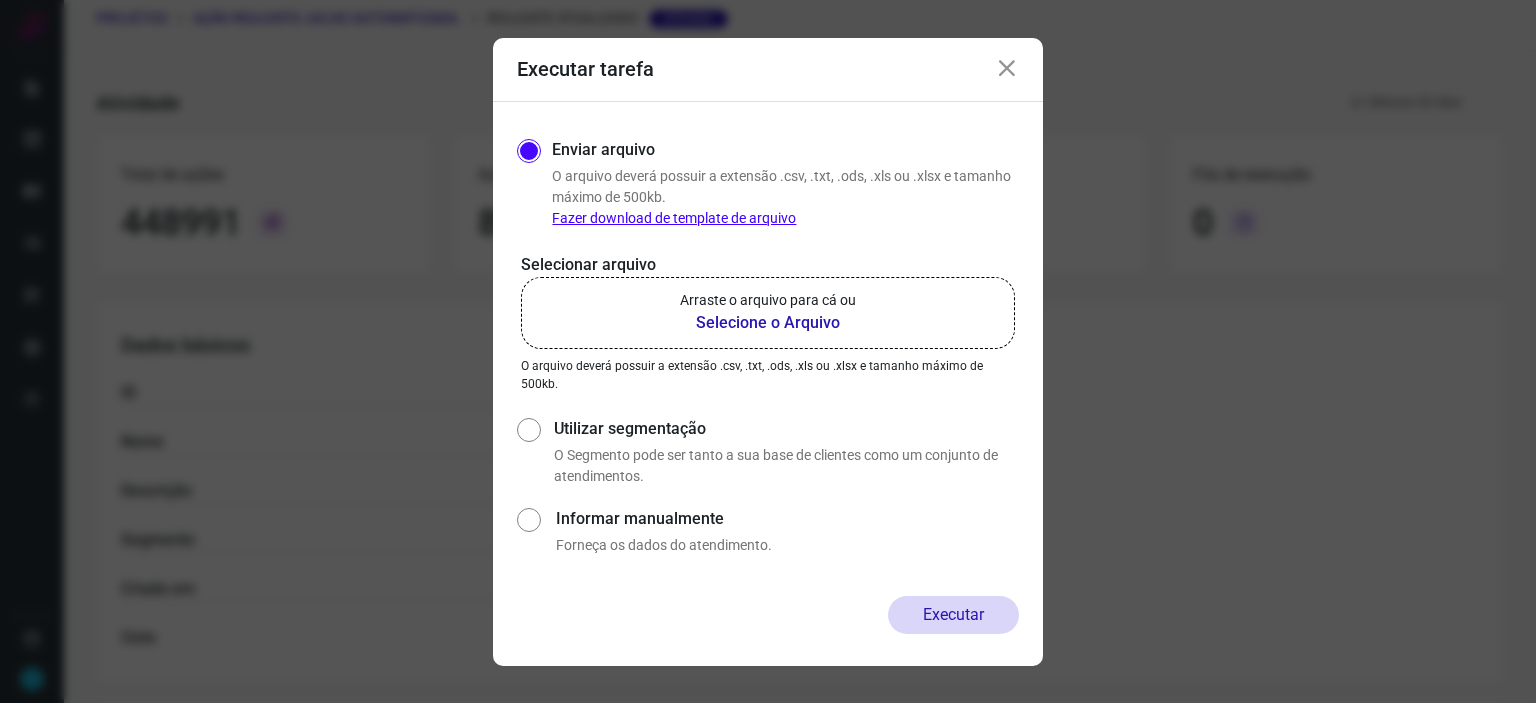 click on "Selecione o Arquivo" at bounding box center (768, 323) 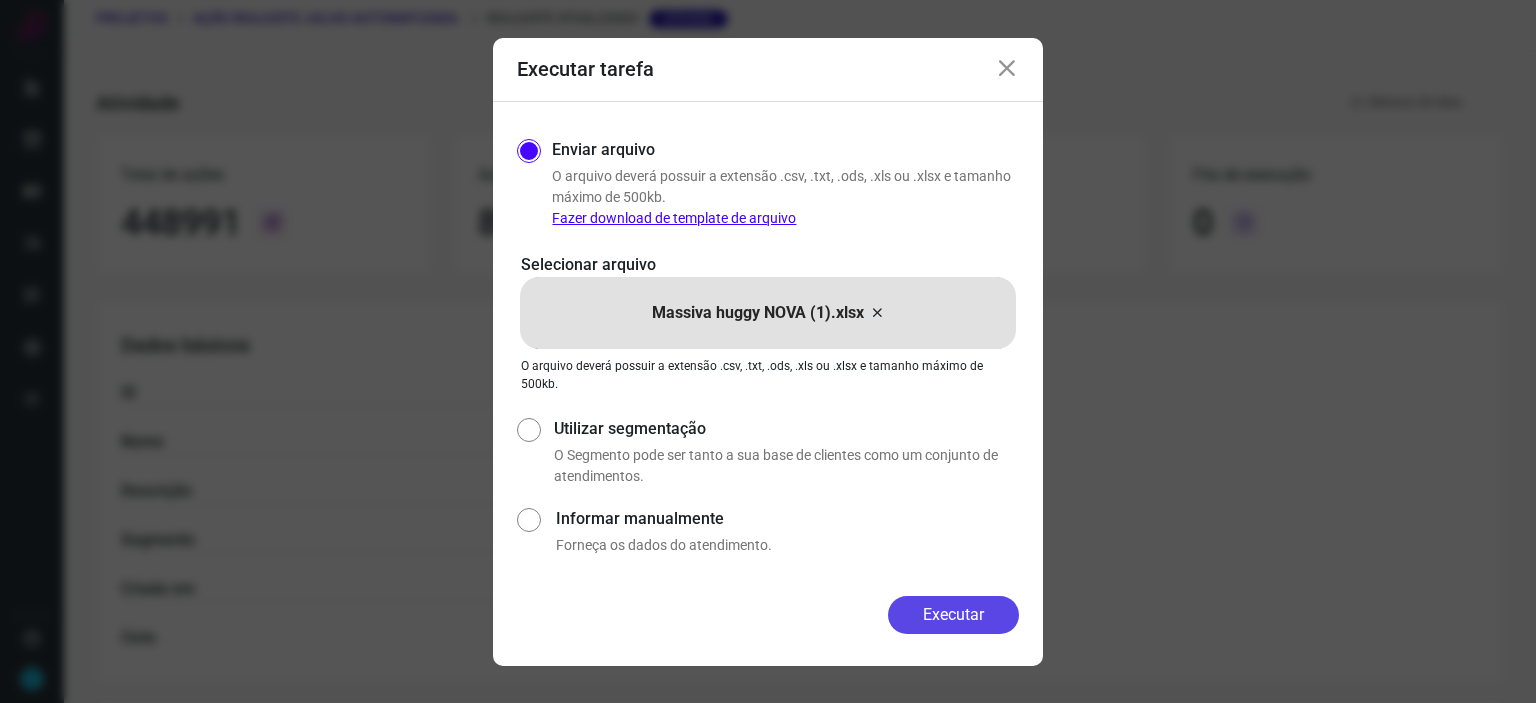 click on "Executar" at bounding box center (953, 615) 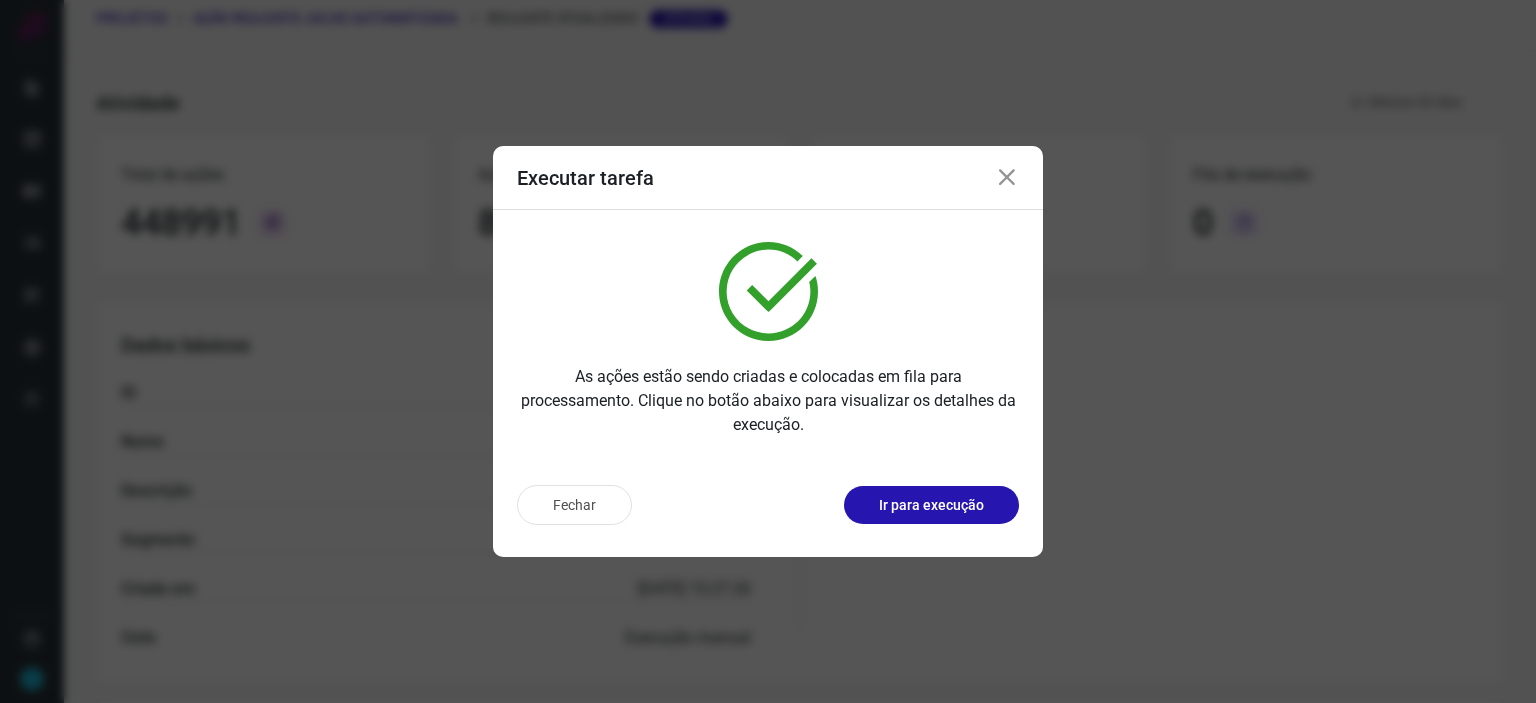 click at bounding box center [1007, 178] 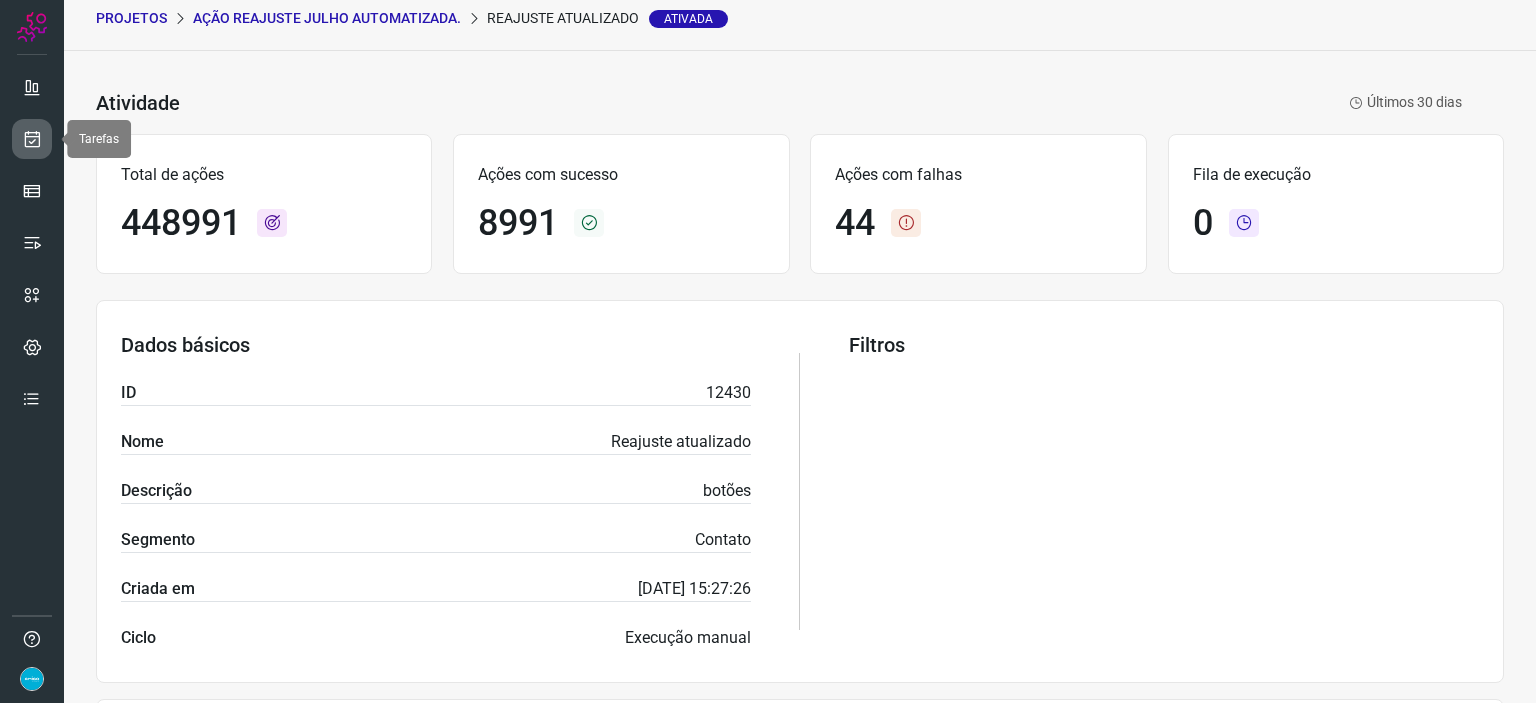 click at bounding box center [32, 139] 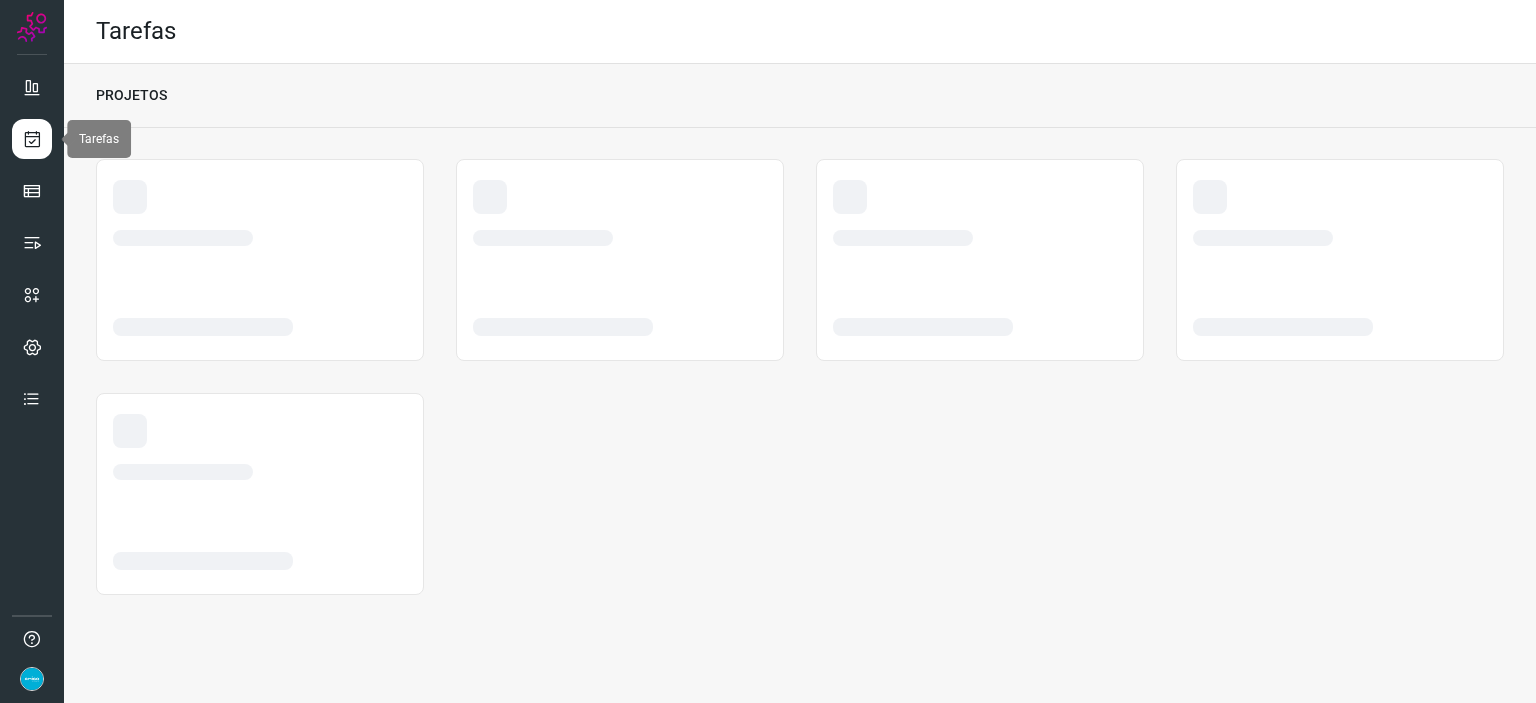 scroll, scrollTop: 0, scrollLeft: 0, axis: both 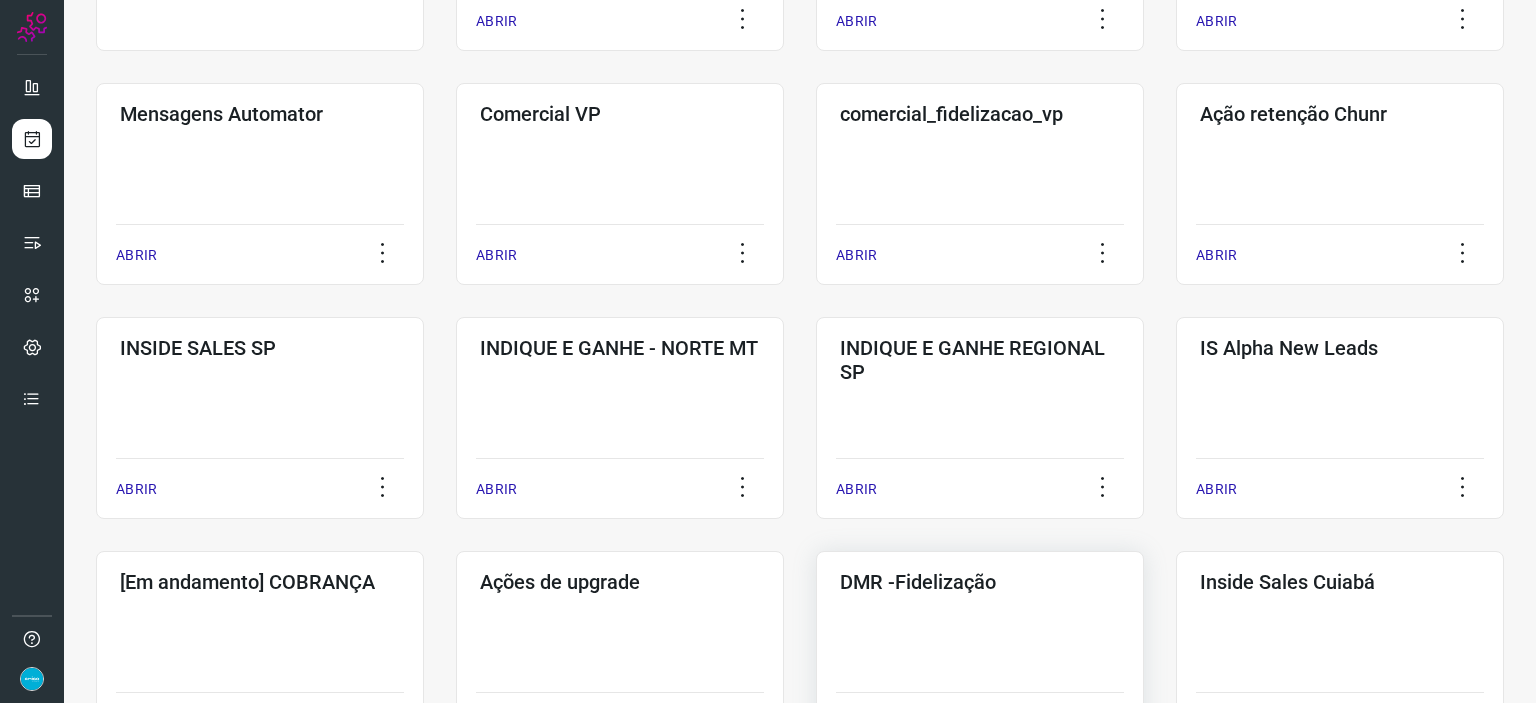 click on "DMR -Fidelização  ABRIR" 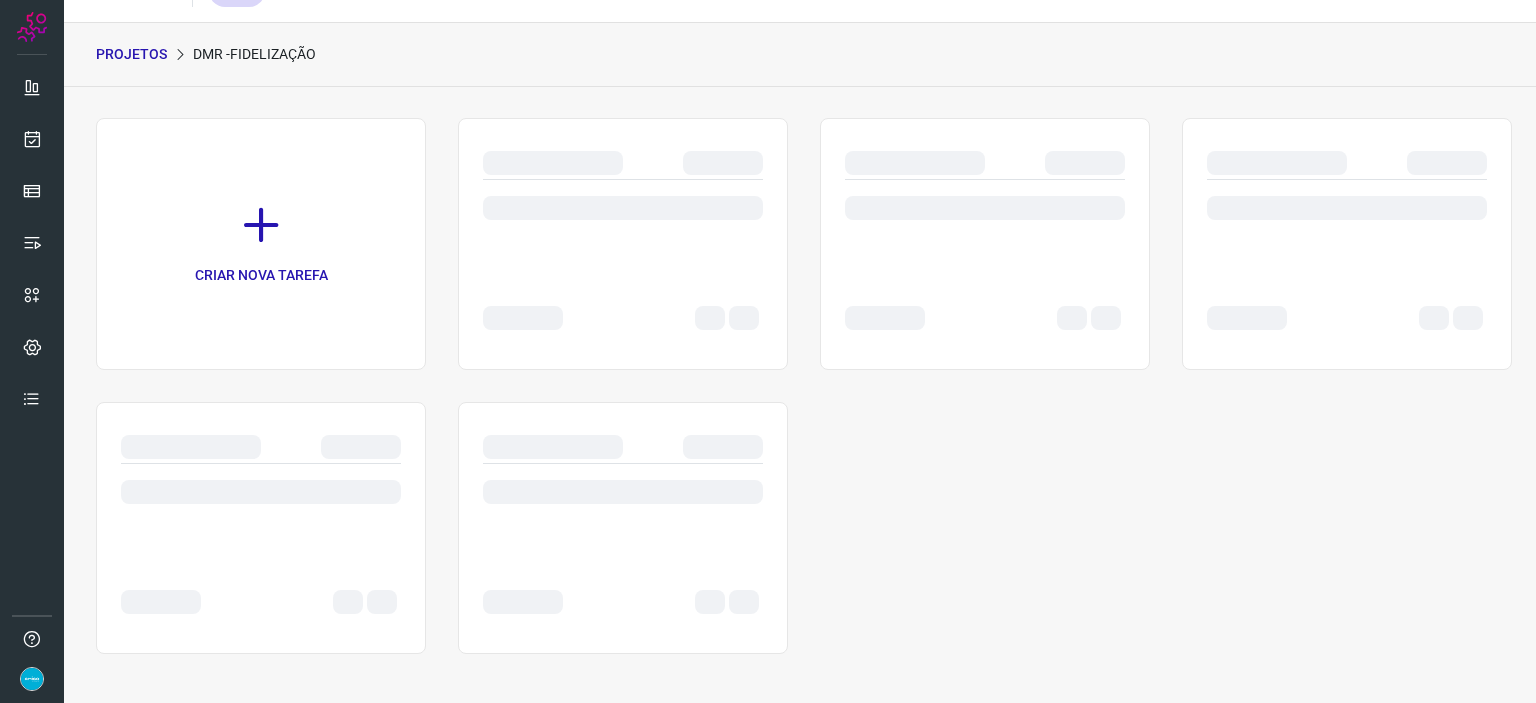 scroll, scrollTop: 0, scrollLeft: 0, axis: both 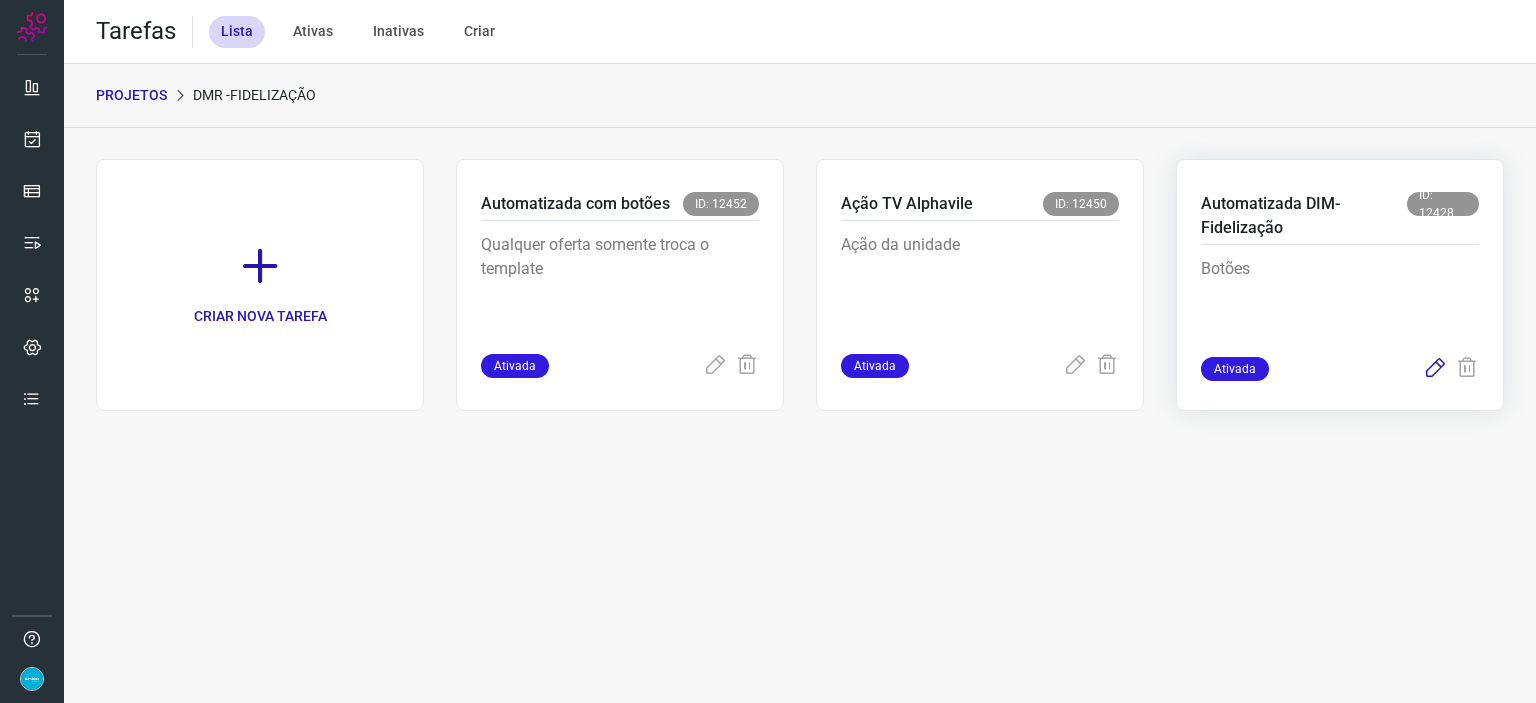 click at bounding box center (1435, 369) 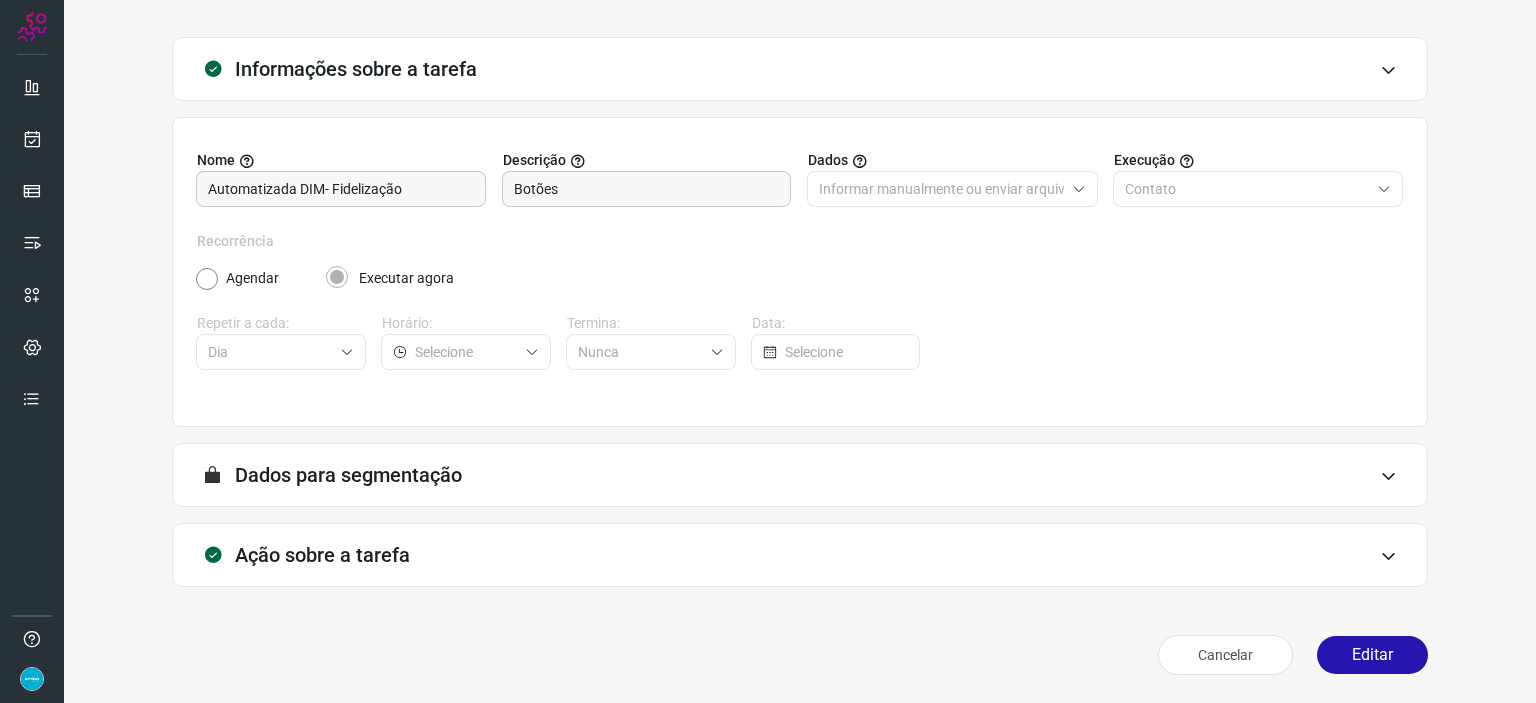 scroll, scrollTop: 77, scrollLeft: 0, axis: vertical 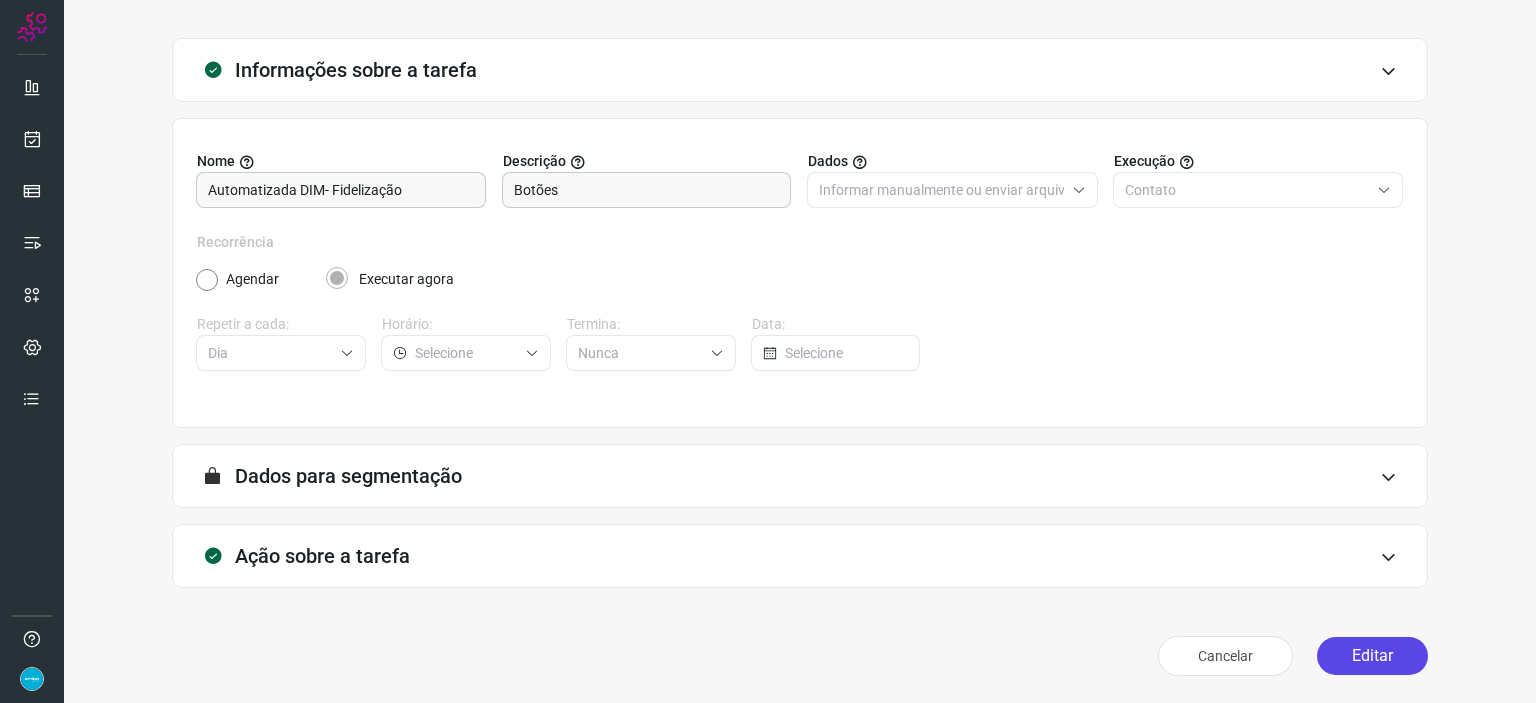 click on "Editar" at bounding box center [1372, 656] 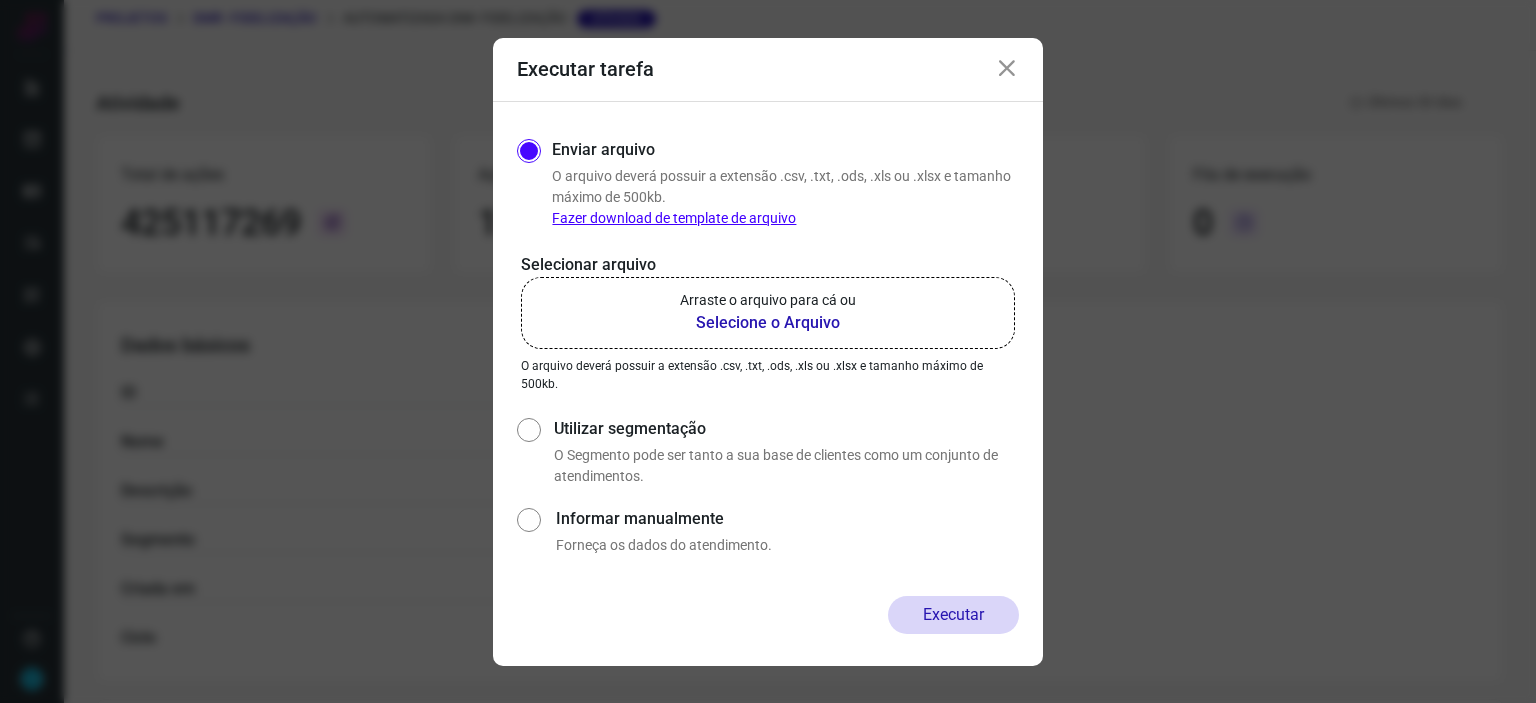 click on "Selecione o Arquivo" at bounding box center [768, 323] 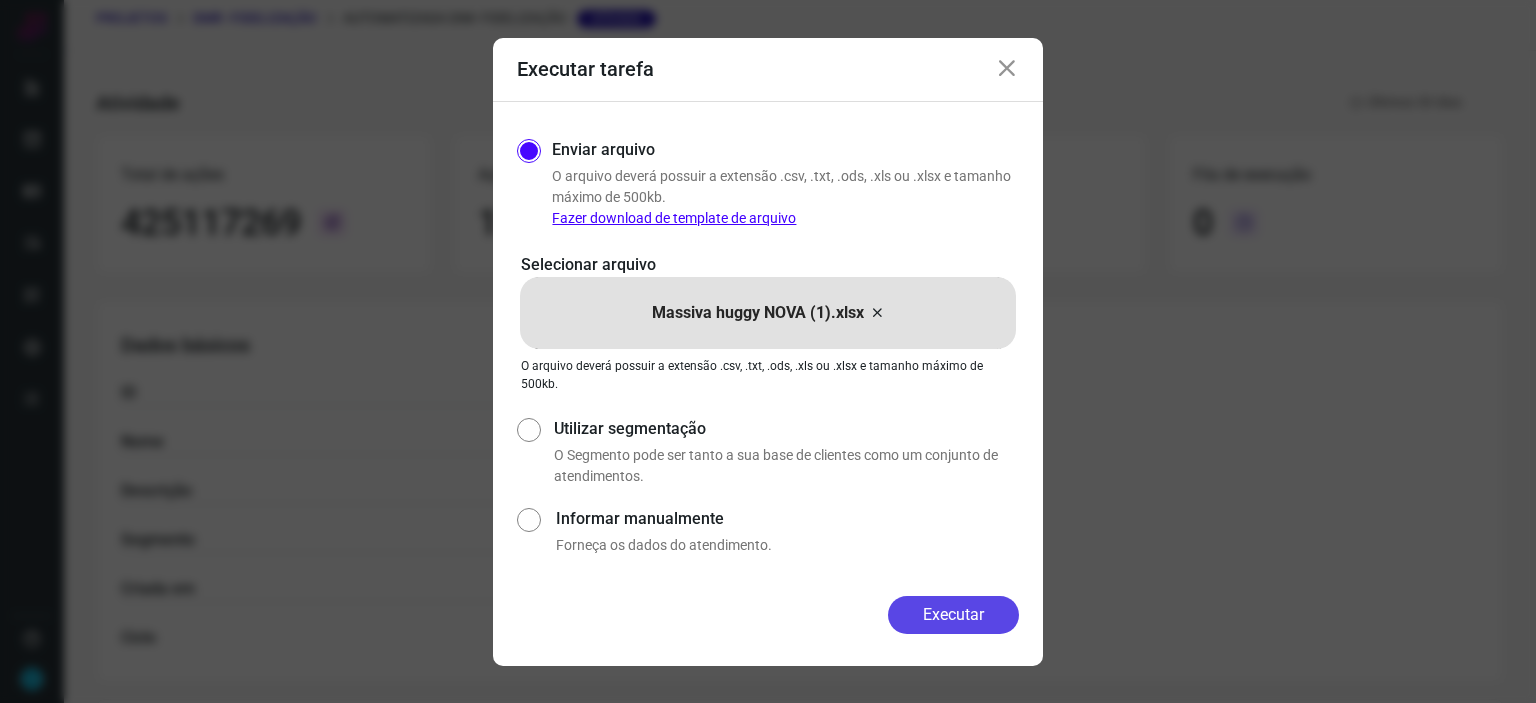 click on "Executar" at bounding box center [953, 615] 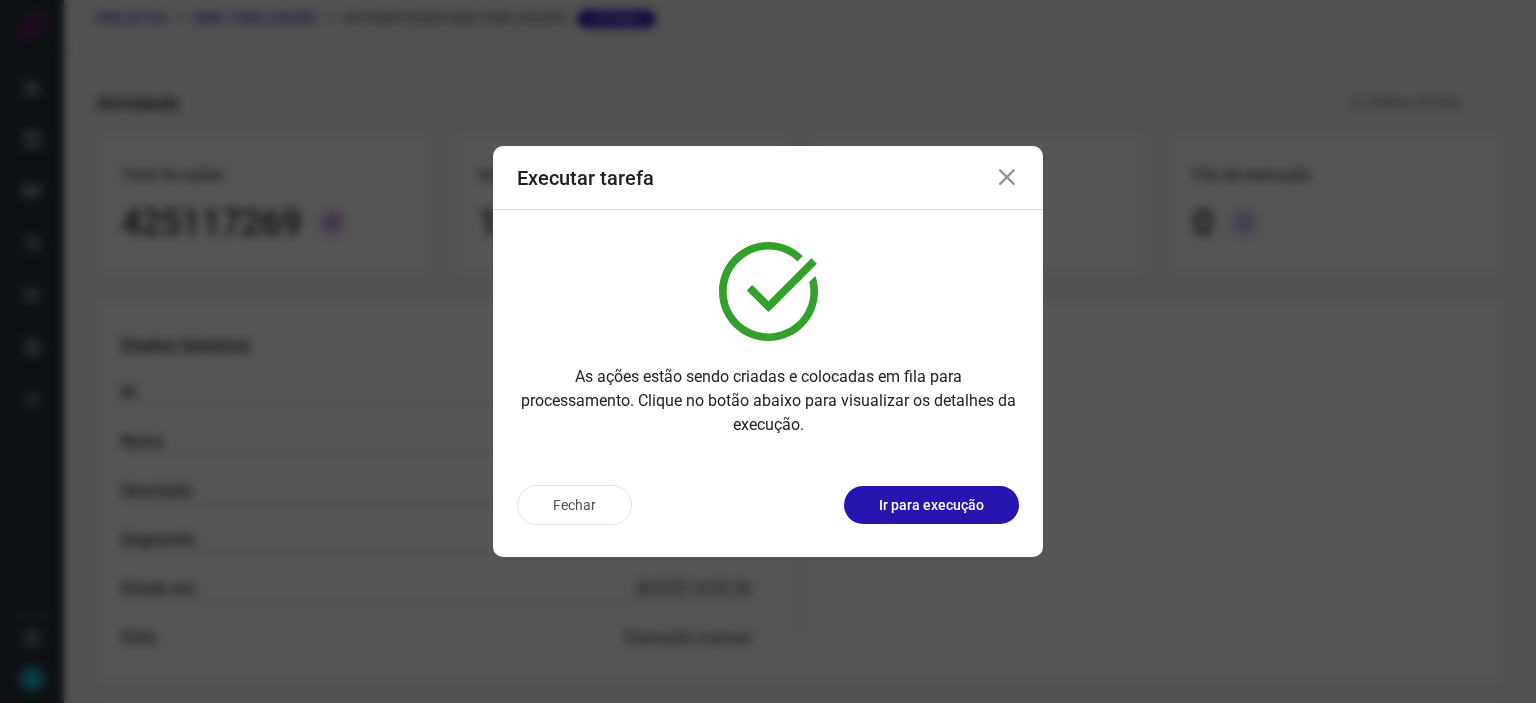 click at bounding box center (1007, 178) 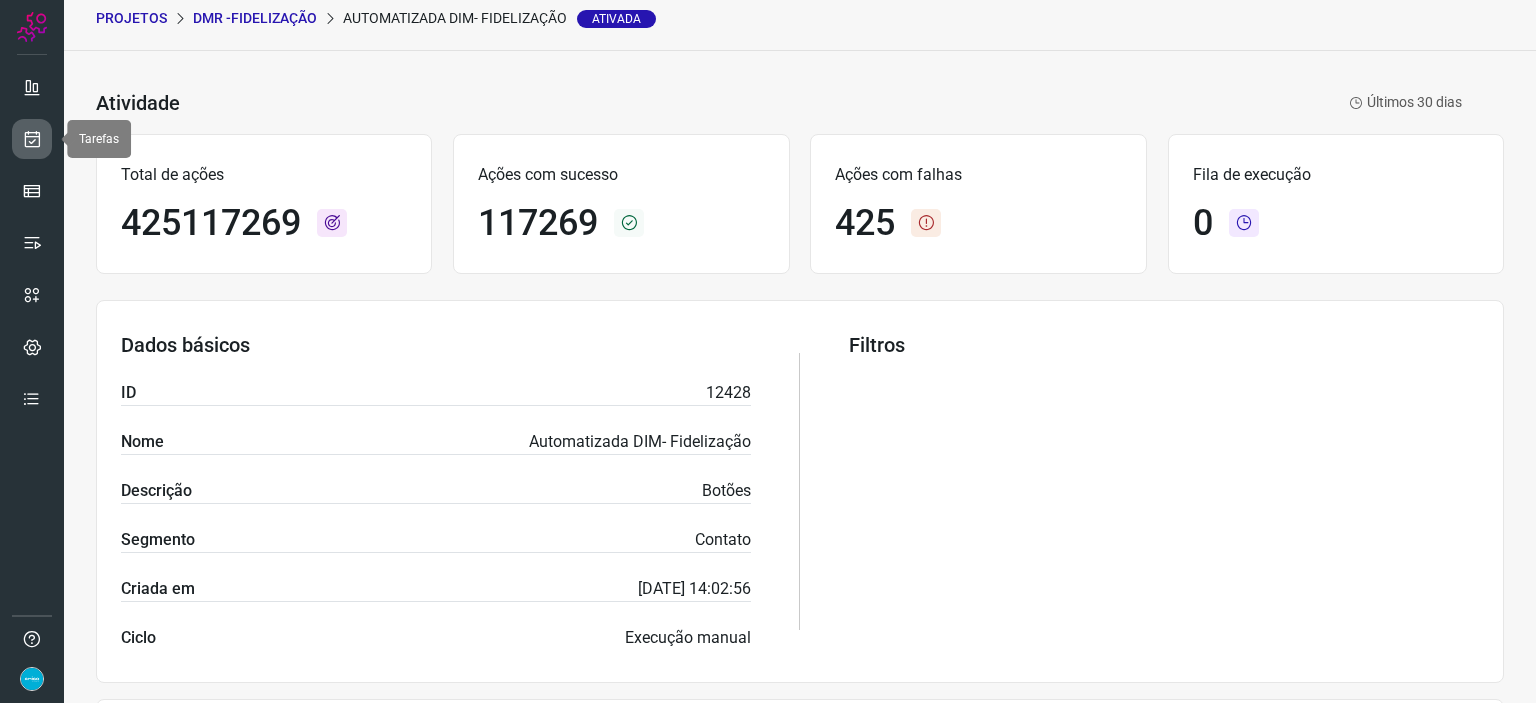 click at bounding box center (32, 139) 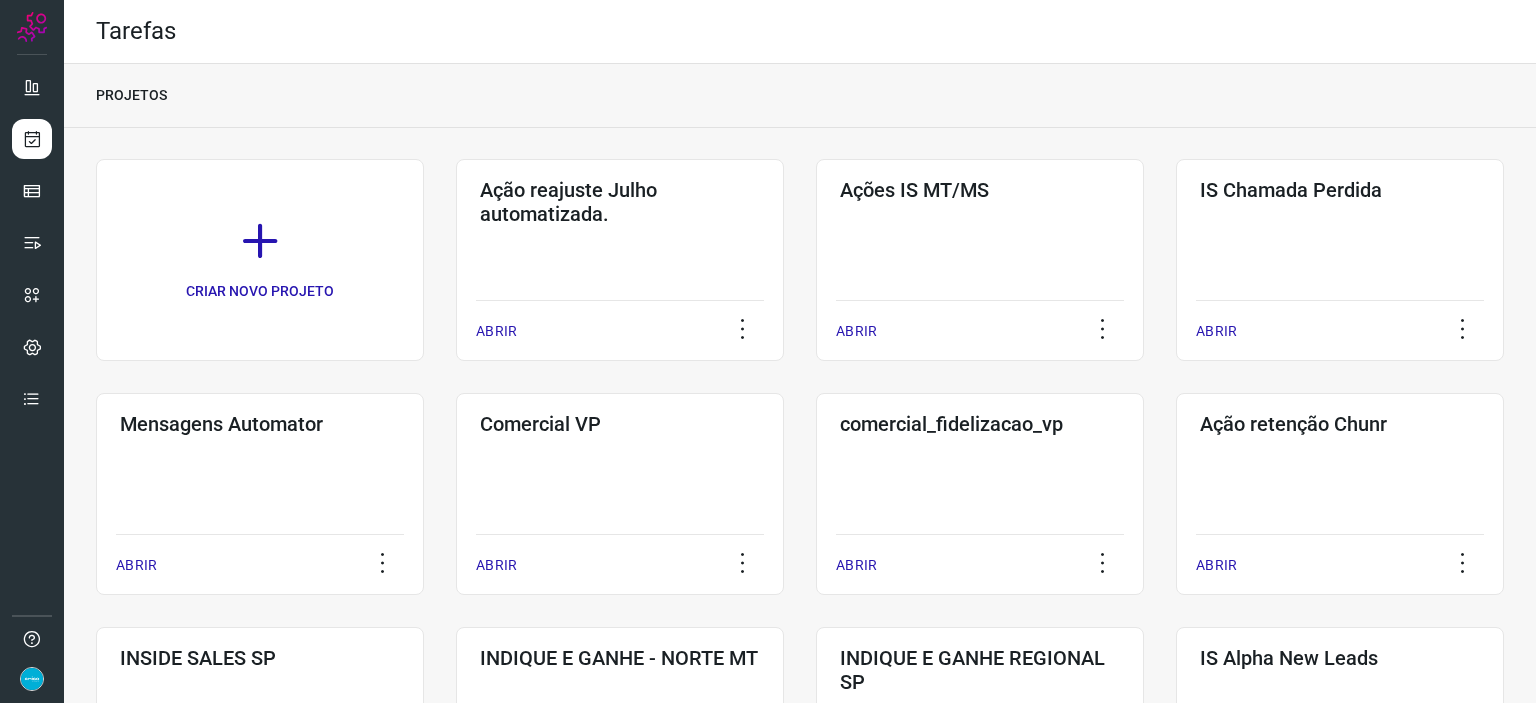 scroll, scrollTop: 615, scrollLeft: 0, axis: vertical 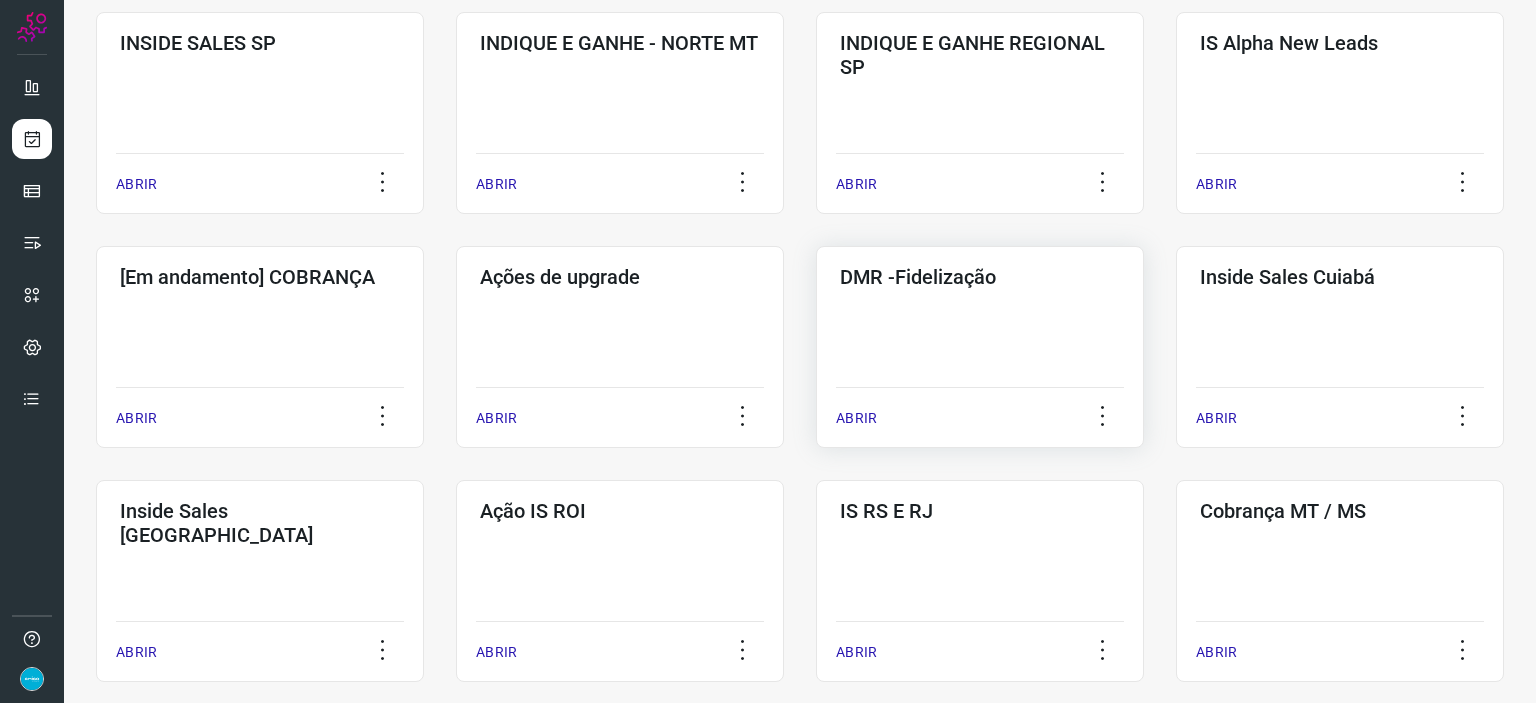 click on "ABRIR" at bounding box center [856, 418] 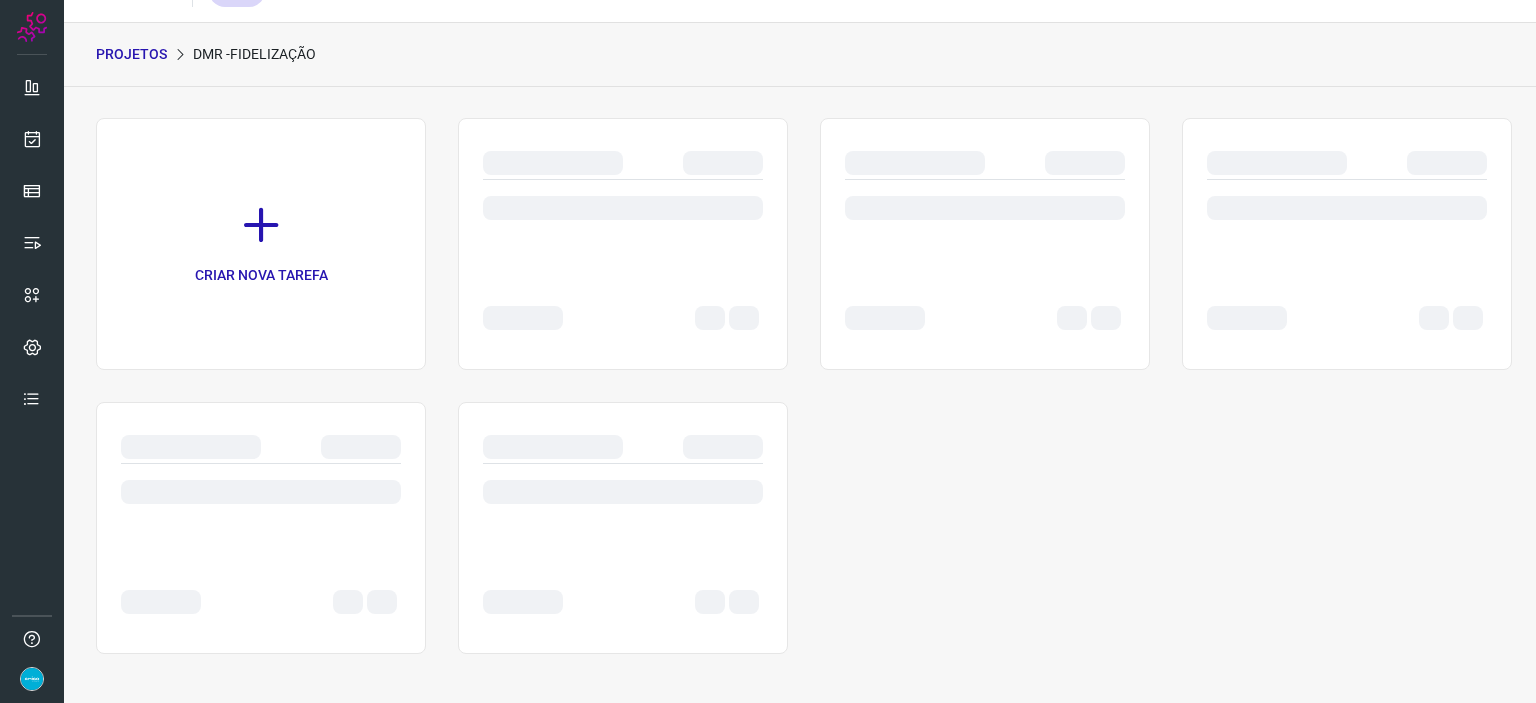 scroll, scrollTop: 0, scrollLeft: 0, axis: both 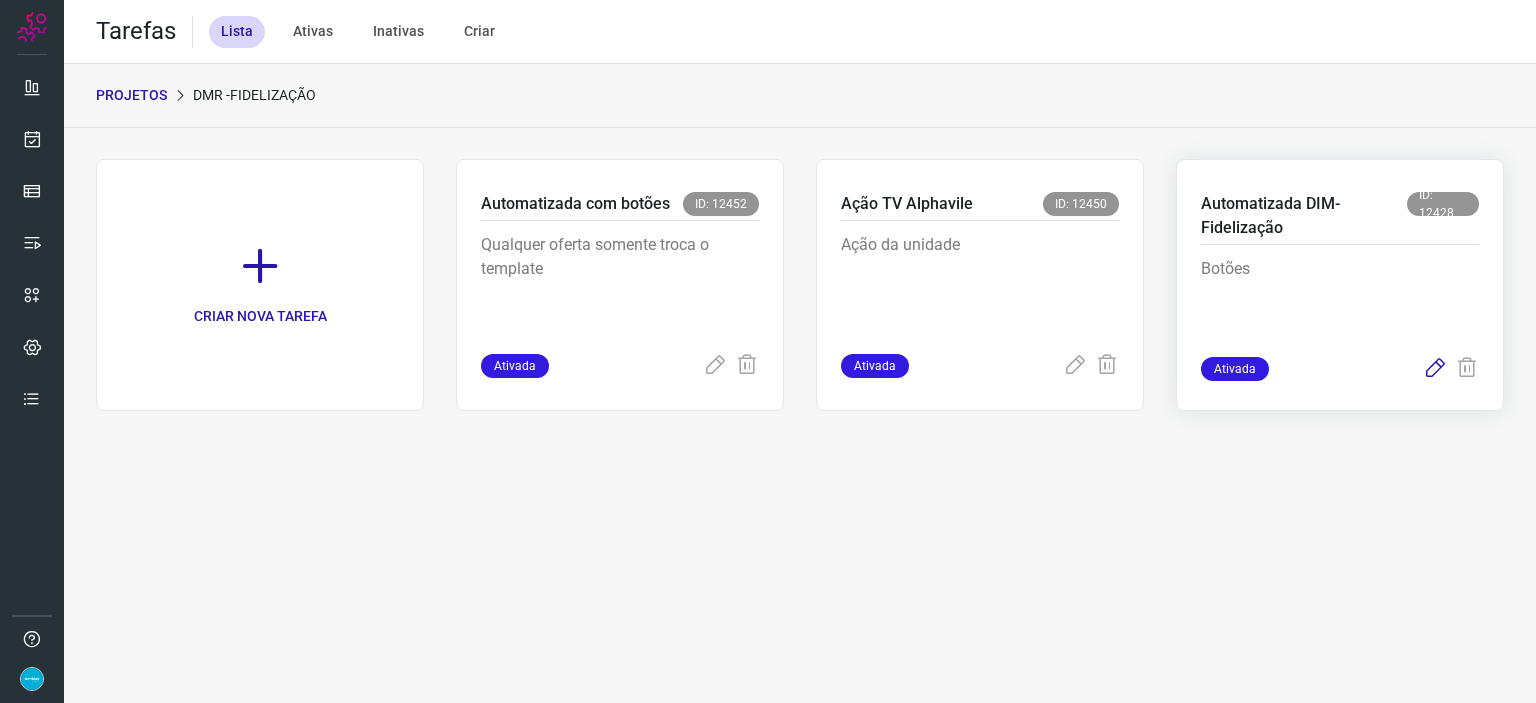 click at bounding box center (1435, 369) 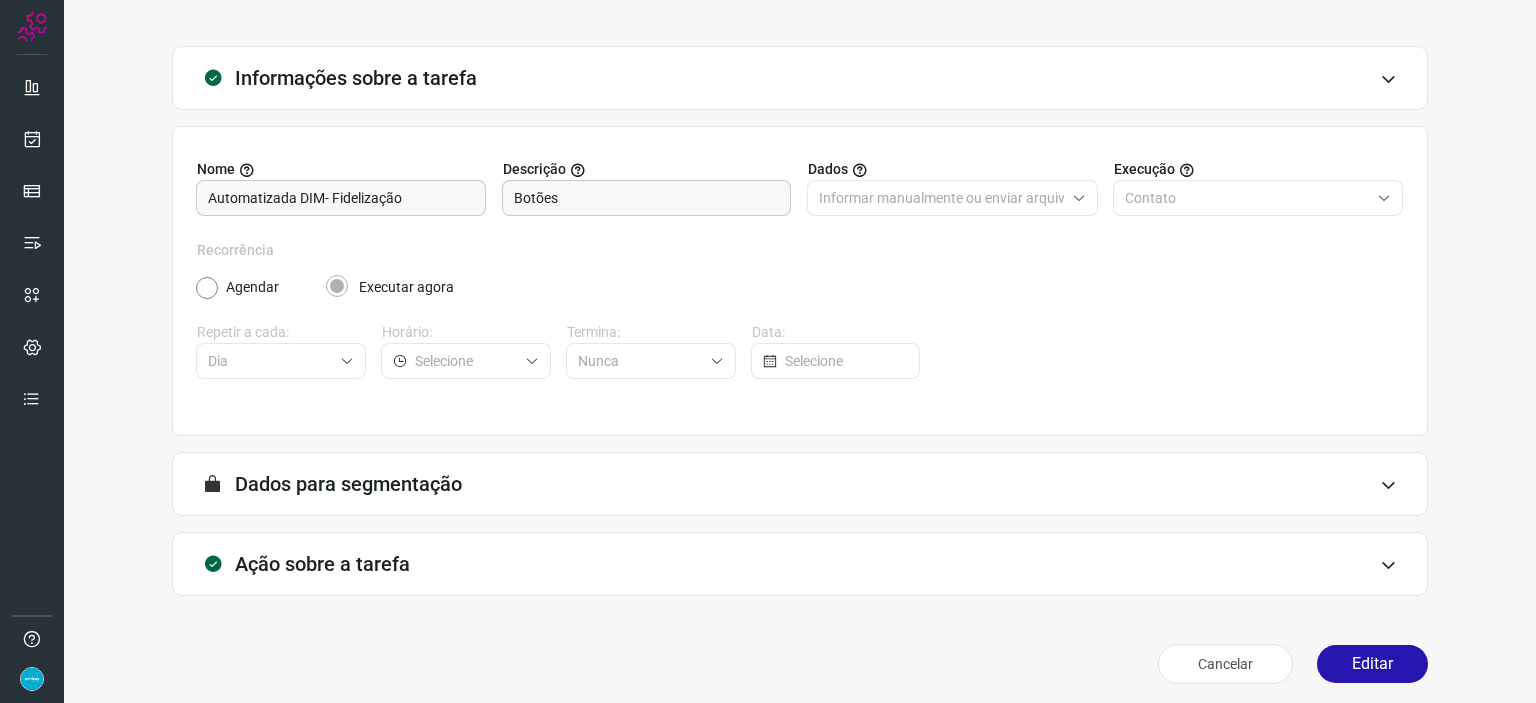 scroll, scrollTop: 77, scrollLeft: 0, axis: vertical 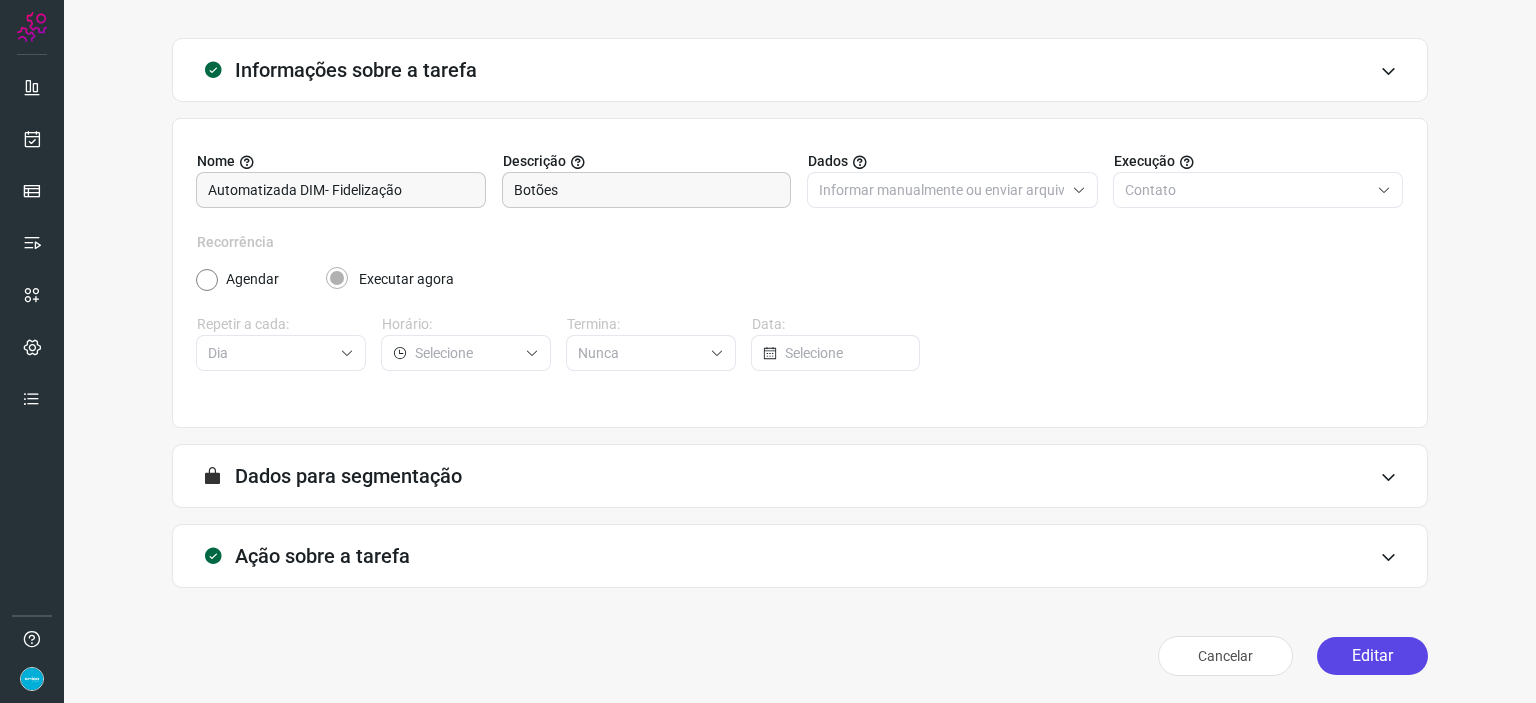 click on "Editar" at bounding box center (1372, 656) 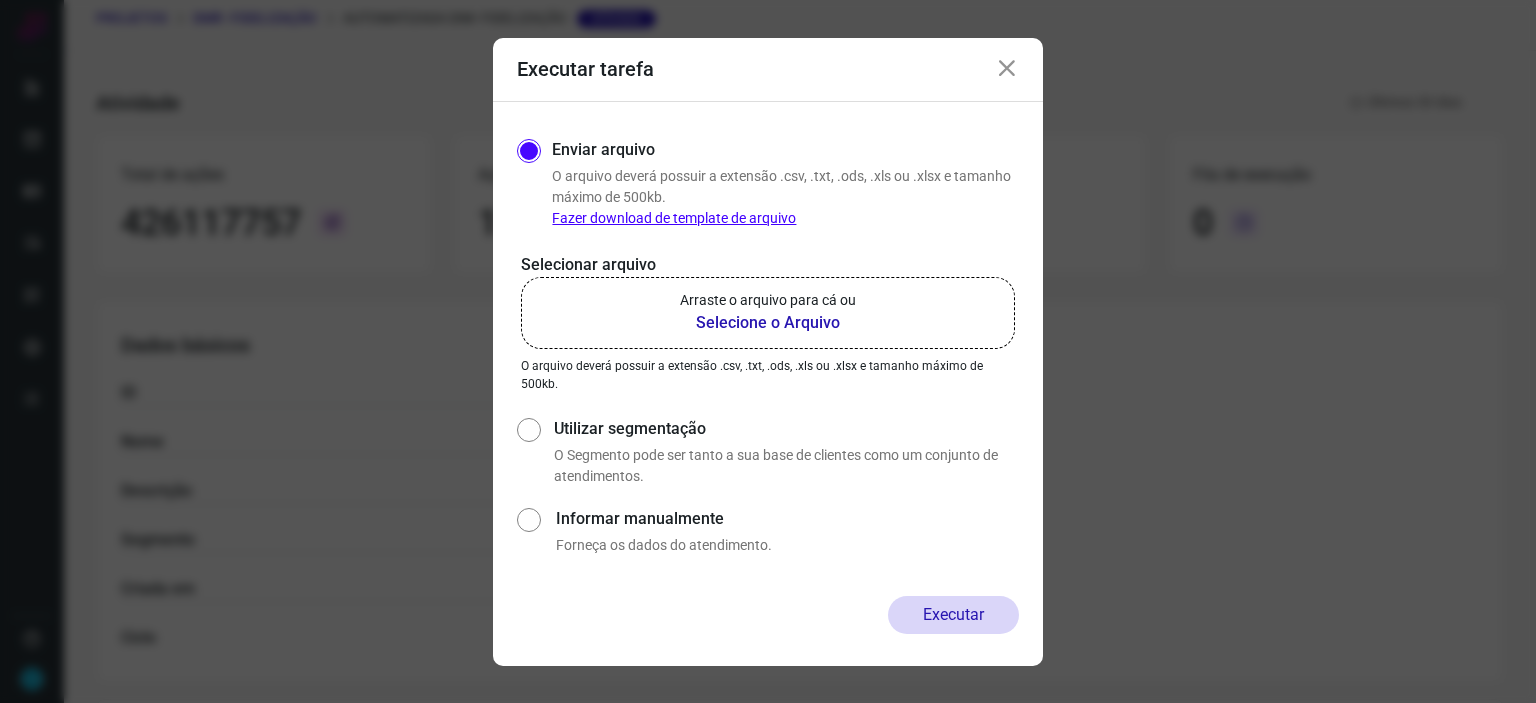 click on "Selecione o Arquivo" at bounding box center (768, 323) 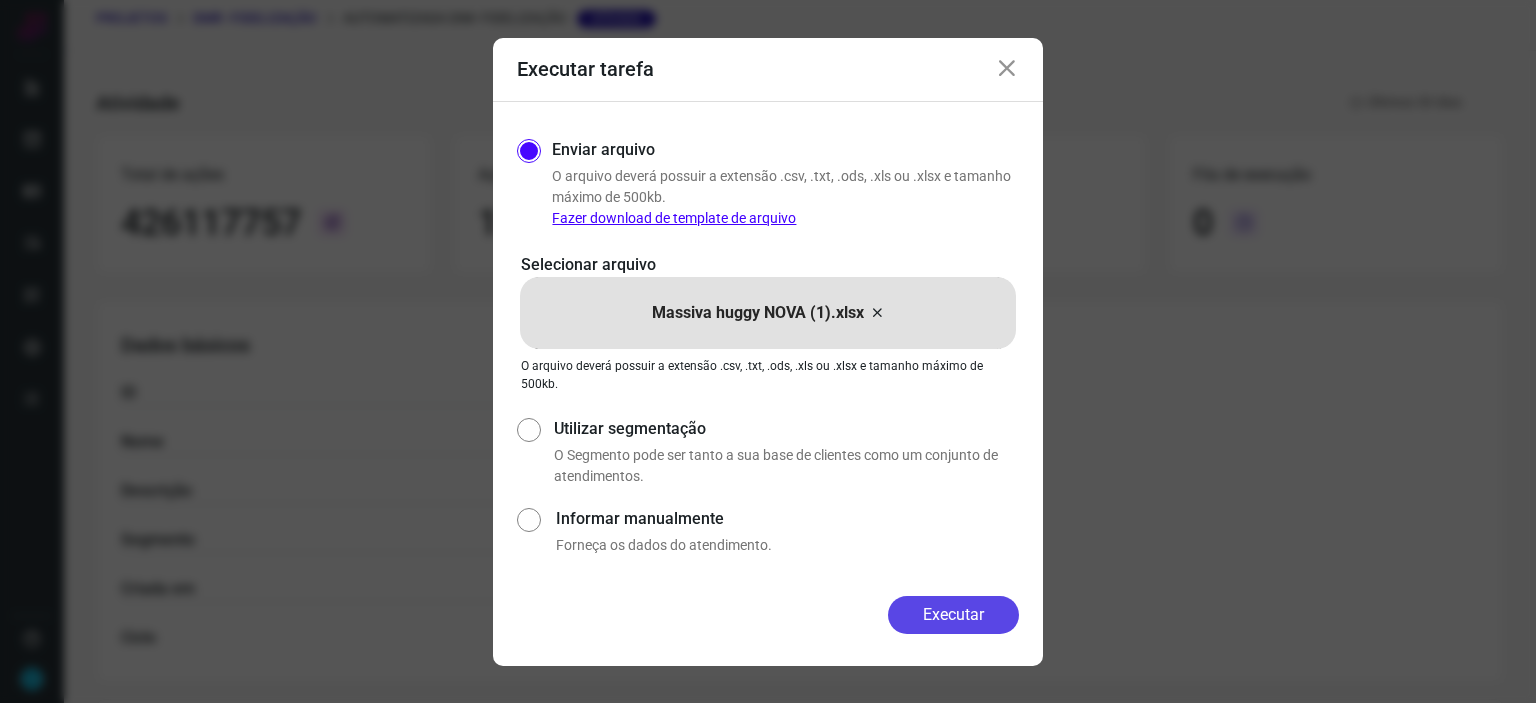 click on "Executar" at bounding box center [953, 615] 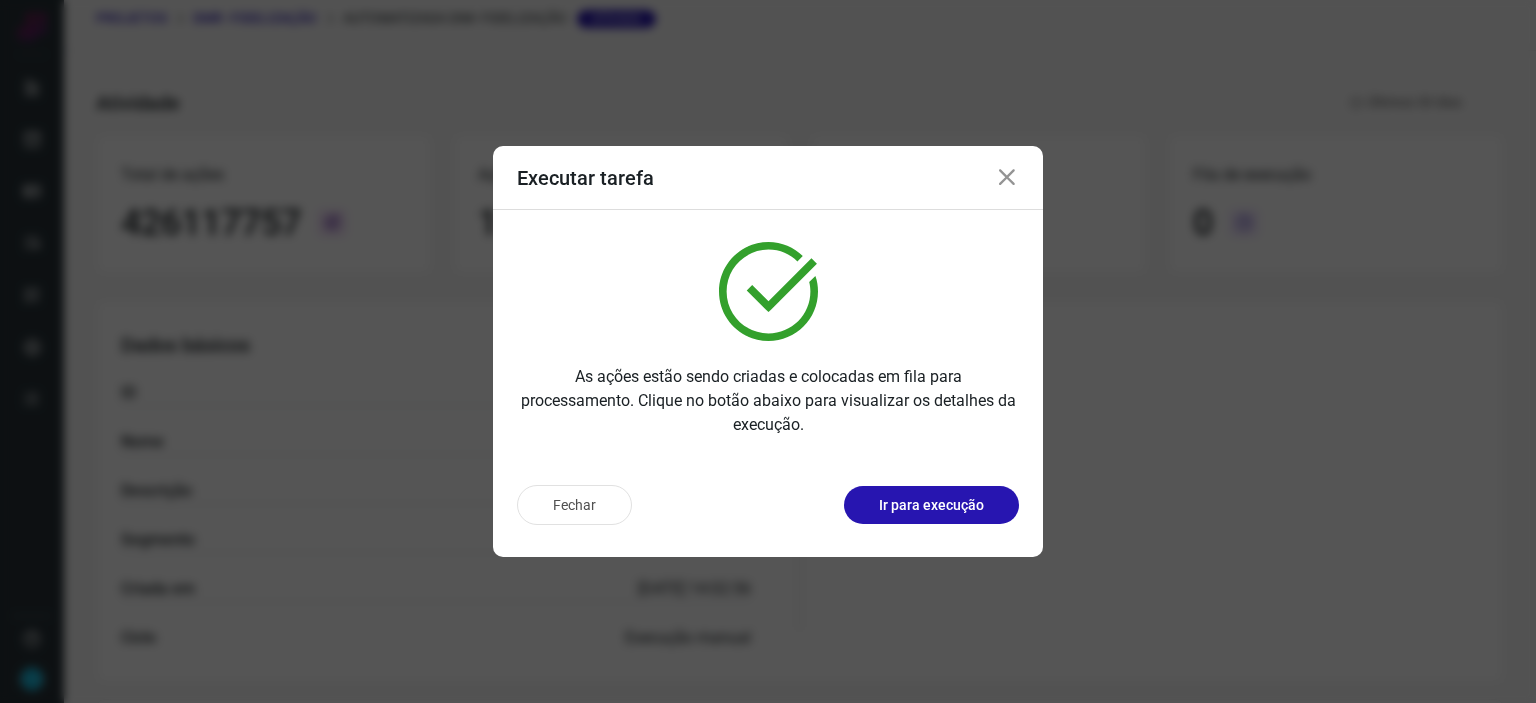 click at bounding box center (1007, 178) 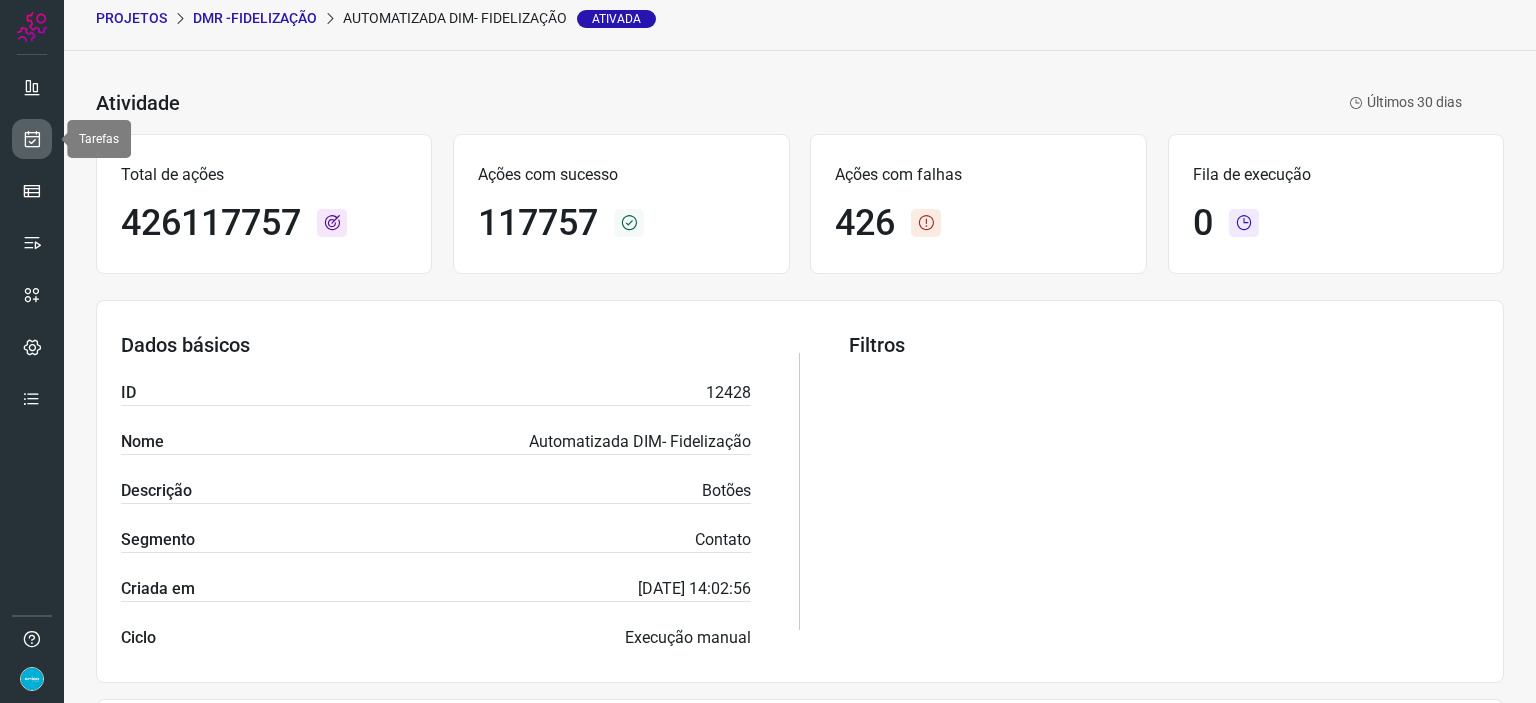 click at bounding box center (32, 139) 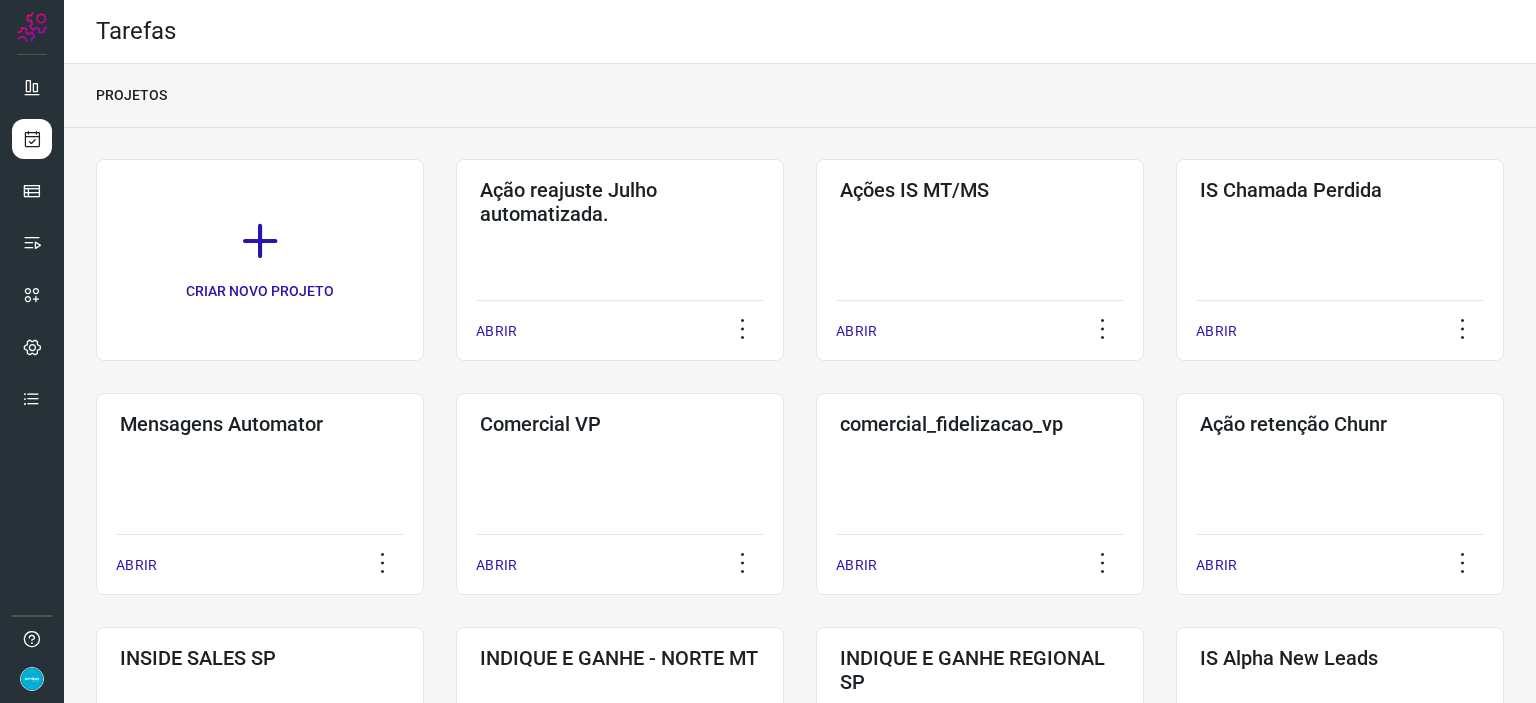 scroll, scrollTop: 615, scrollLeft: 0, axis: vertical 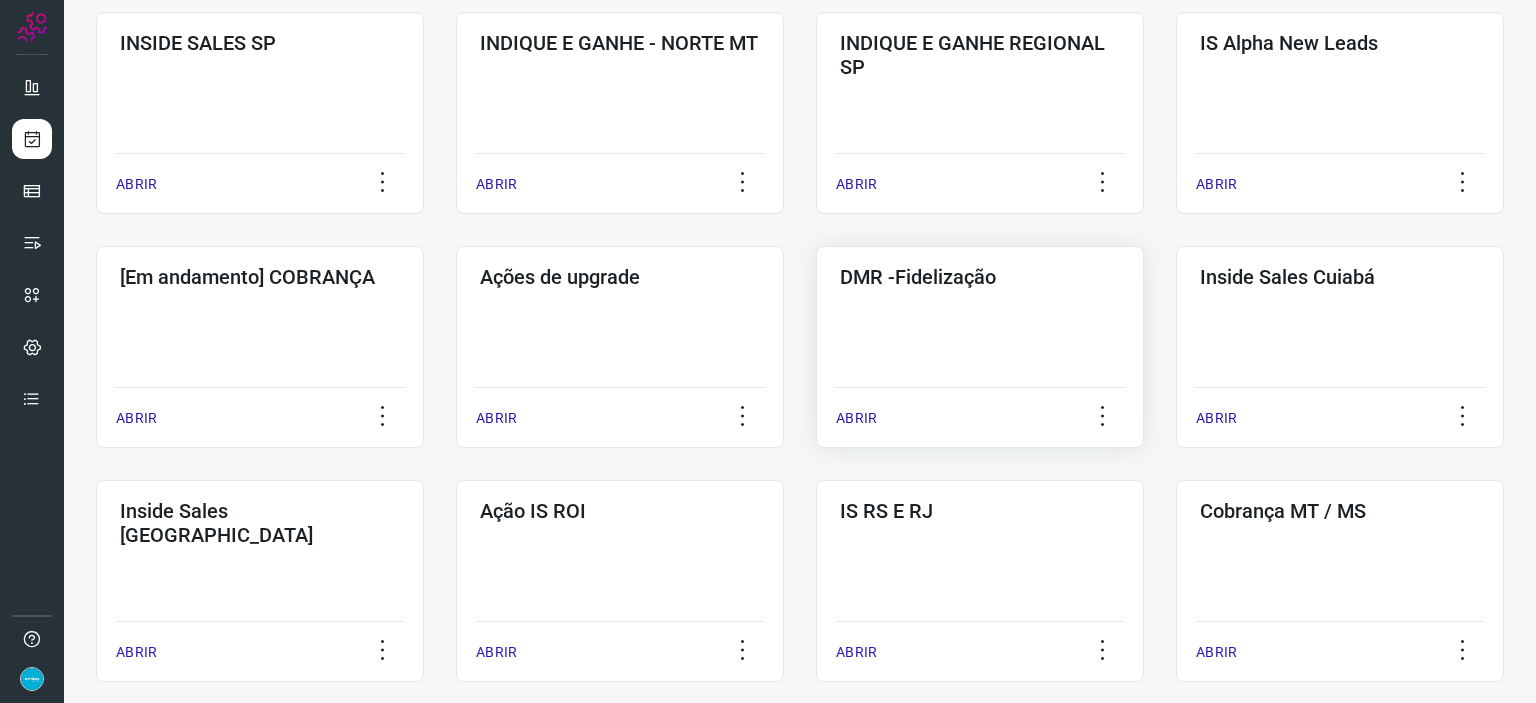 click on "DMR -Fidelização  ABRIR" 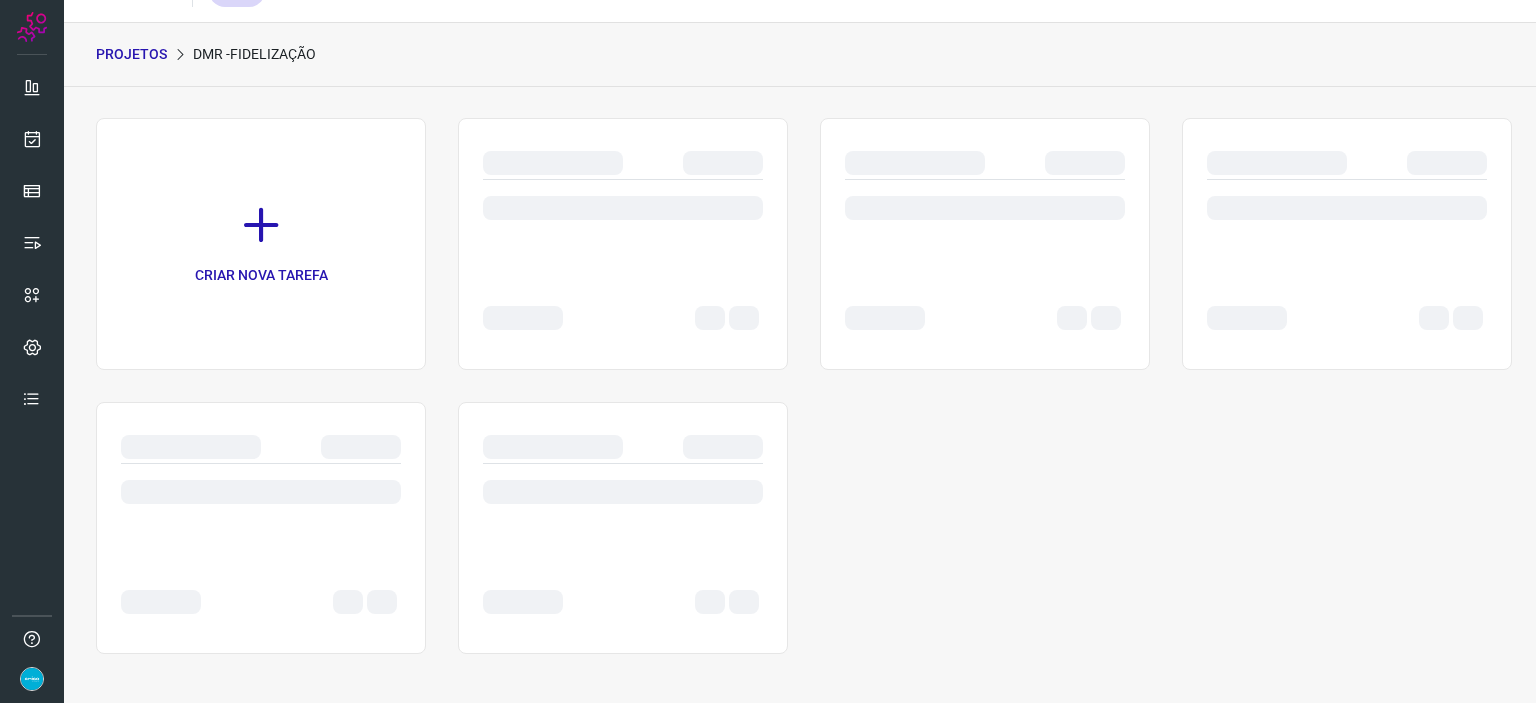 scroll, scrollTop: 0, scrollLeft: 0, axis: both 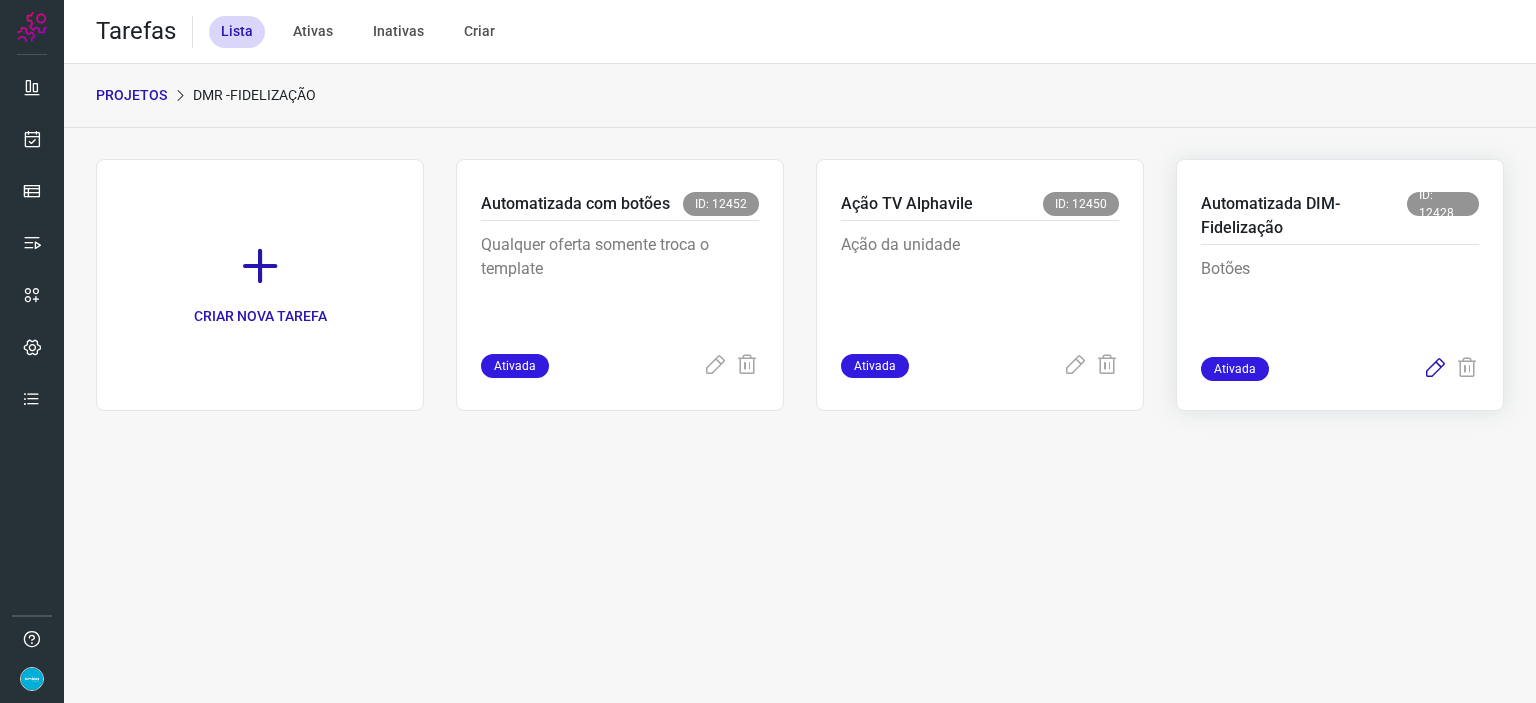 click at bounding box center [1435, 369] 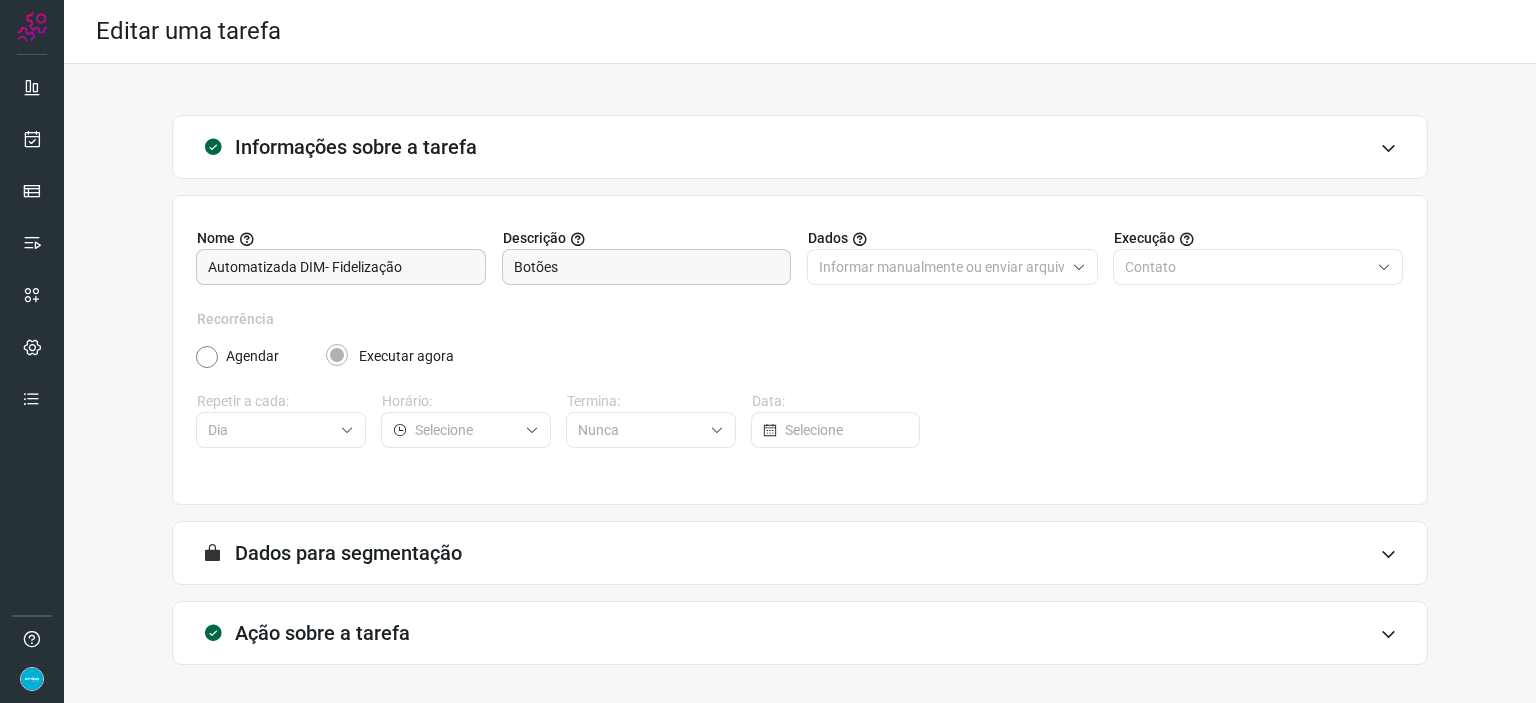 scroll, scrollTop: 77, scrollLeft: 0, axis: vertical 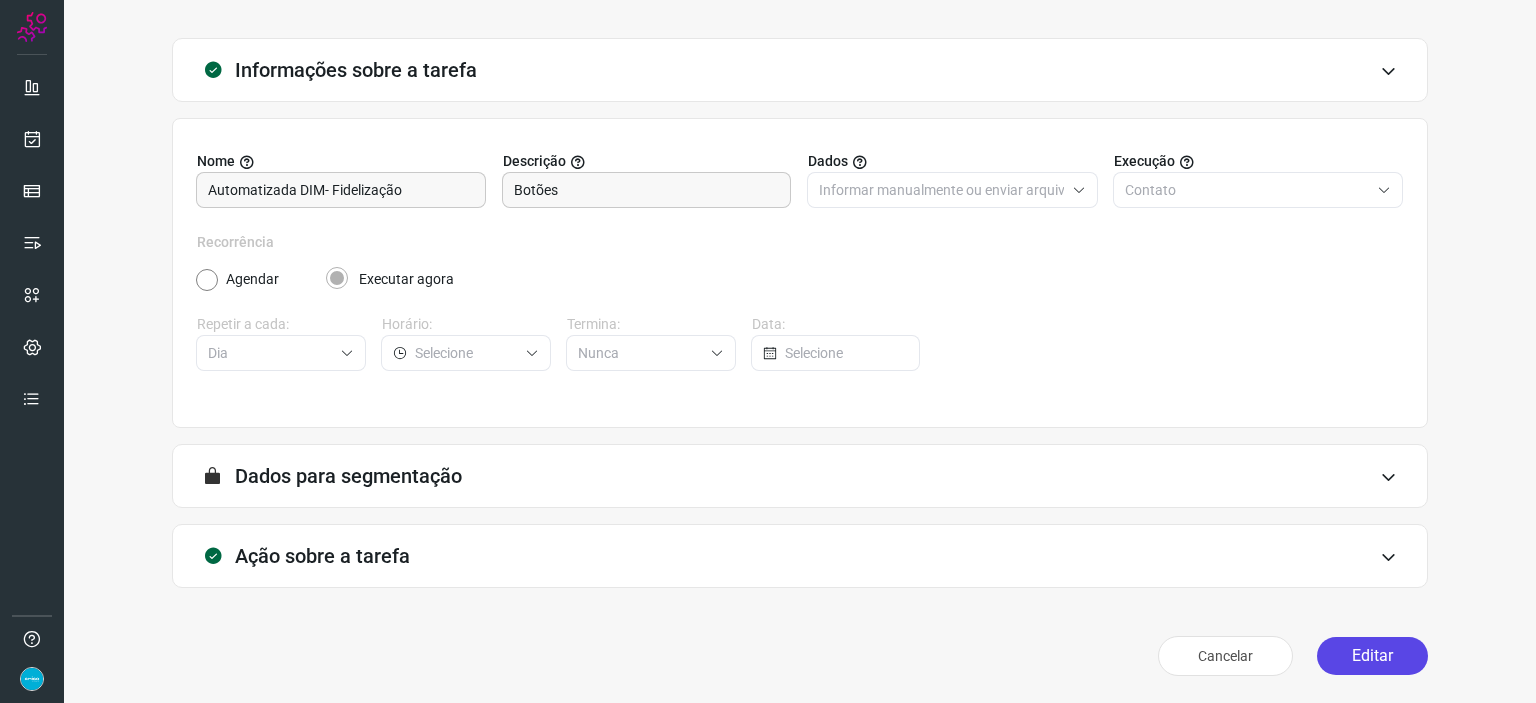 click on "Editar" at bounding box center [1372, 656] 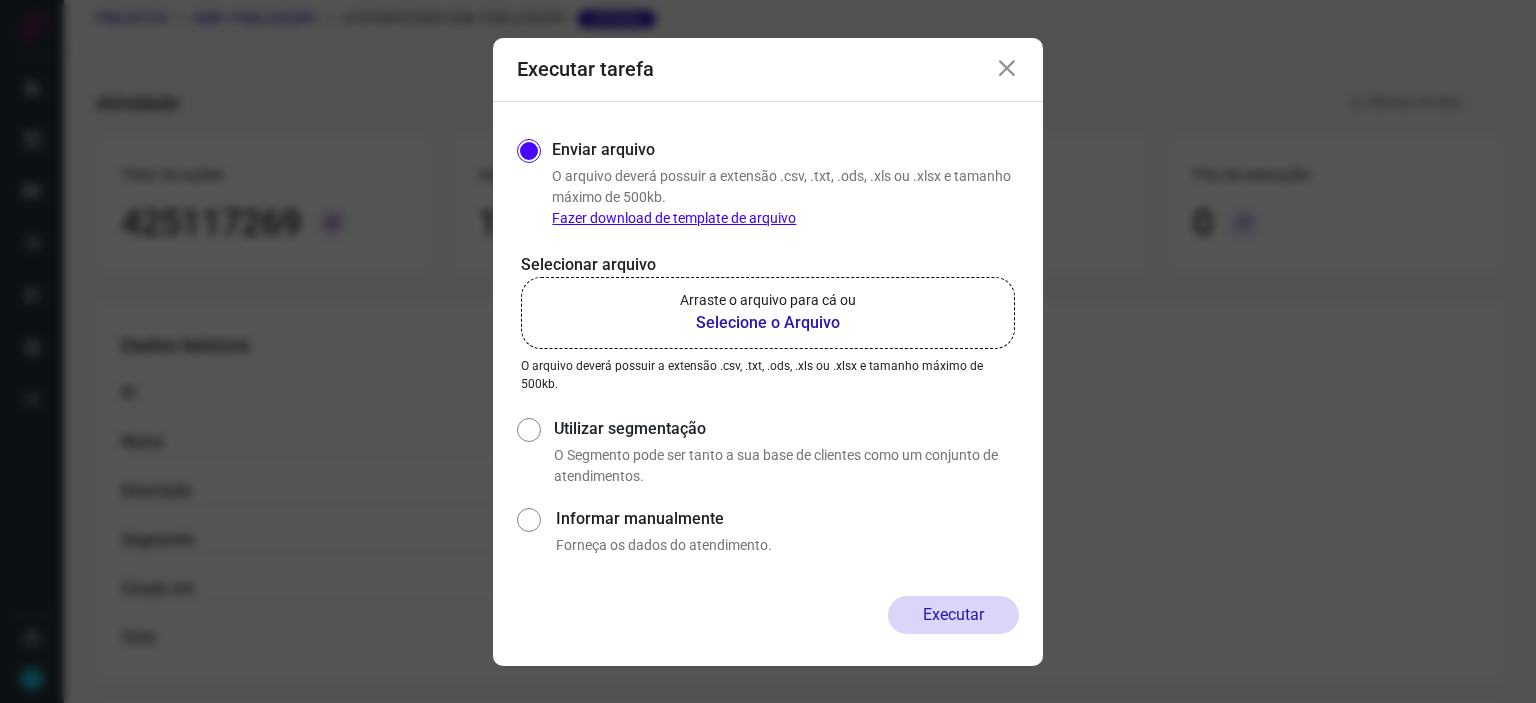 click on "Selecione o Arquivo" at bounding box center [768, 323] 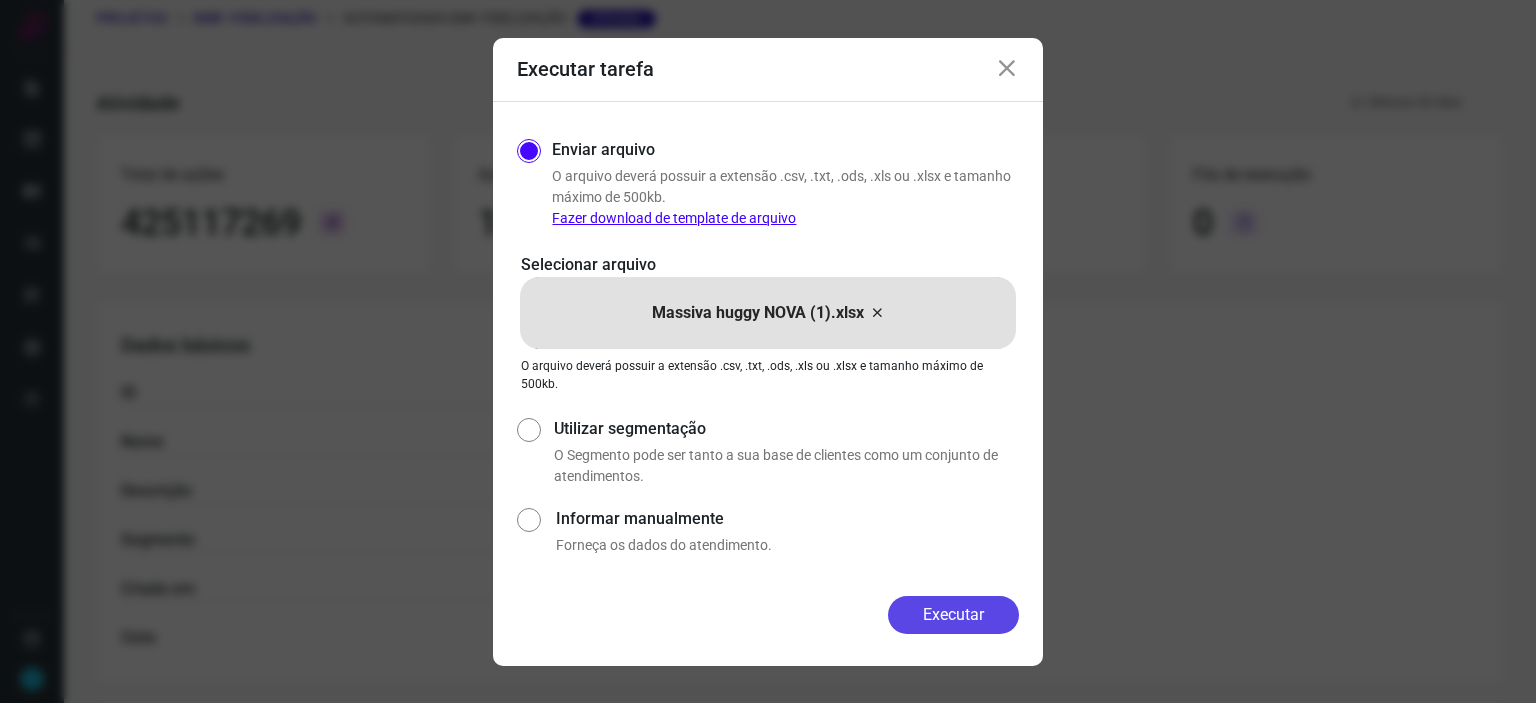 click on "Executar" at bounding box center [953, 615] 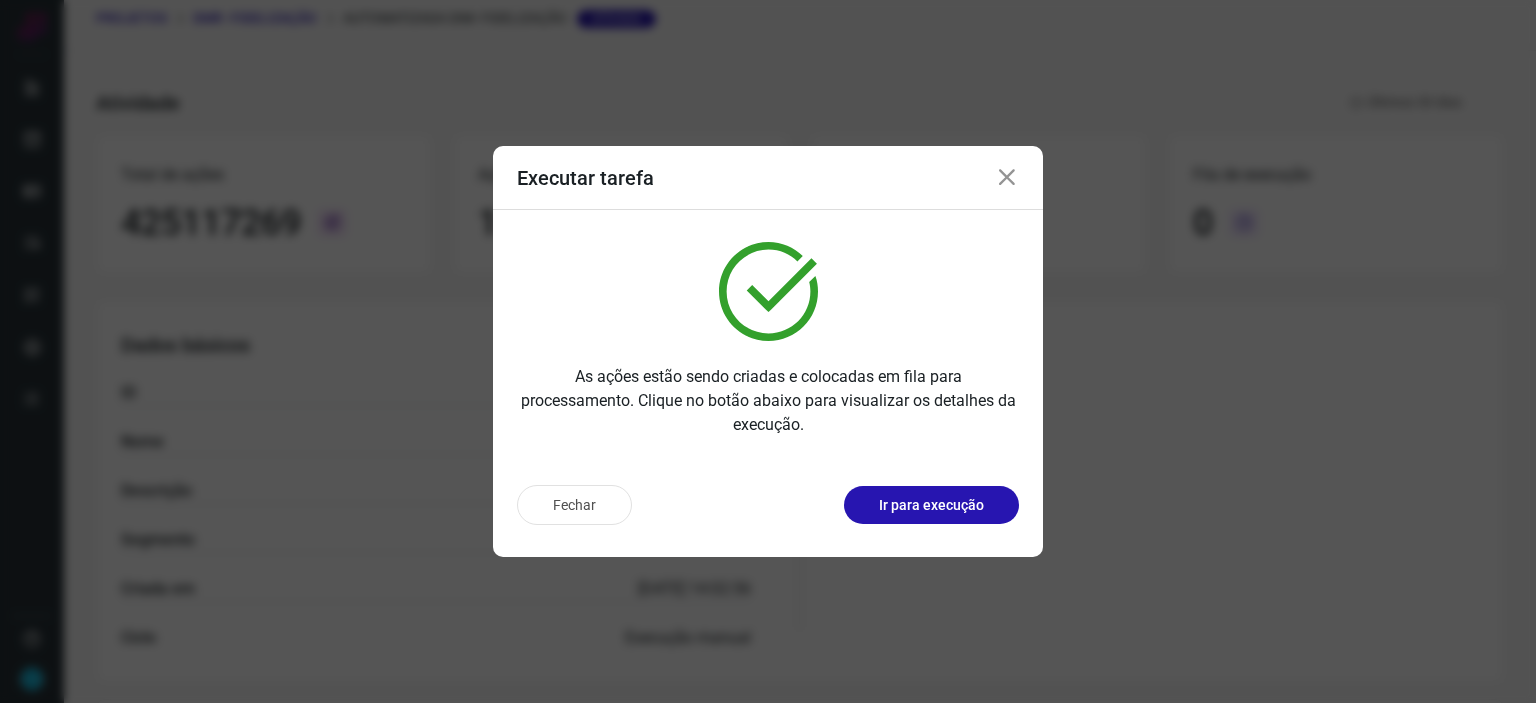click at bounding box center [1007, 178] 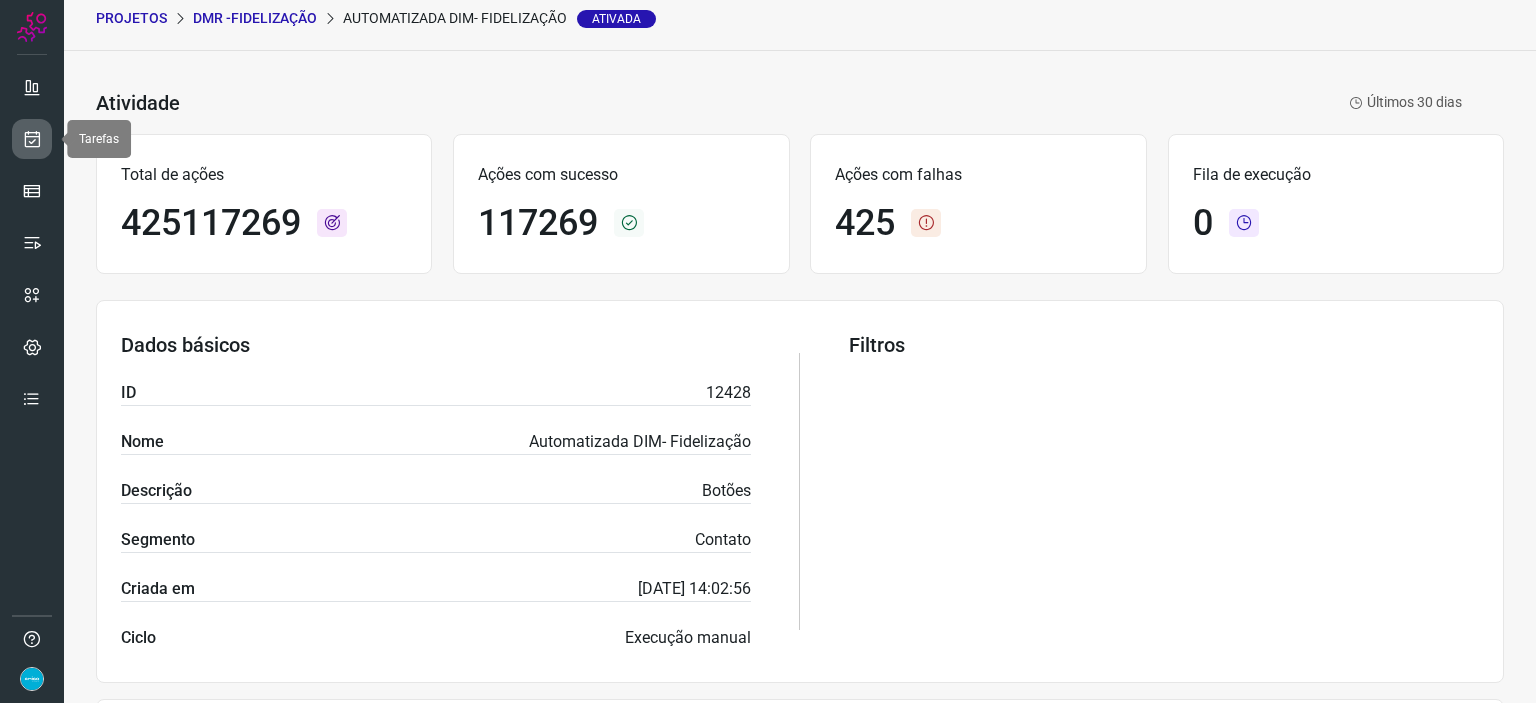 click at bounding box center (32, 139) 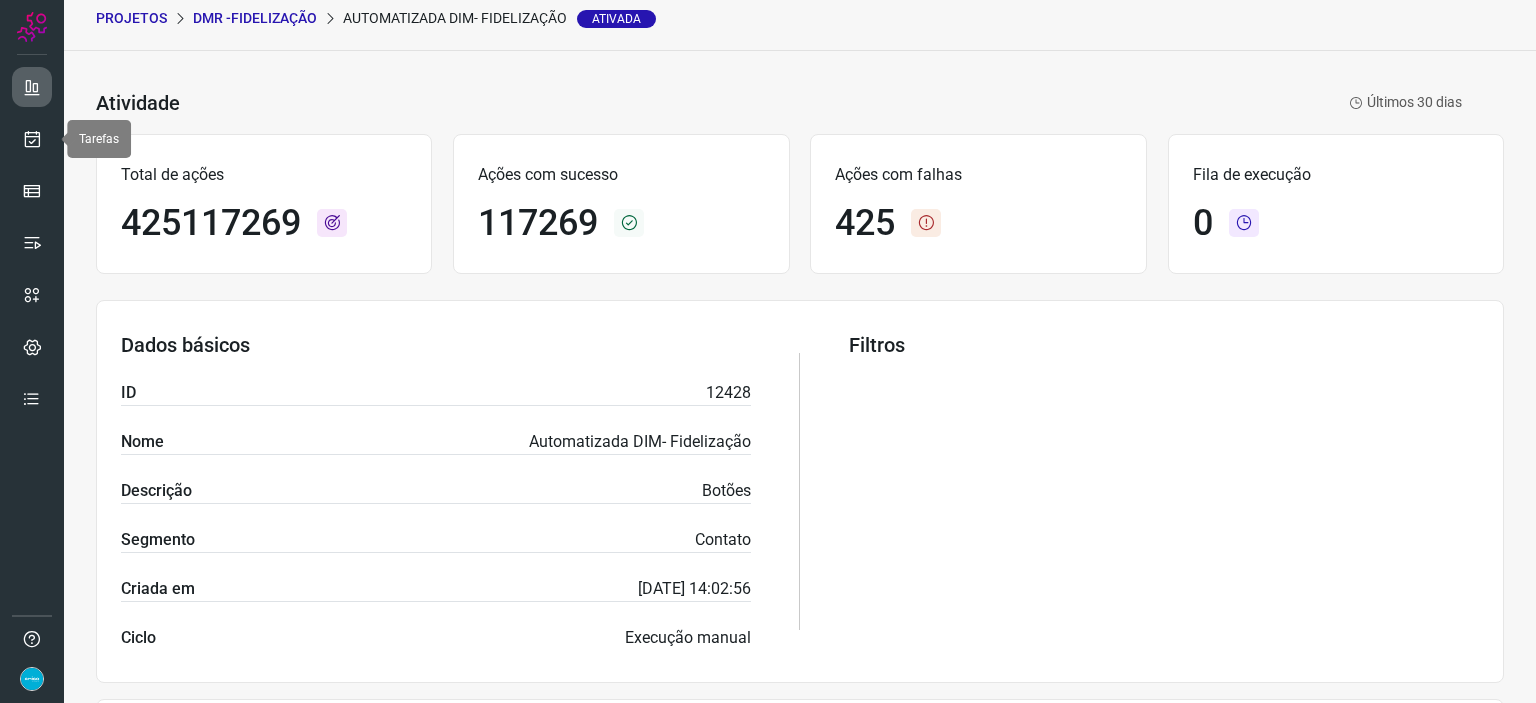 scroll, scrollTop: 0, scrollLeft: 0, axis: both 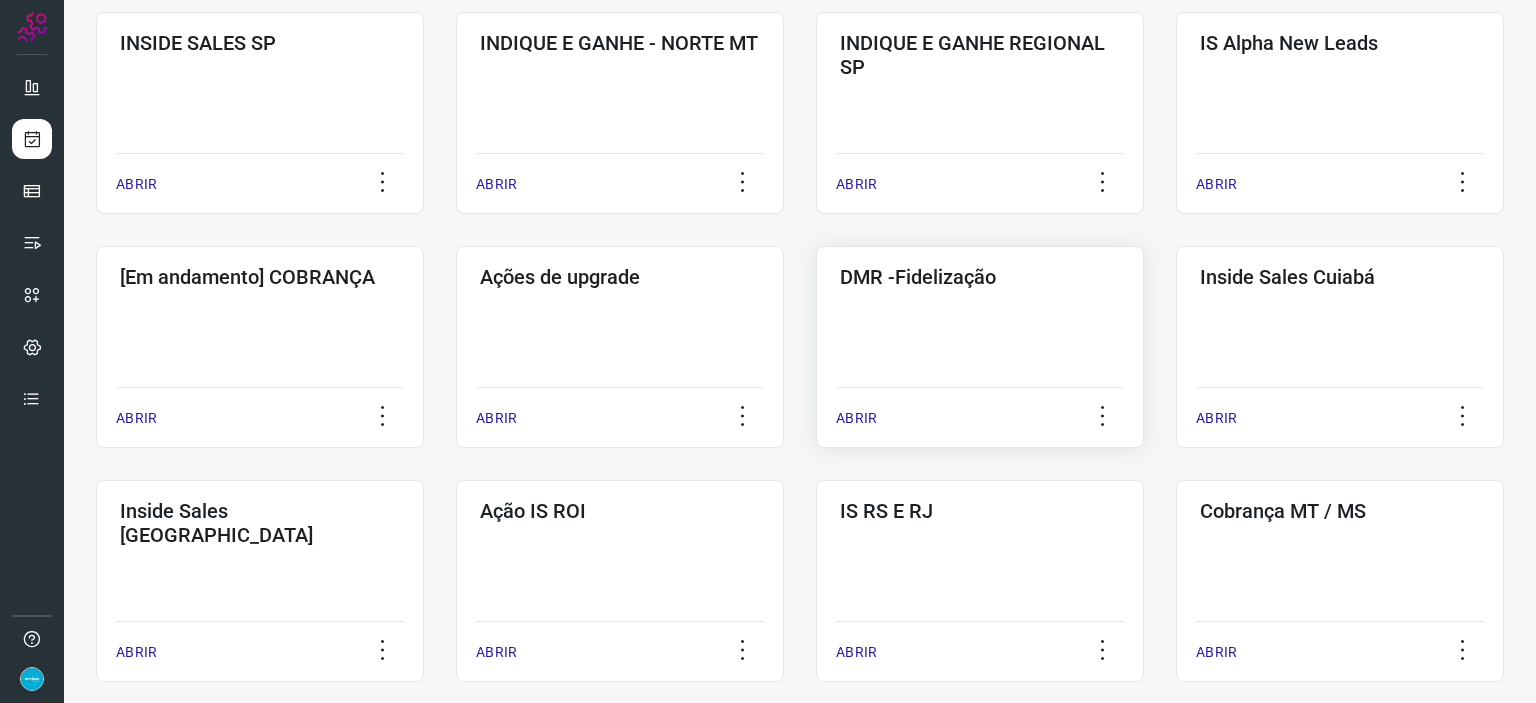 click on "ABRIR" at bounding box center [856, 418] 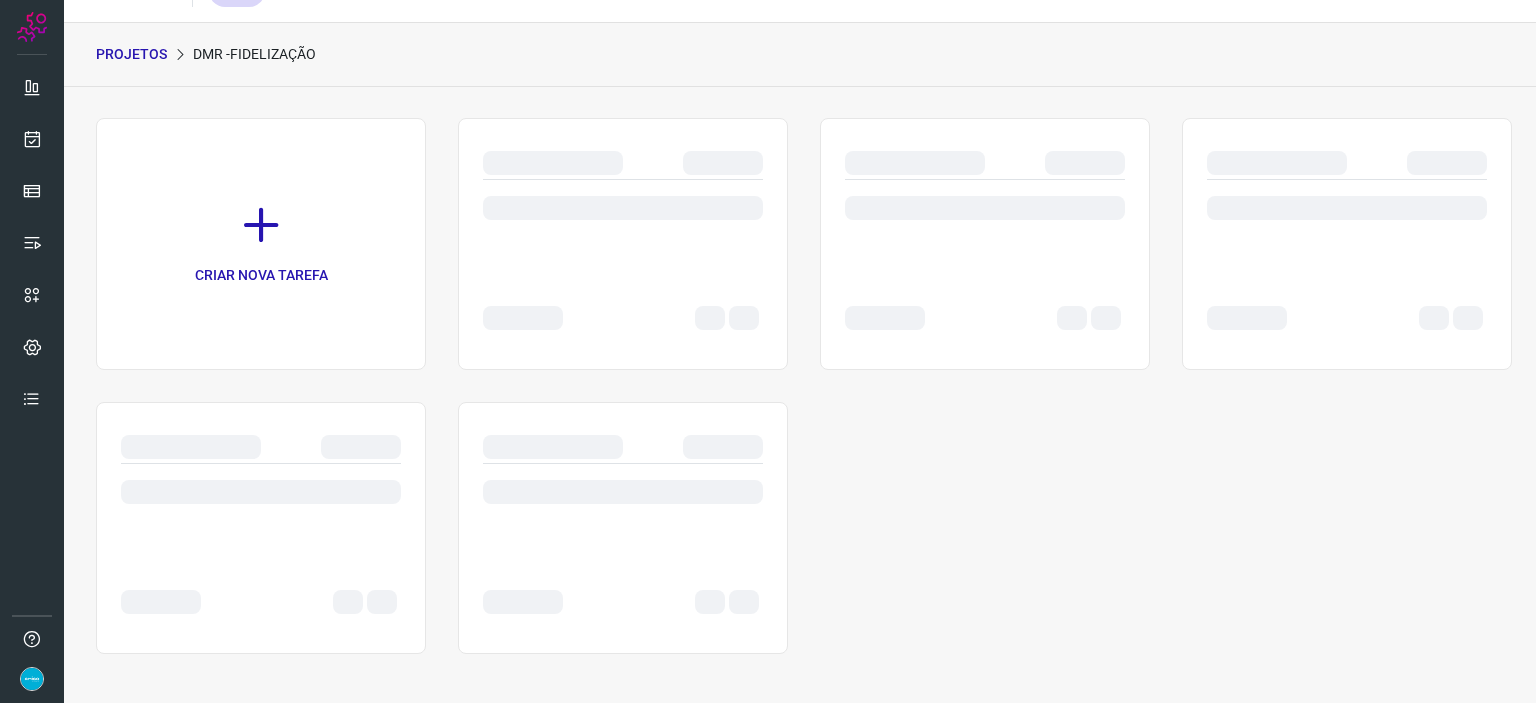 scroll, scrollTop: 0, scrollLeft: 0, axis: both 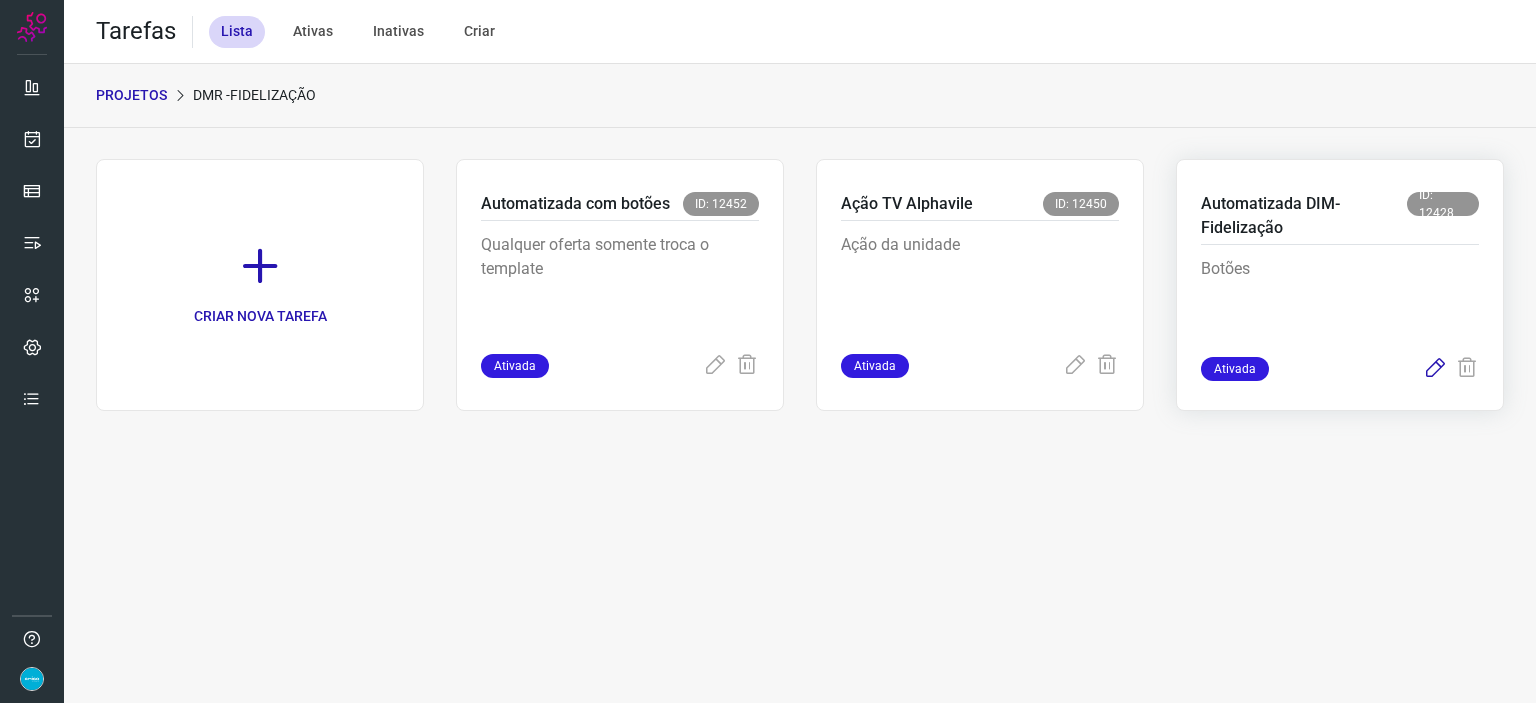 click at bounding box center [1435, 369] 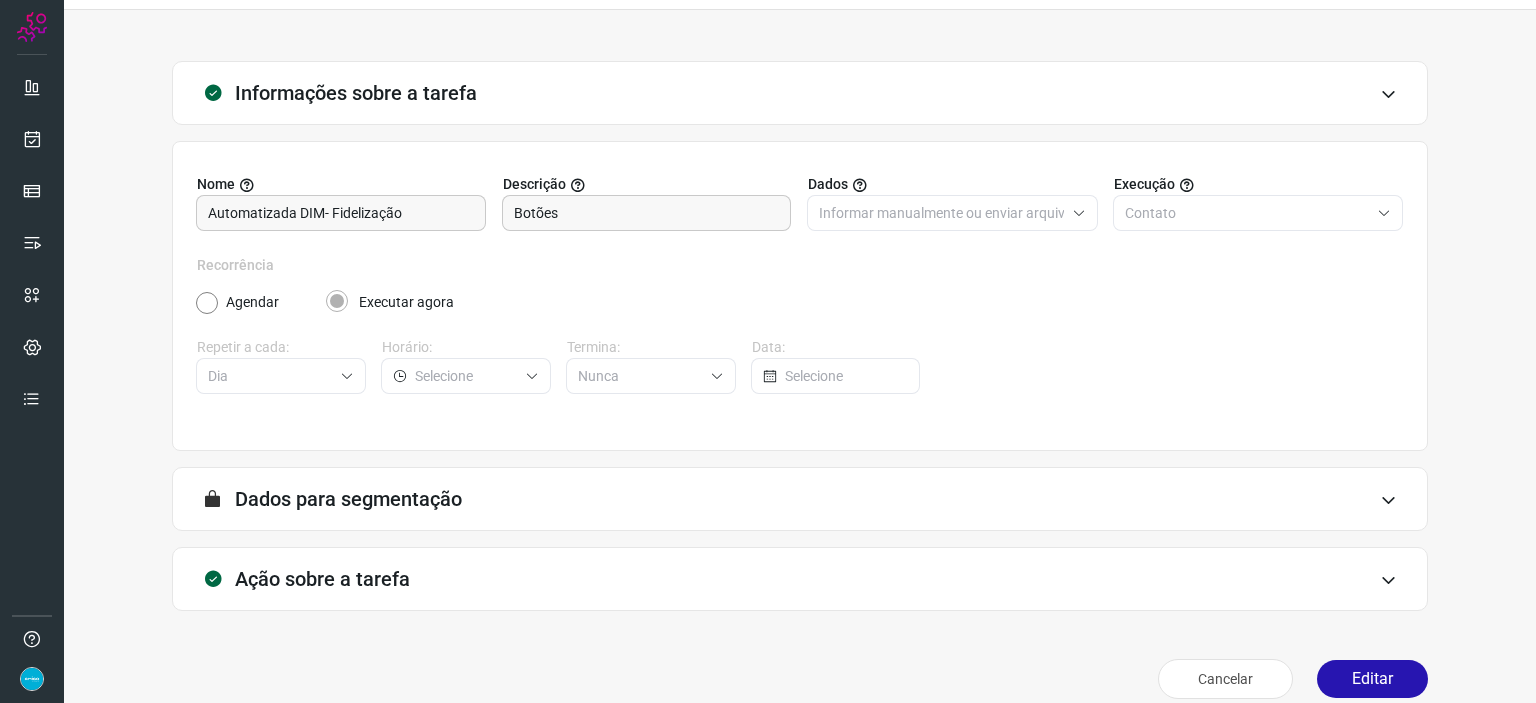 scroll, scrollTop: 77, scrollLeft: 0, axis: vertical 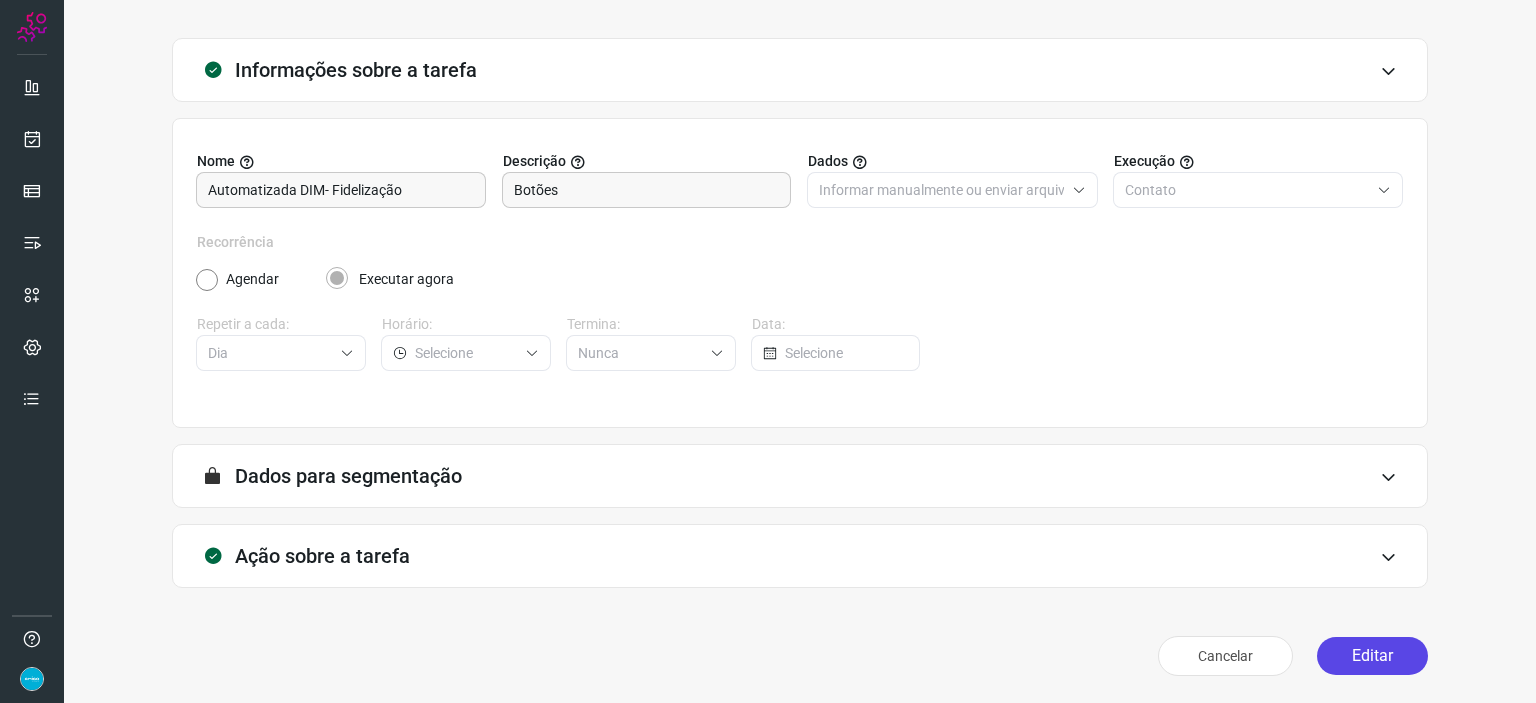click on "Editar" at bounding box center [1372, 656] 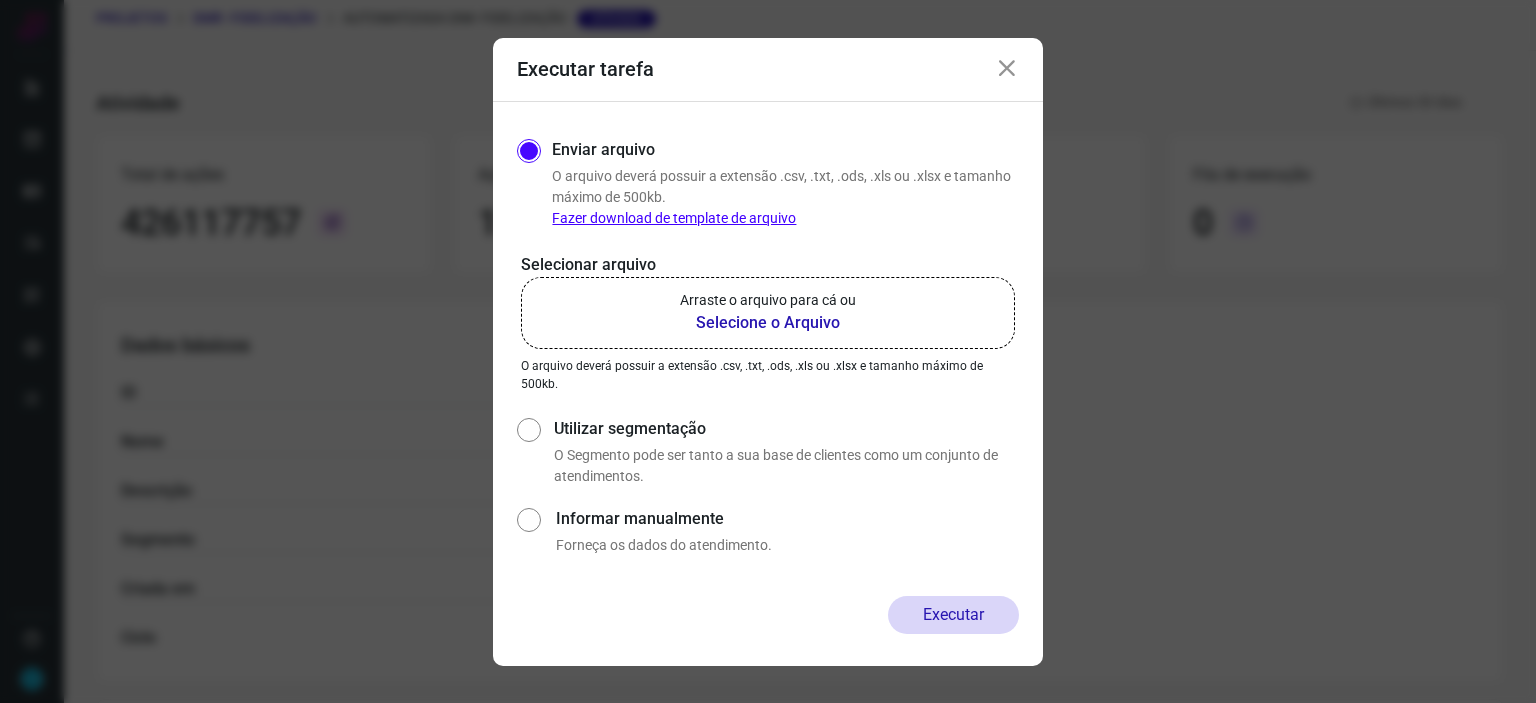 click on "Selecione o Arquivo" at bounding box center (768, 323) 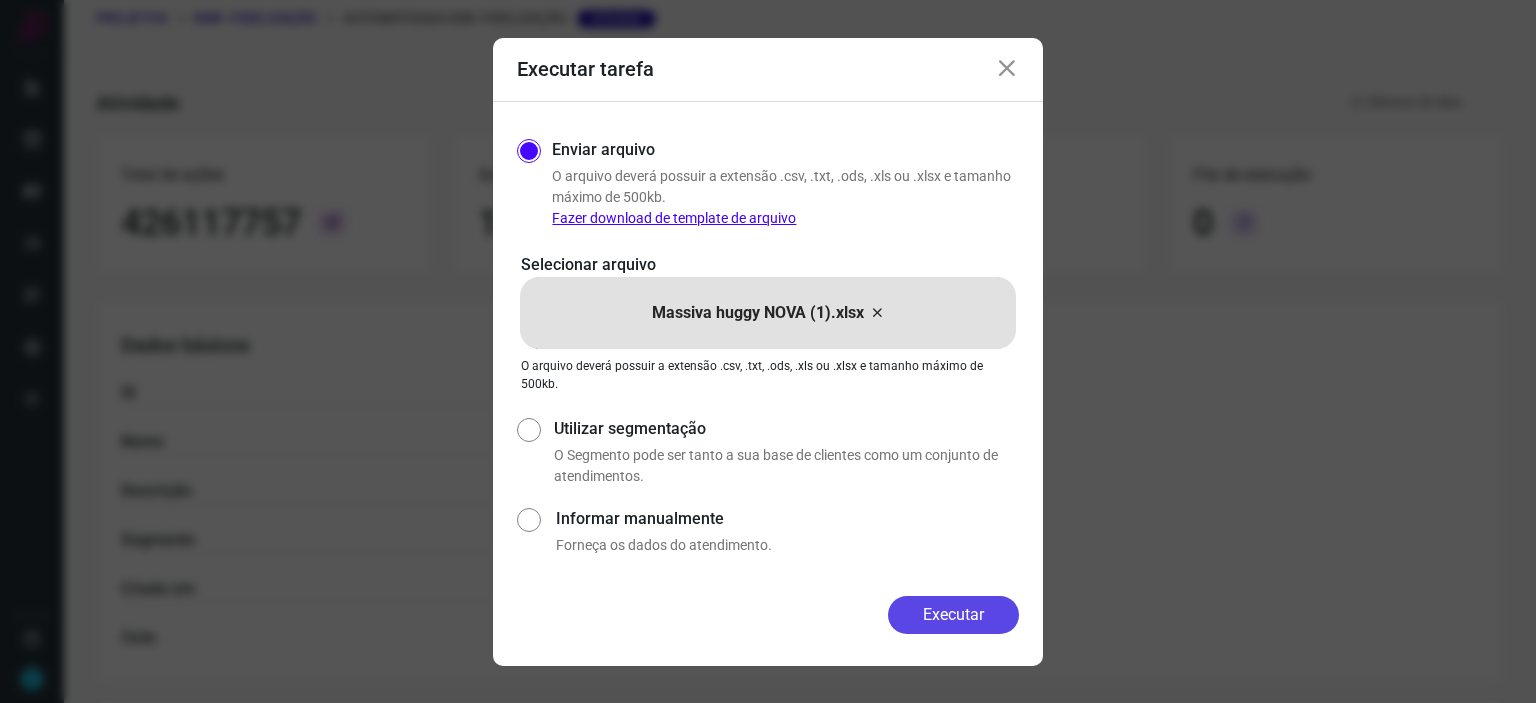 click on "Executar" at bounding box center (953, 615) 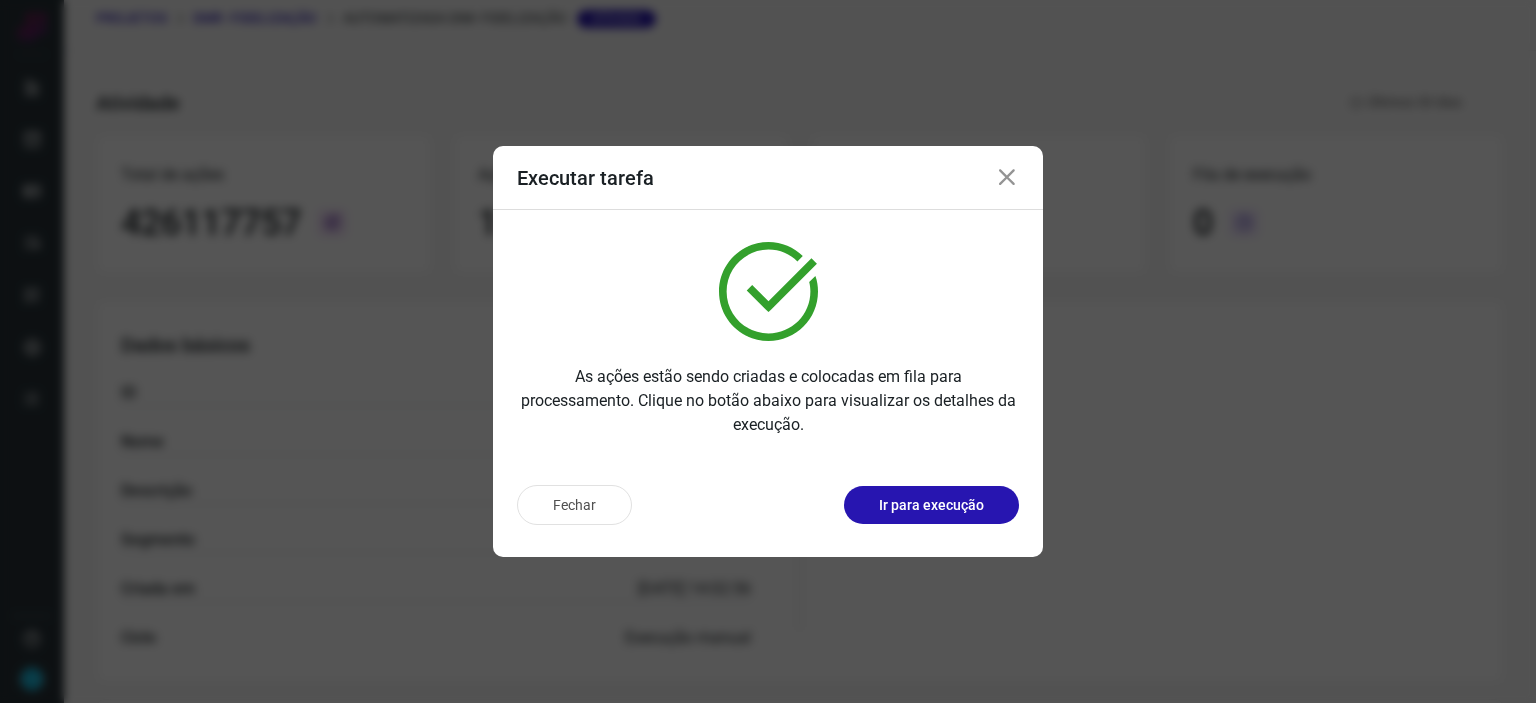 click at bounding box center [1007, 178] 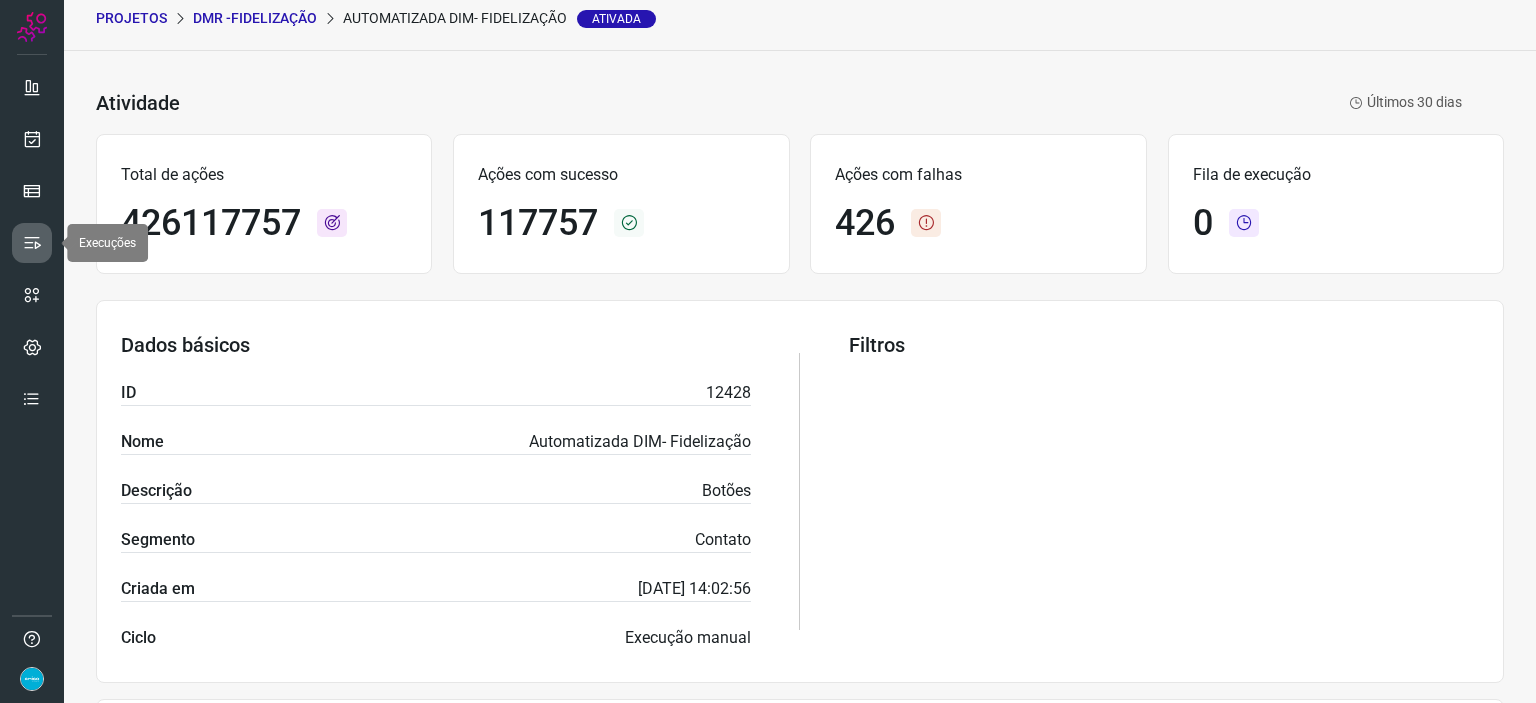 click at bounding box center [32, 243] 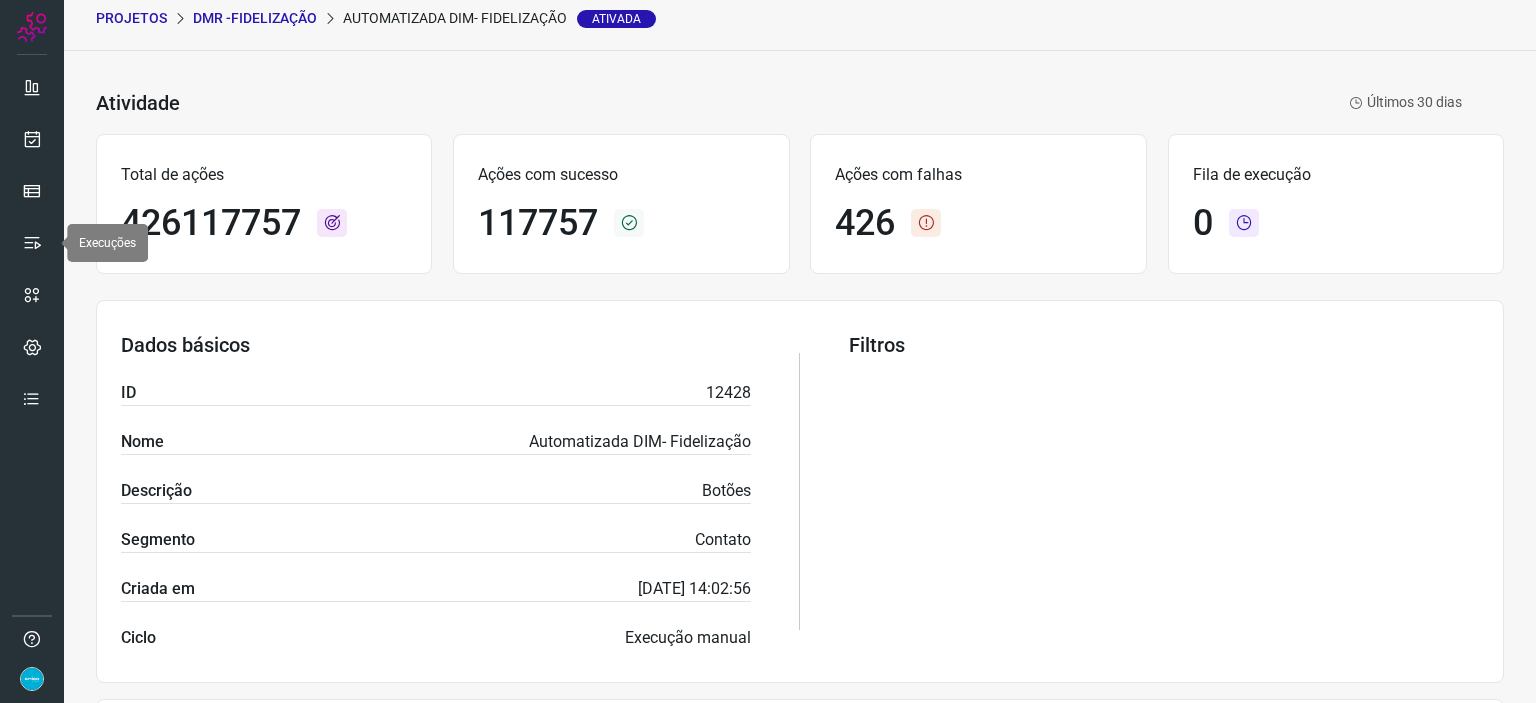 scroll, scrollTop: 0, scrollLeft: 0, axis: both 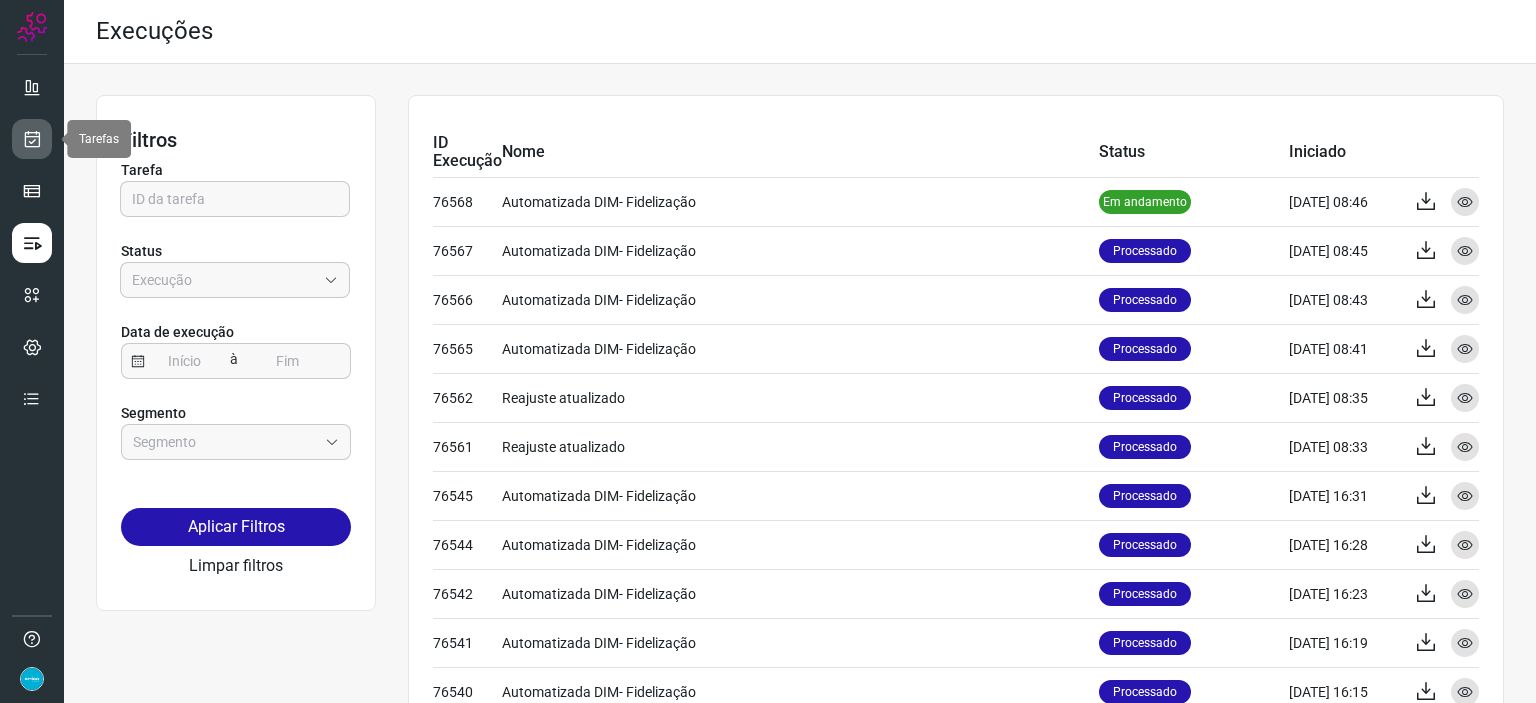 click at bounding box center (32, 139) 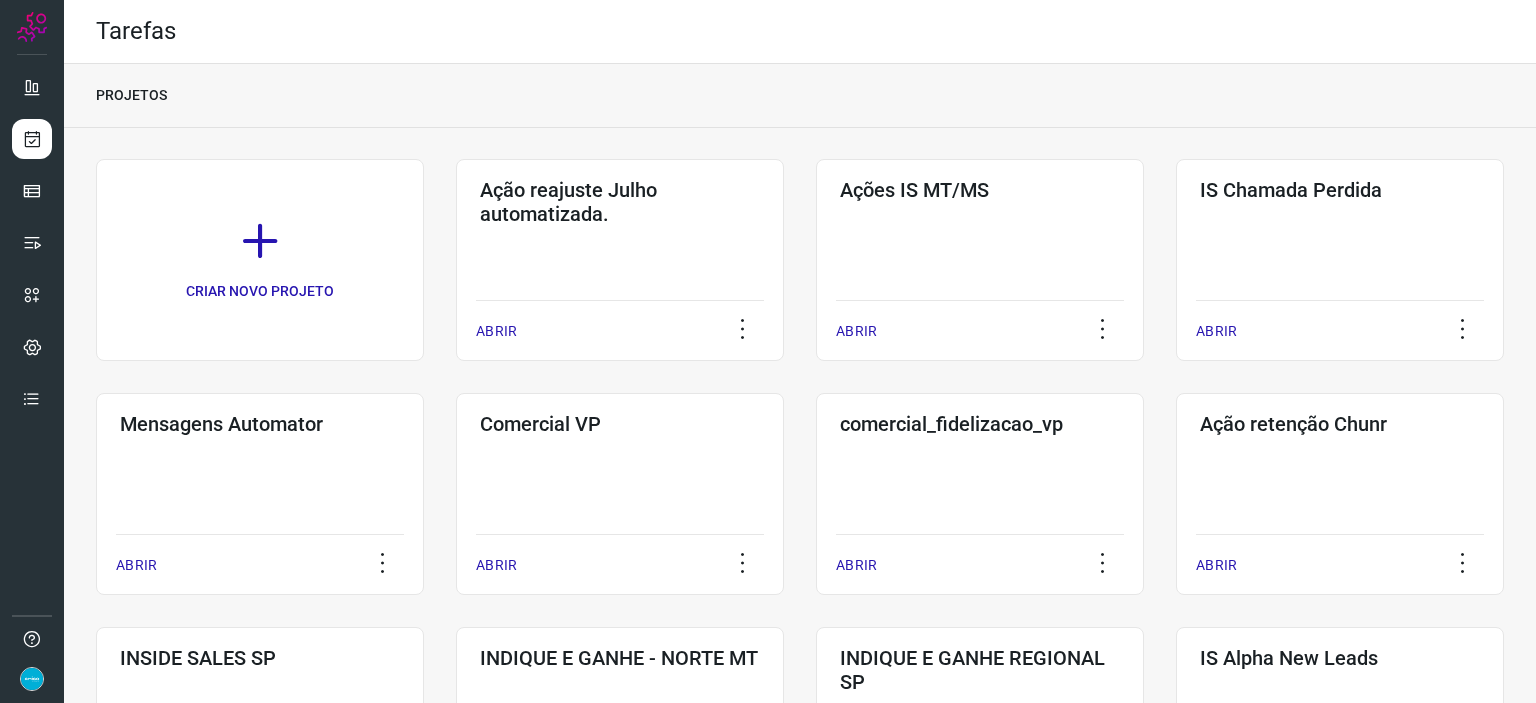 click on "PROJETOS" at bounding box center (800, 96) 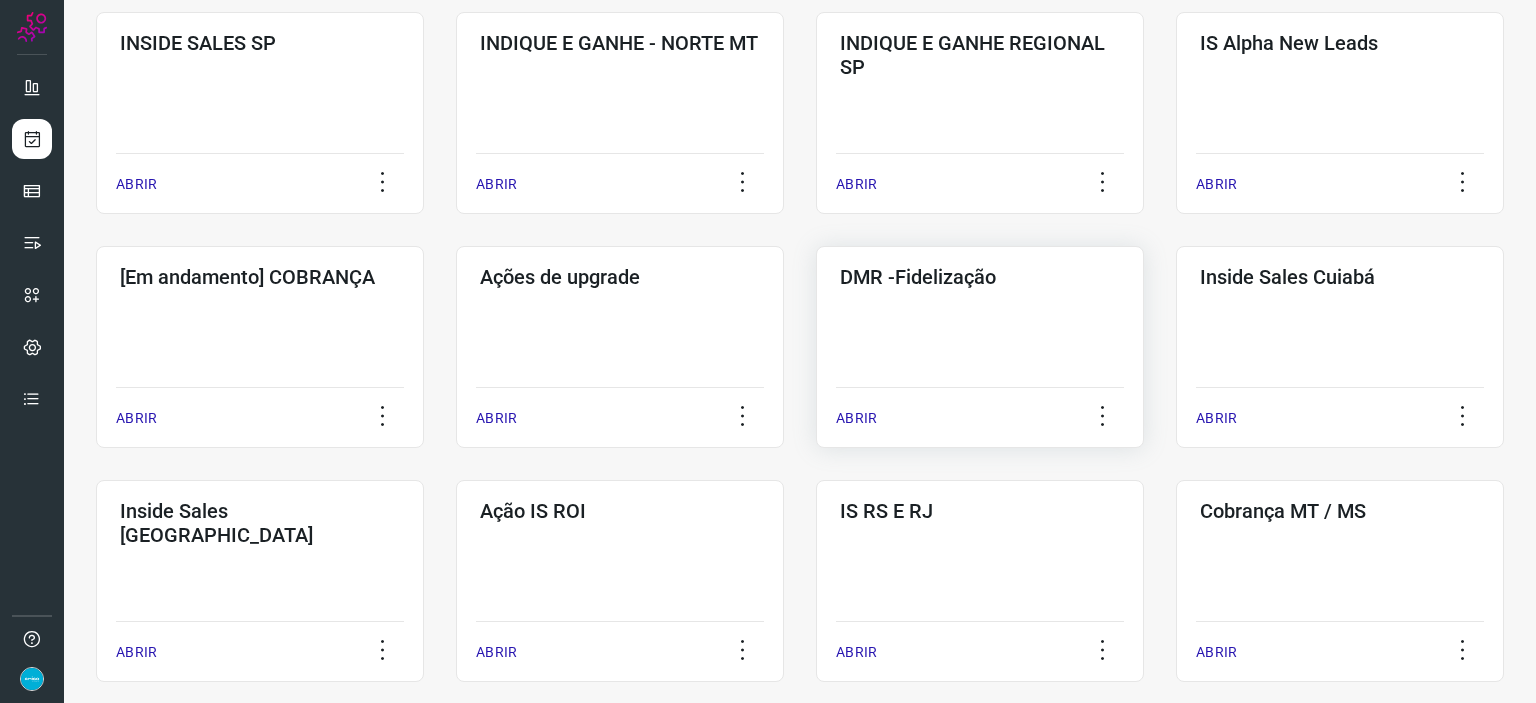 click on "ABRIR" at bounding box center (856, 418) 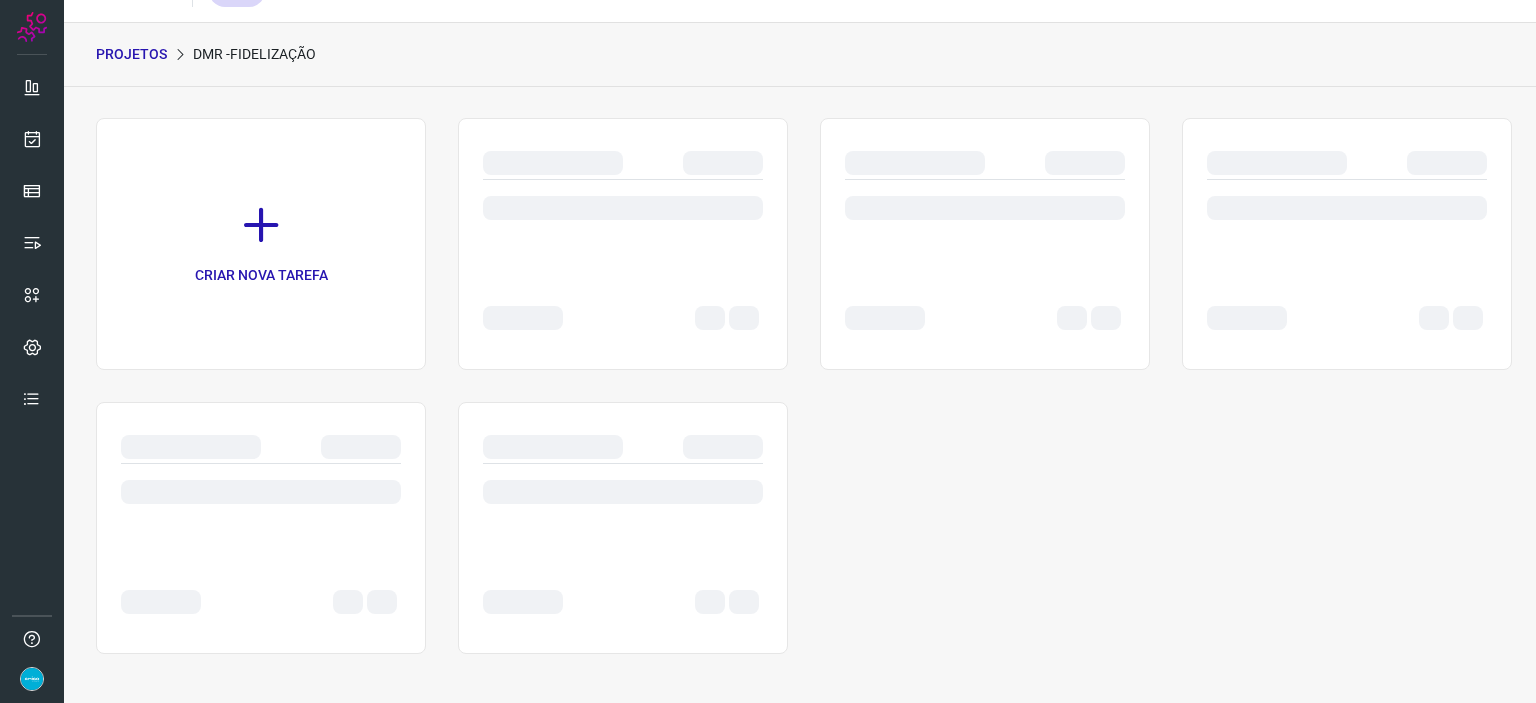 scroll, scrollTop: 0, scrollLeft: 0, axis: both 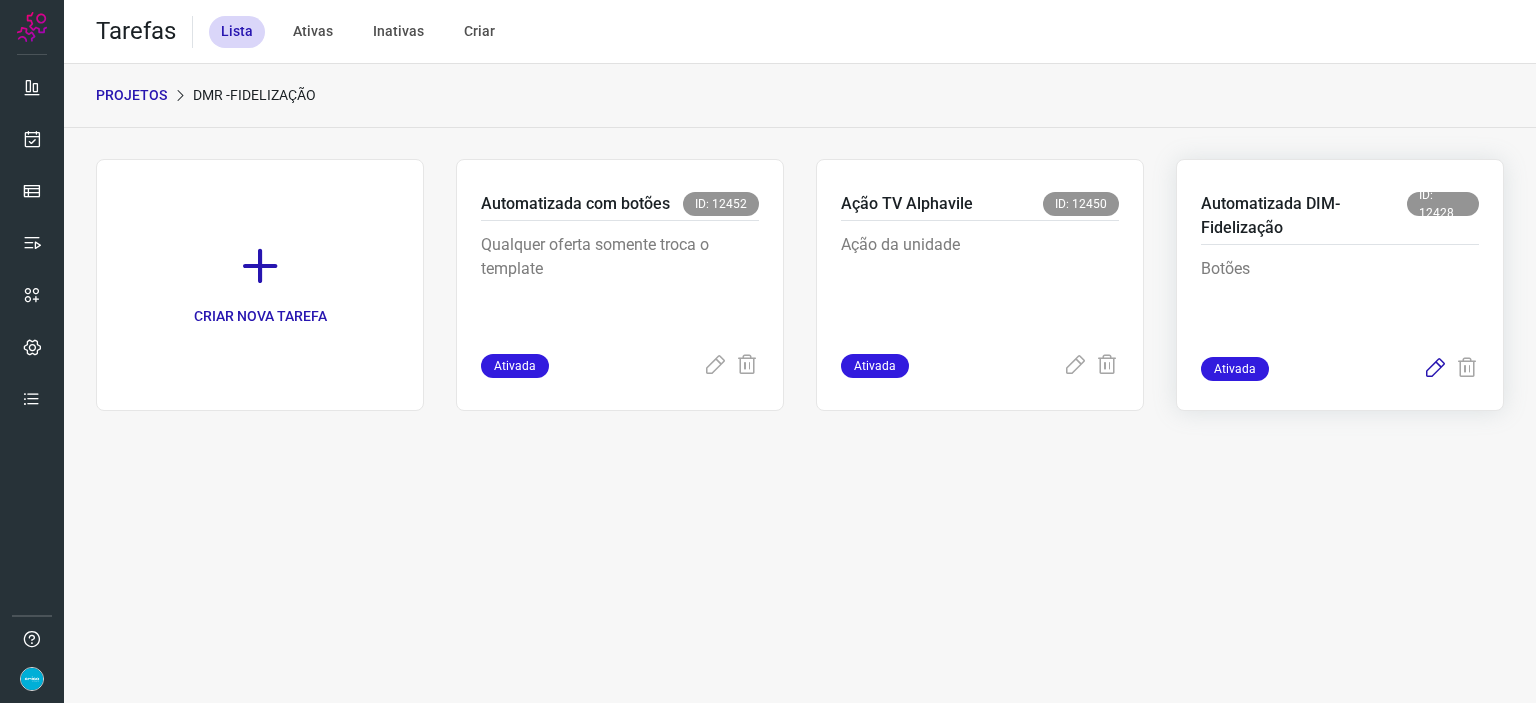 click at bounding box center [1435, 369] 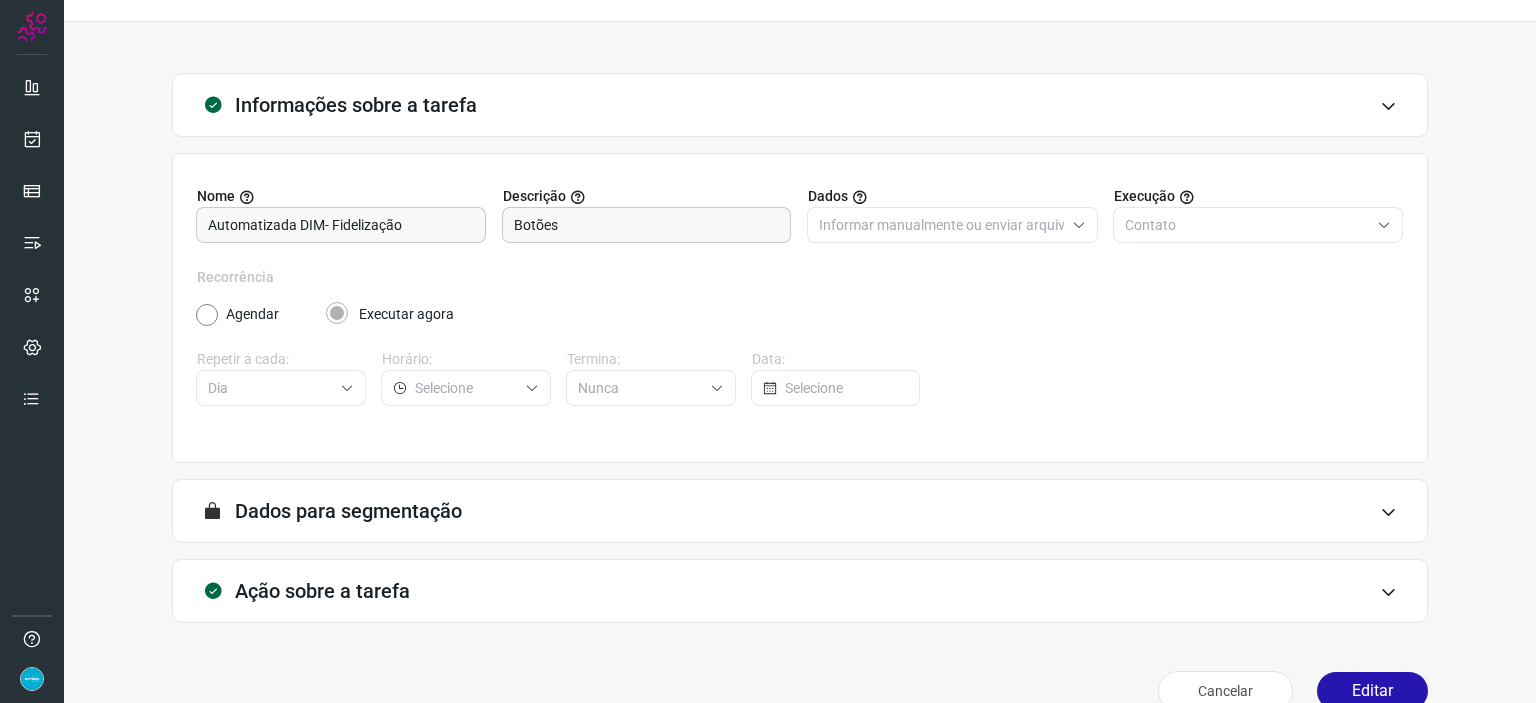scroll, scrollTop: 77, scrollLeft: 0, axis: vertical 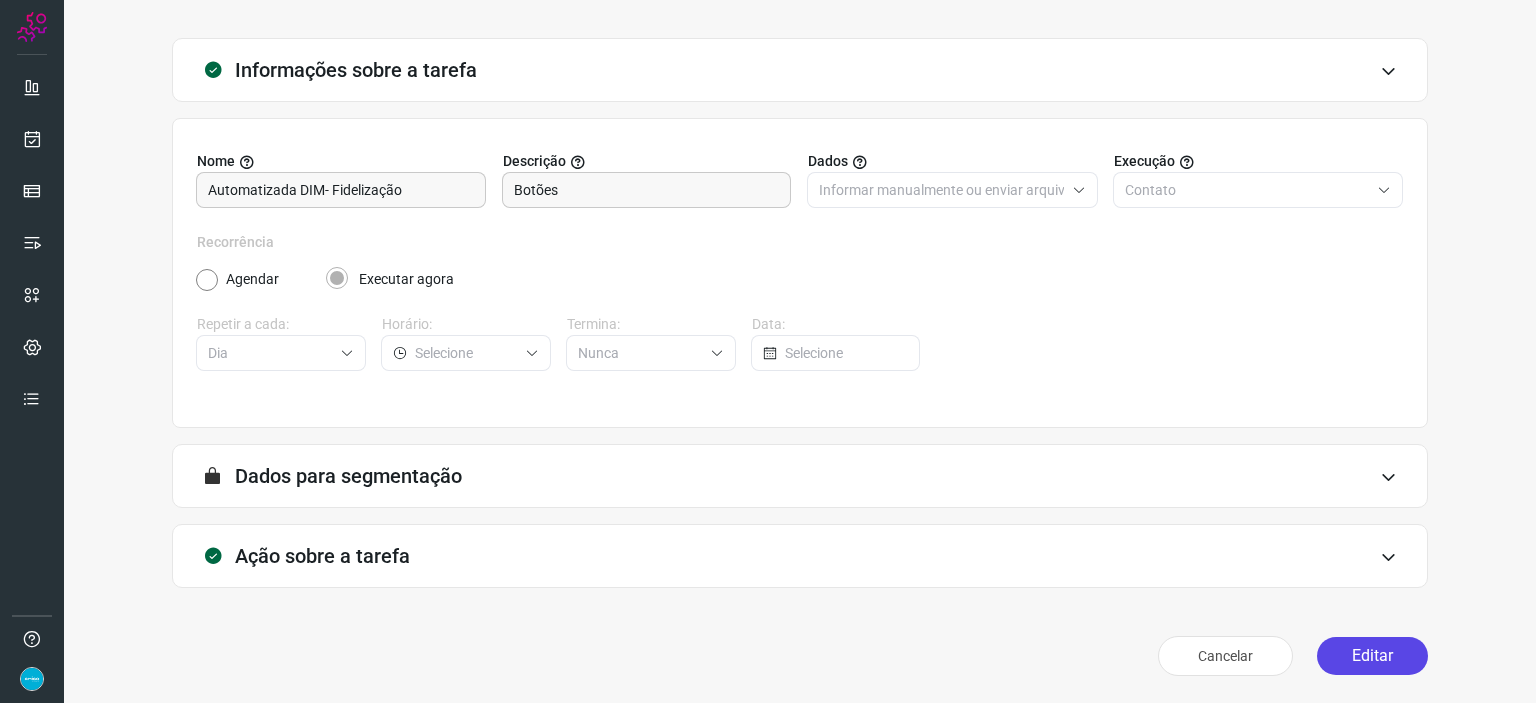 click on "Editar" at bounding box center (1372, 656) 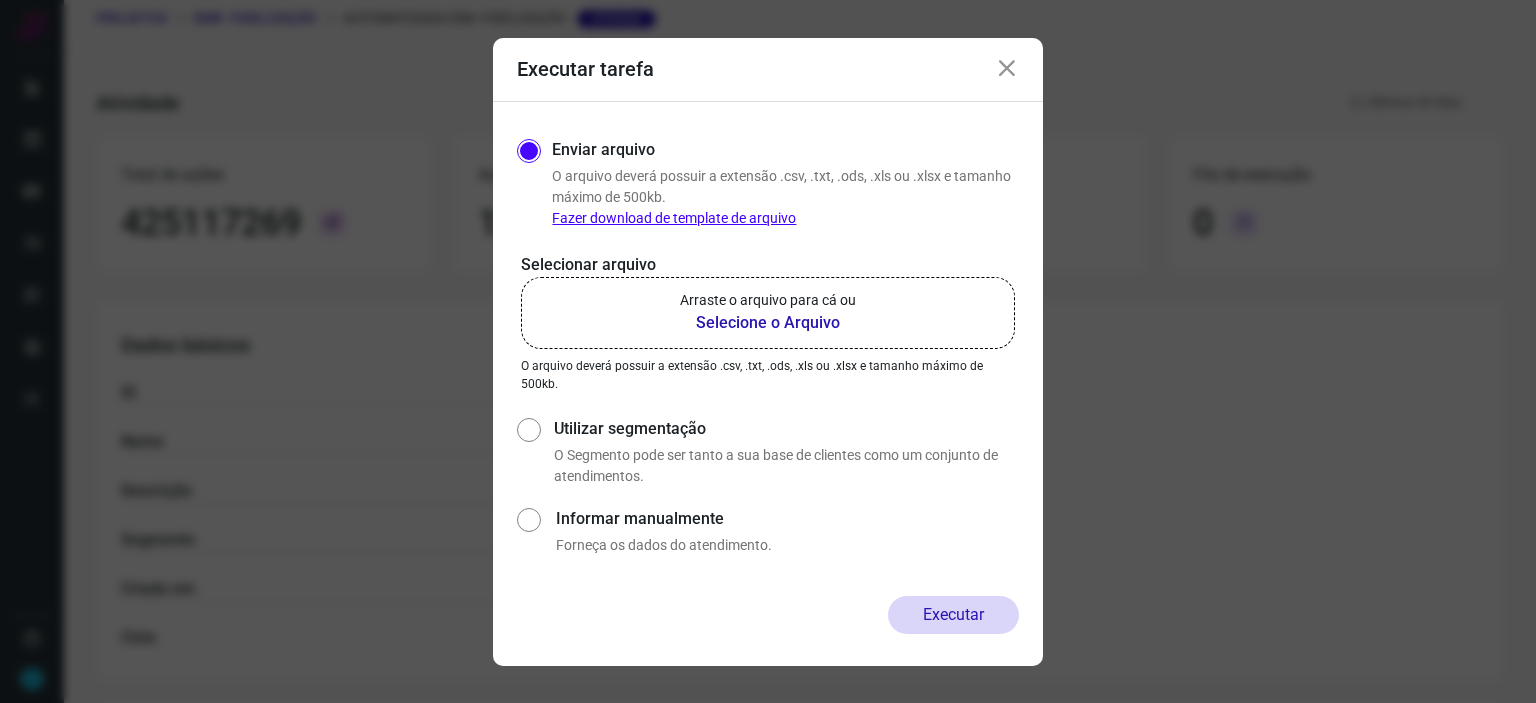 click on "Selecione o Arquivo" at bounding box center (768, 323) 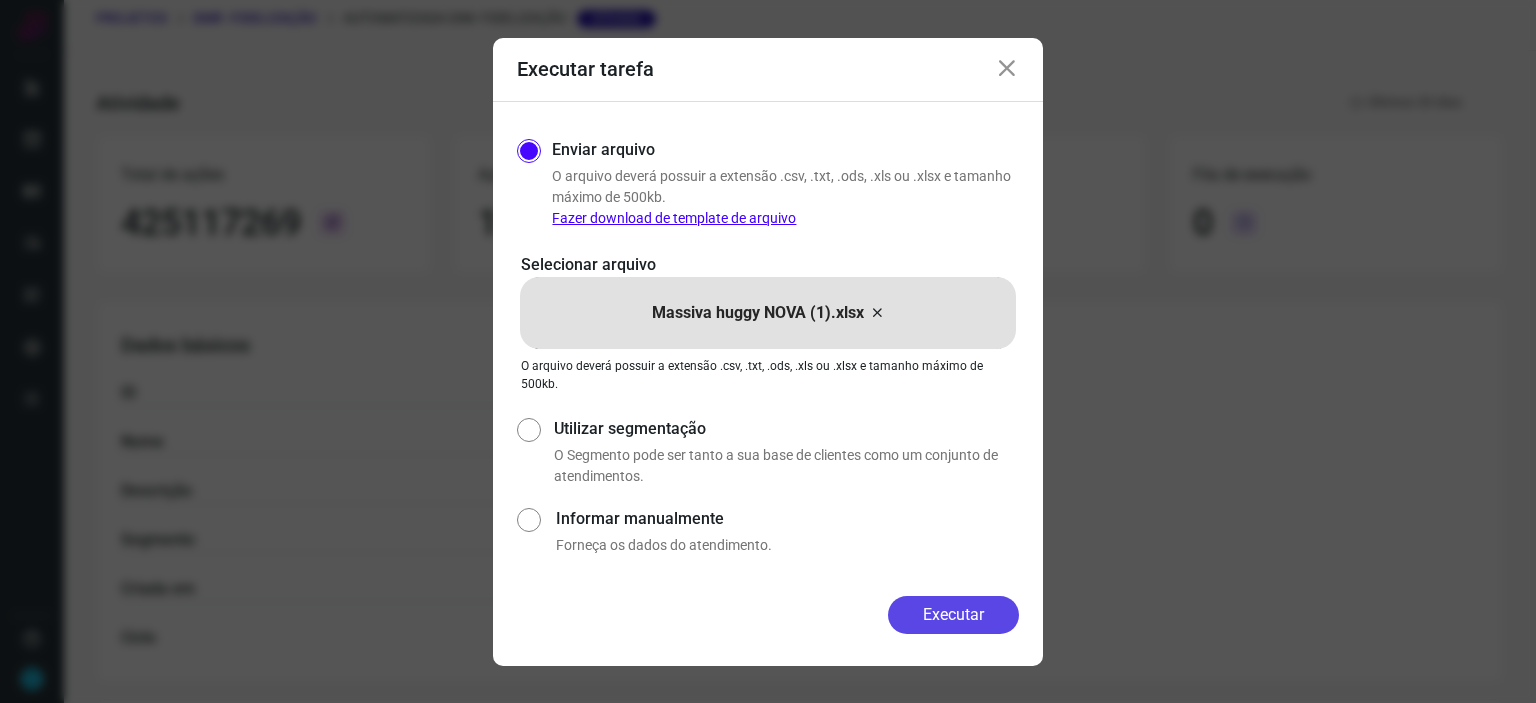 click on "Executar" at bounding box center [953, 615] 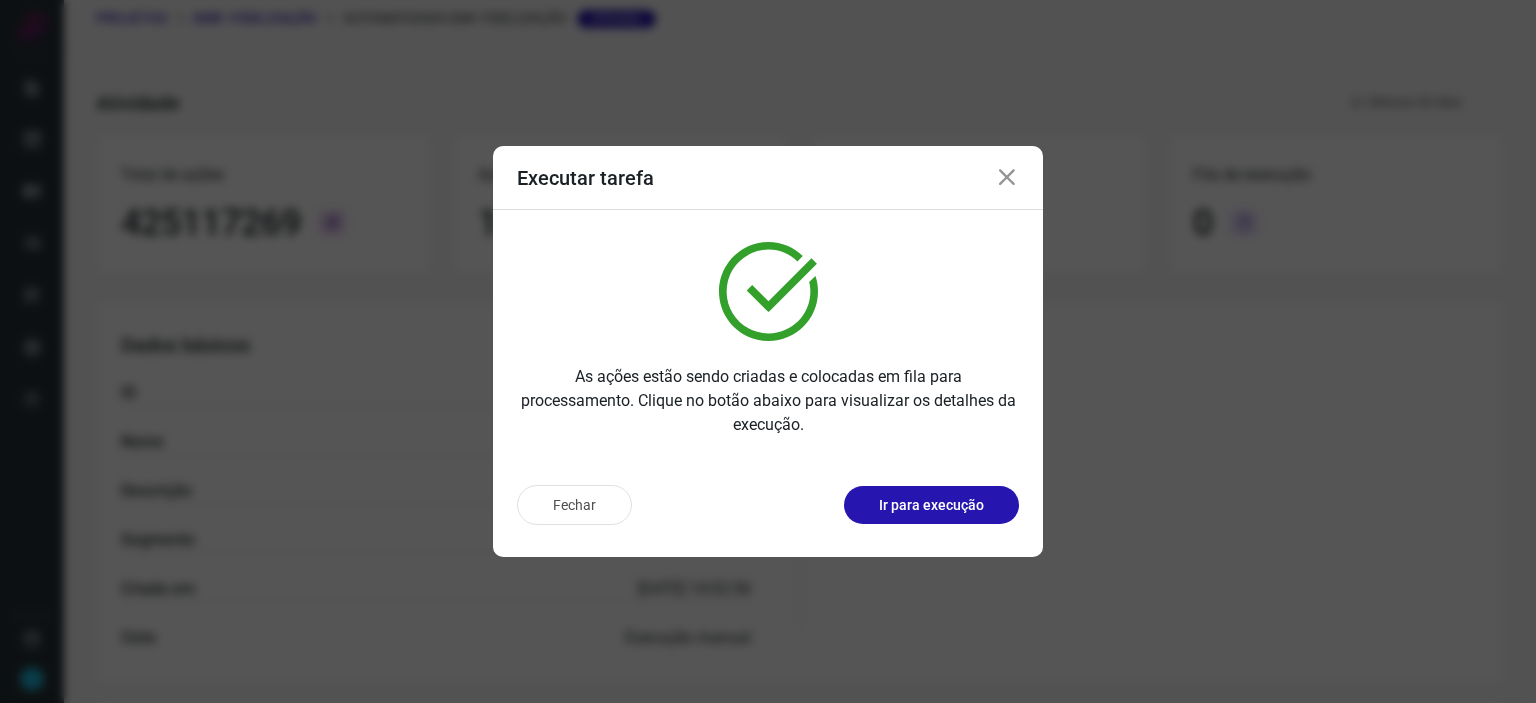 click at bounding box center (1007, 178) 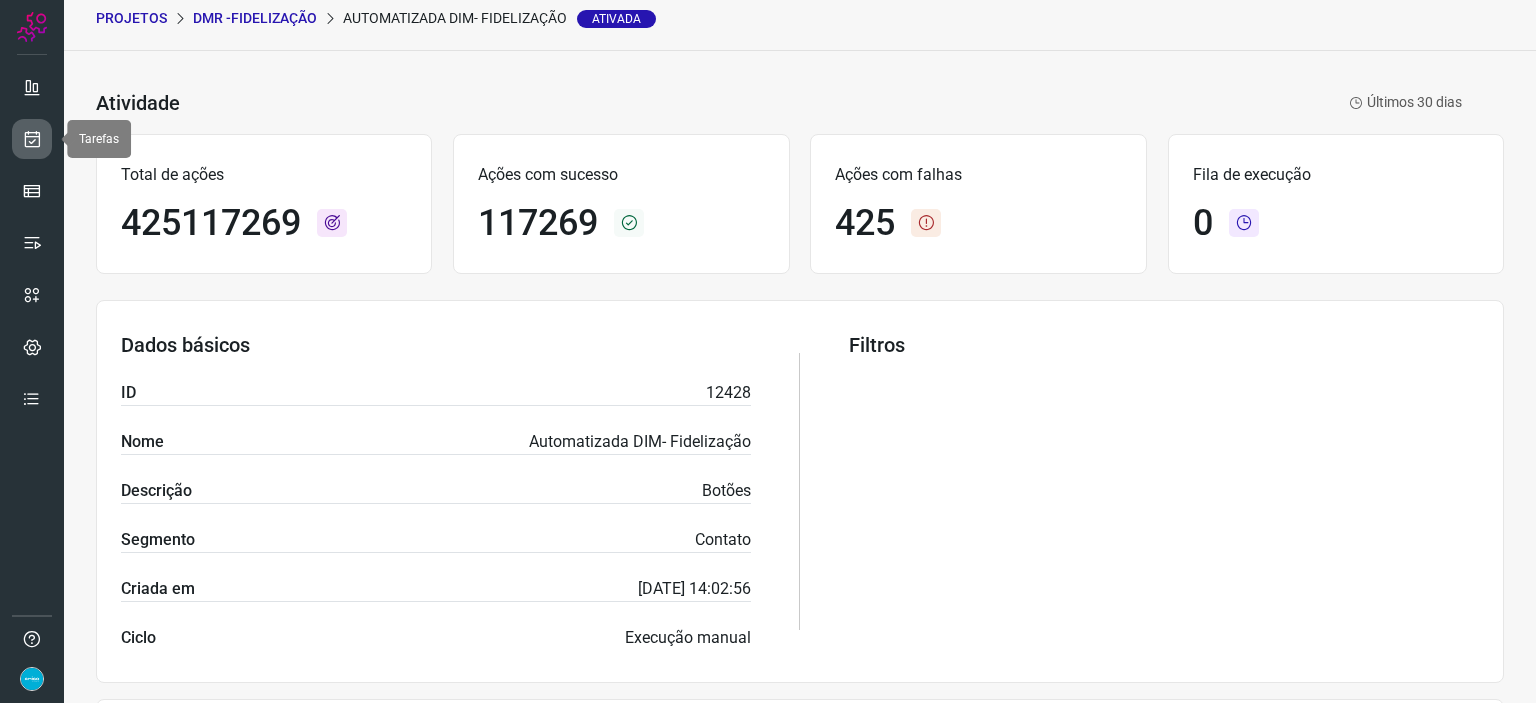 click at bounding box center (32, 139) 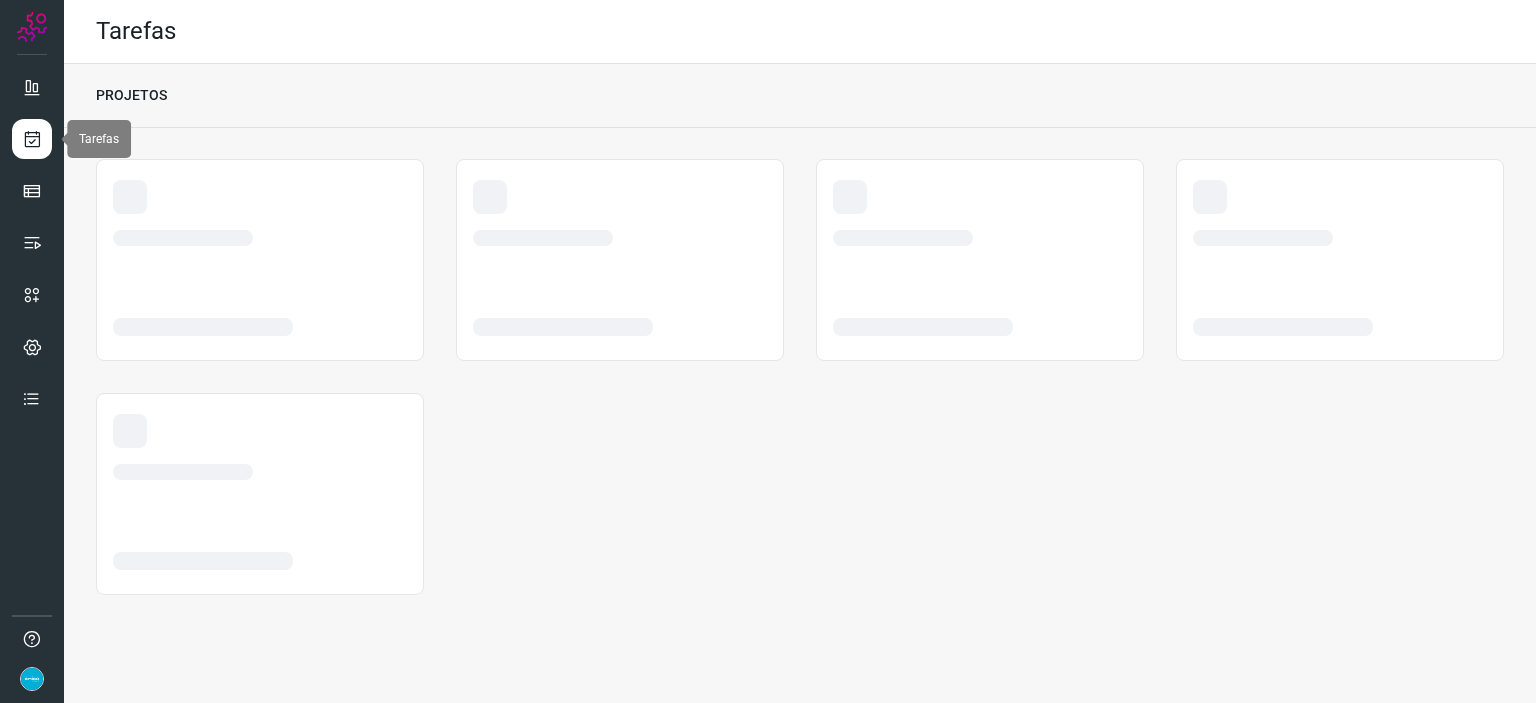 scroll, scrollTop: 0, scrollLeft: 0, axis: both 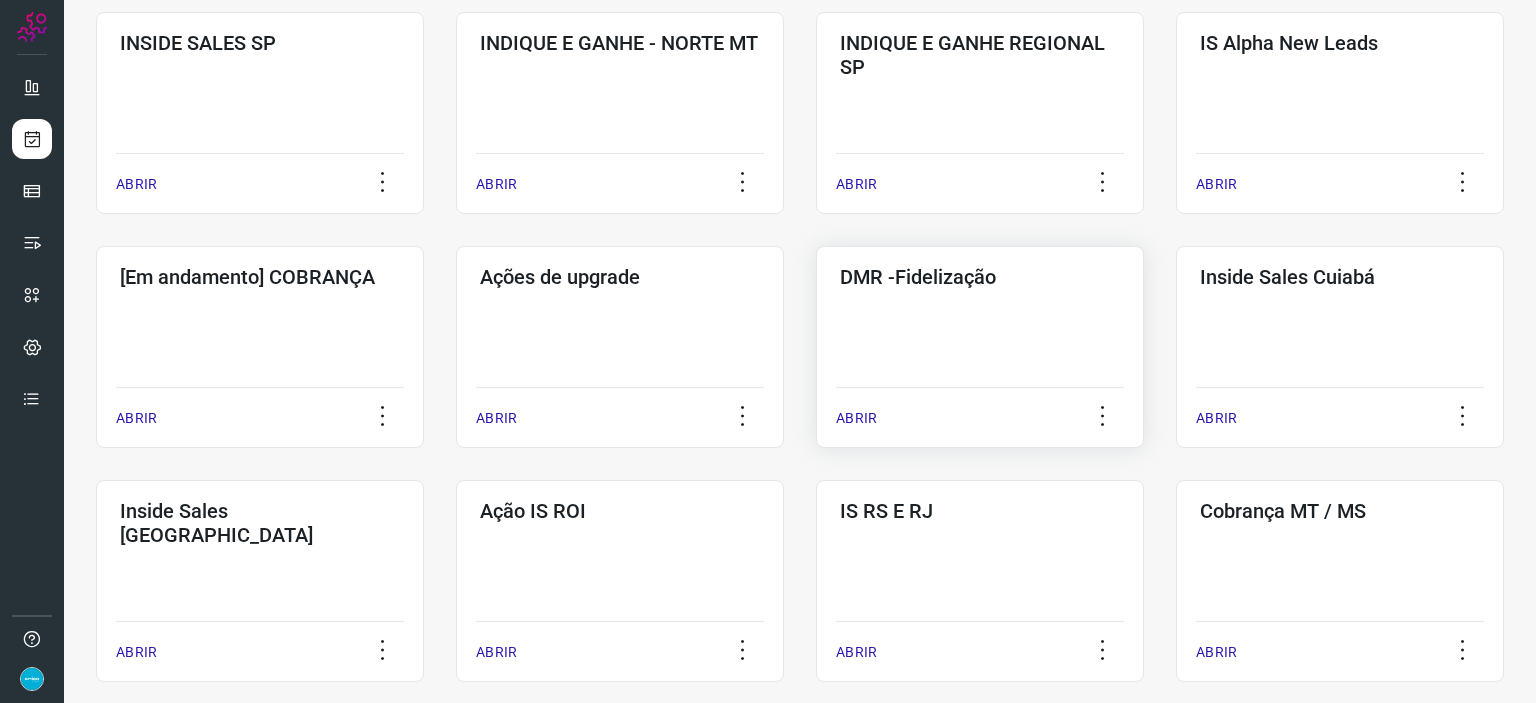 click on "ABRIR" at bounding box center (856, 418) 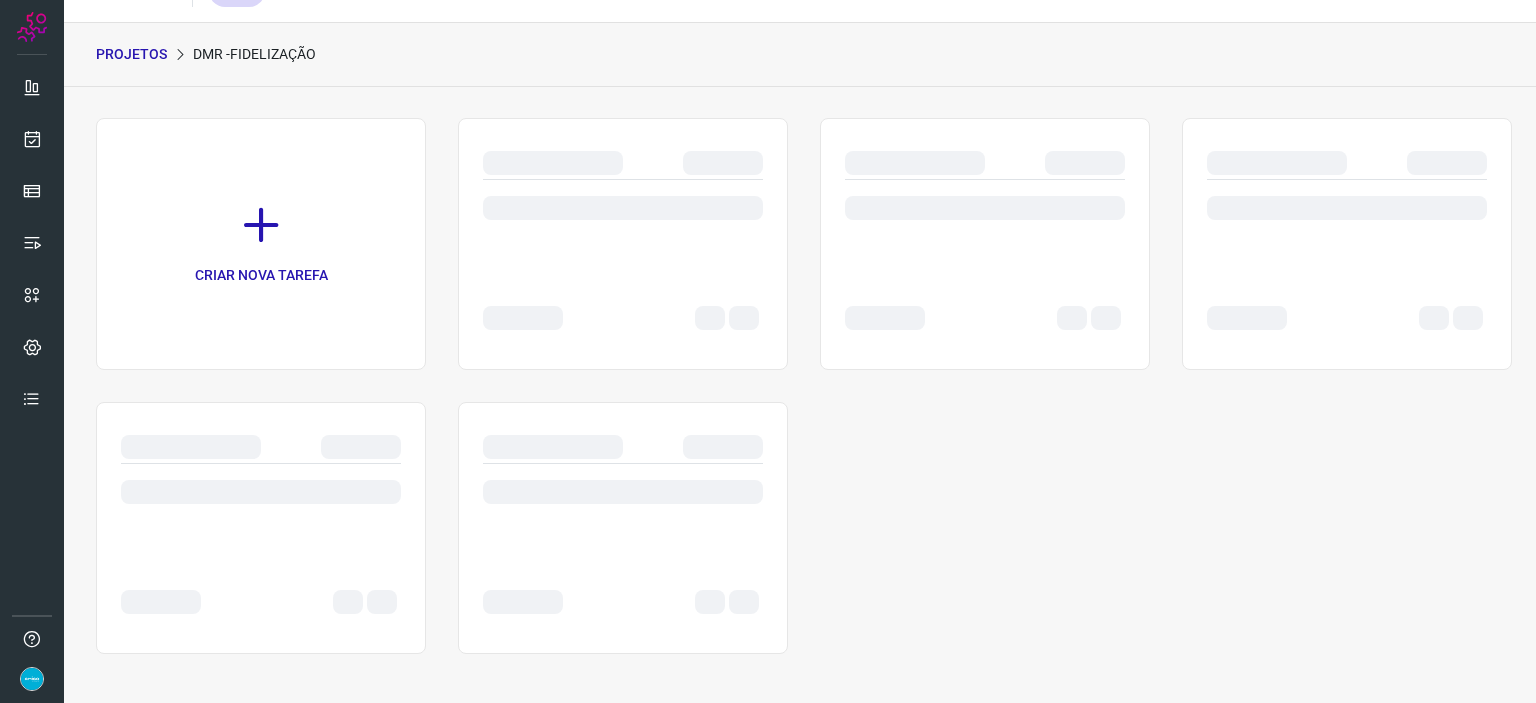 scroll, scrollTop: 0, scrollLeft: 0, axis: both 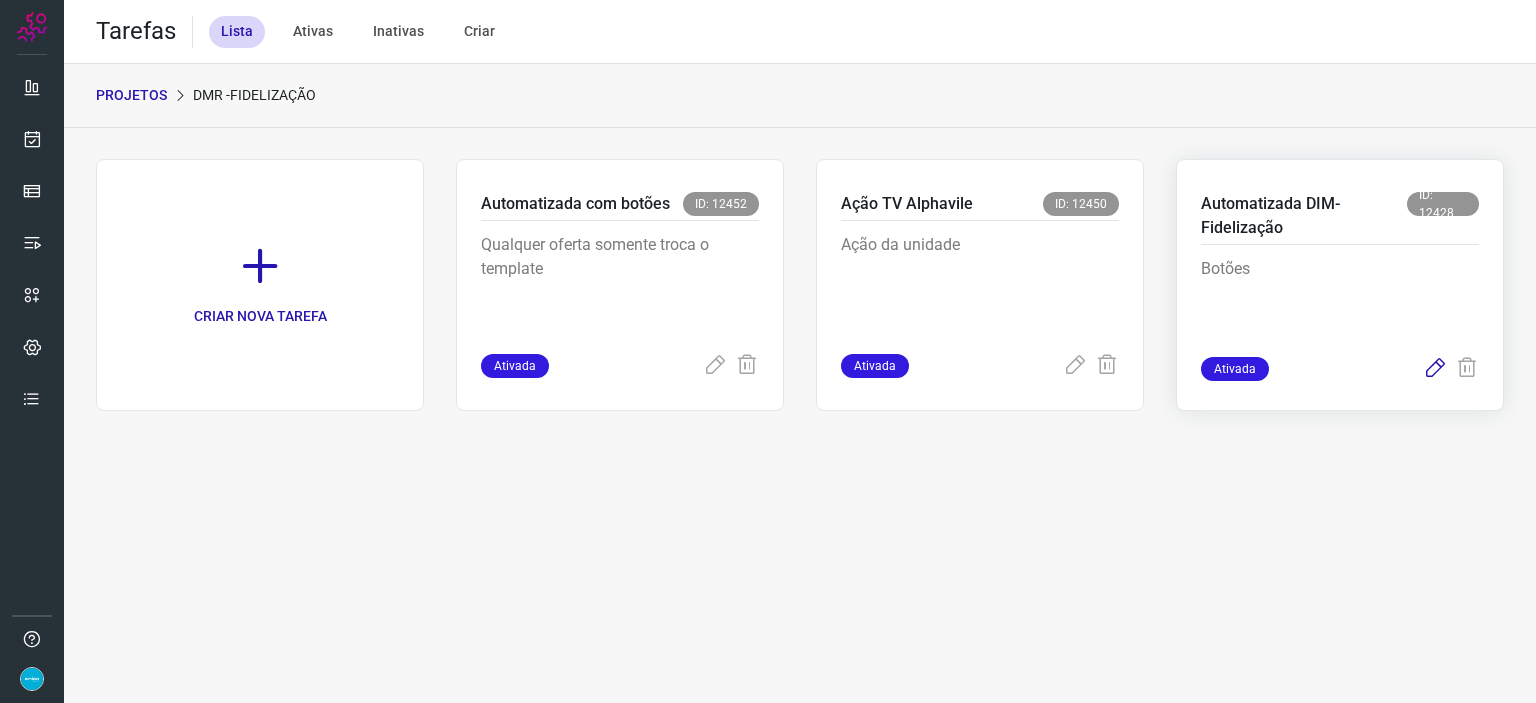 click at bounding box center (1435, 369) 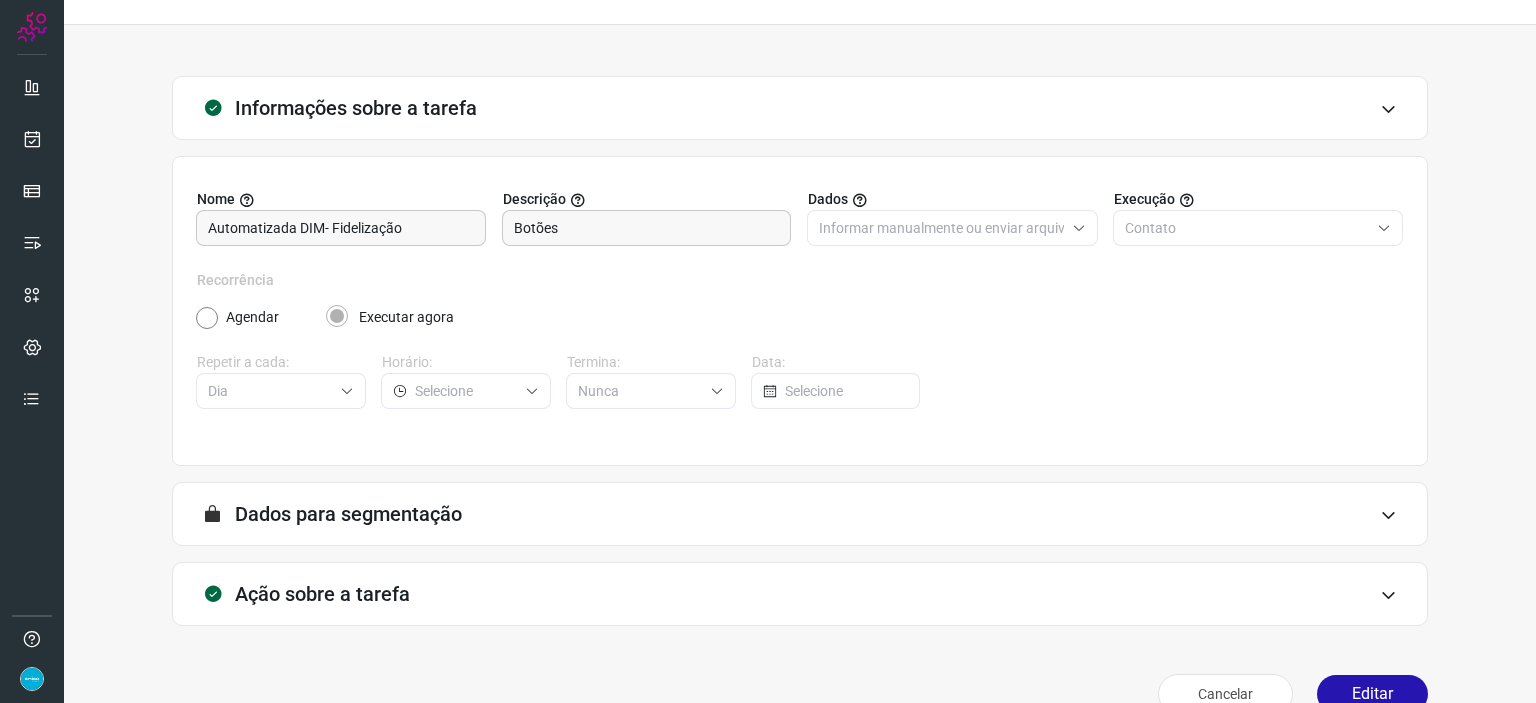 scroll, scrollTop: 77, scrollLeft: 0, axis: vertical 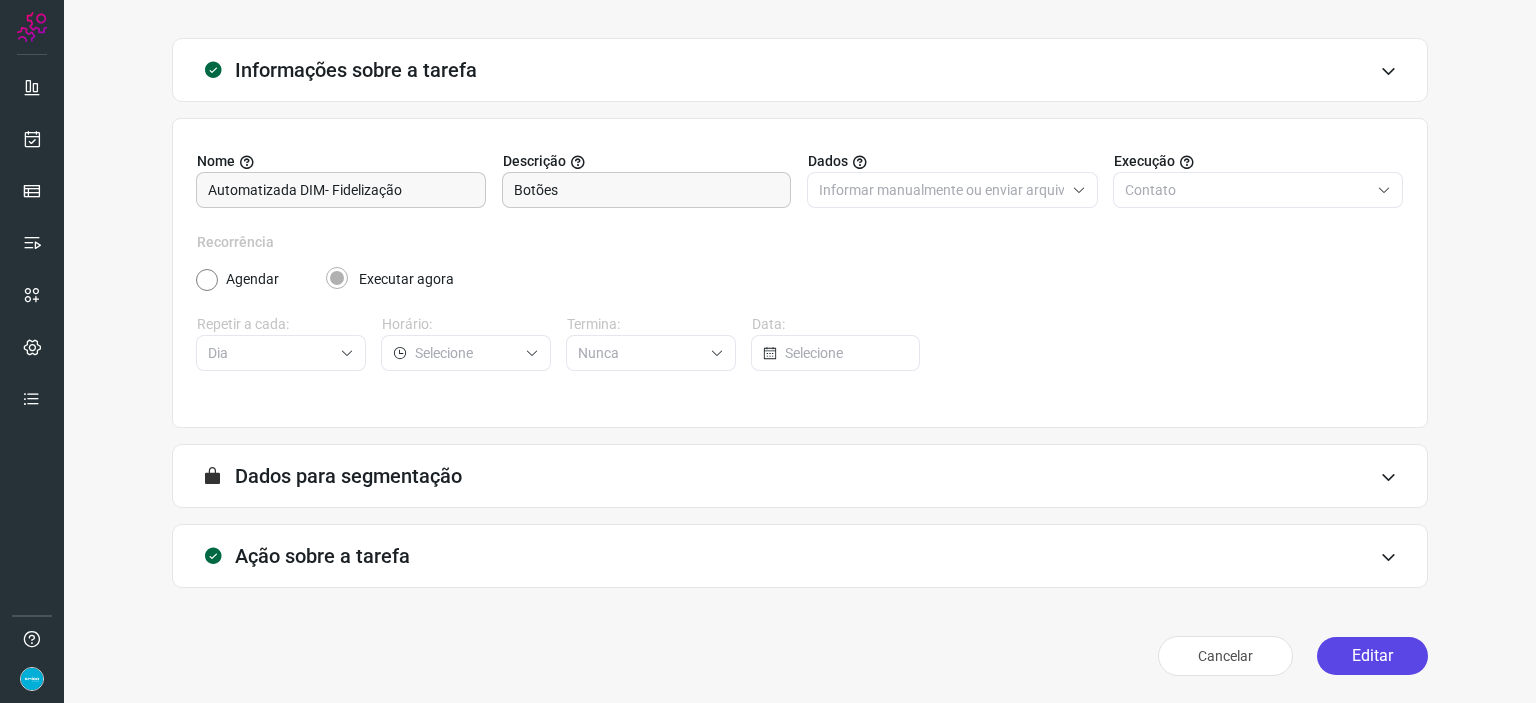click on "Editar" at bounding box center [1372, 656] 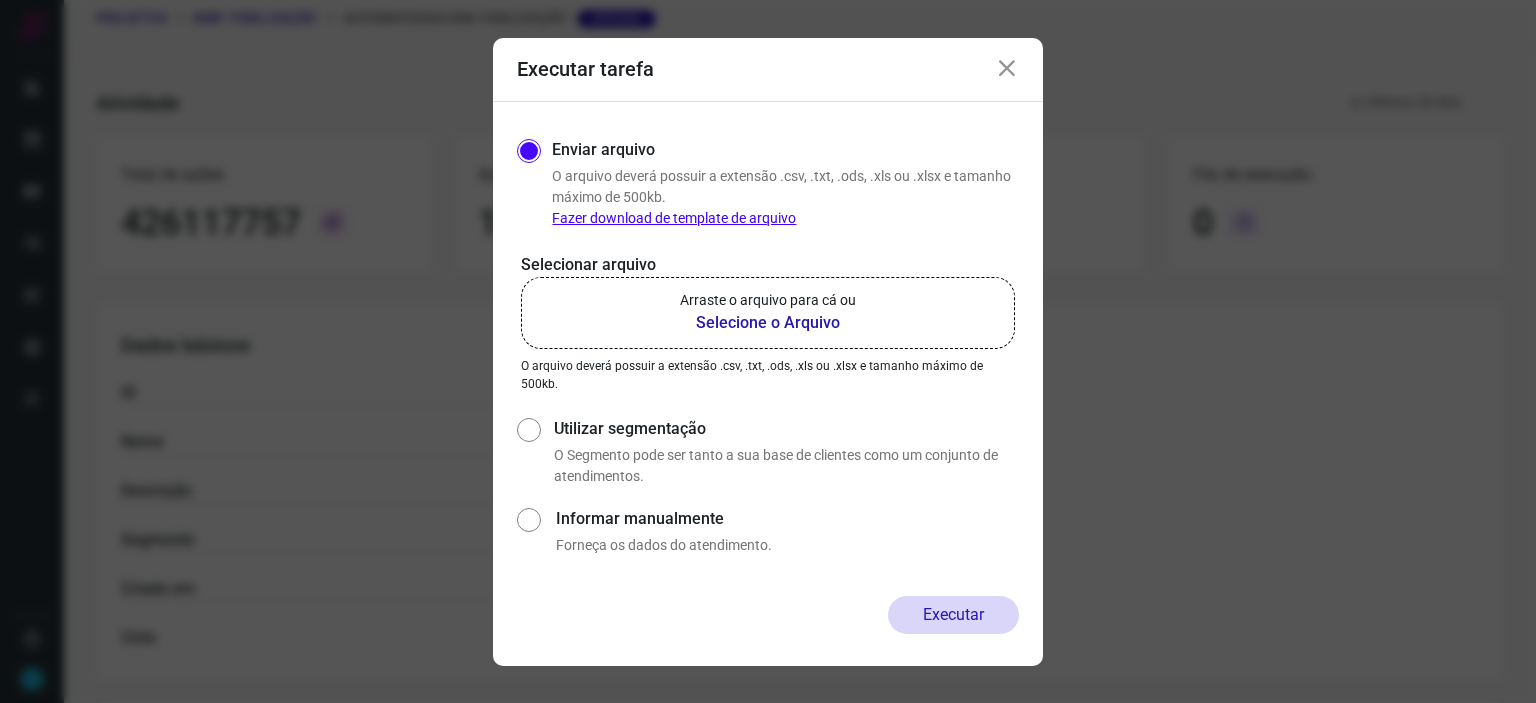 click on "Selecione o Arquivo" at bounding box center (768, 323) 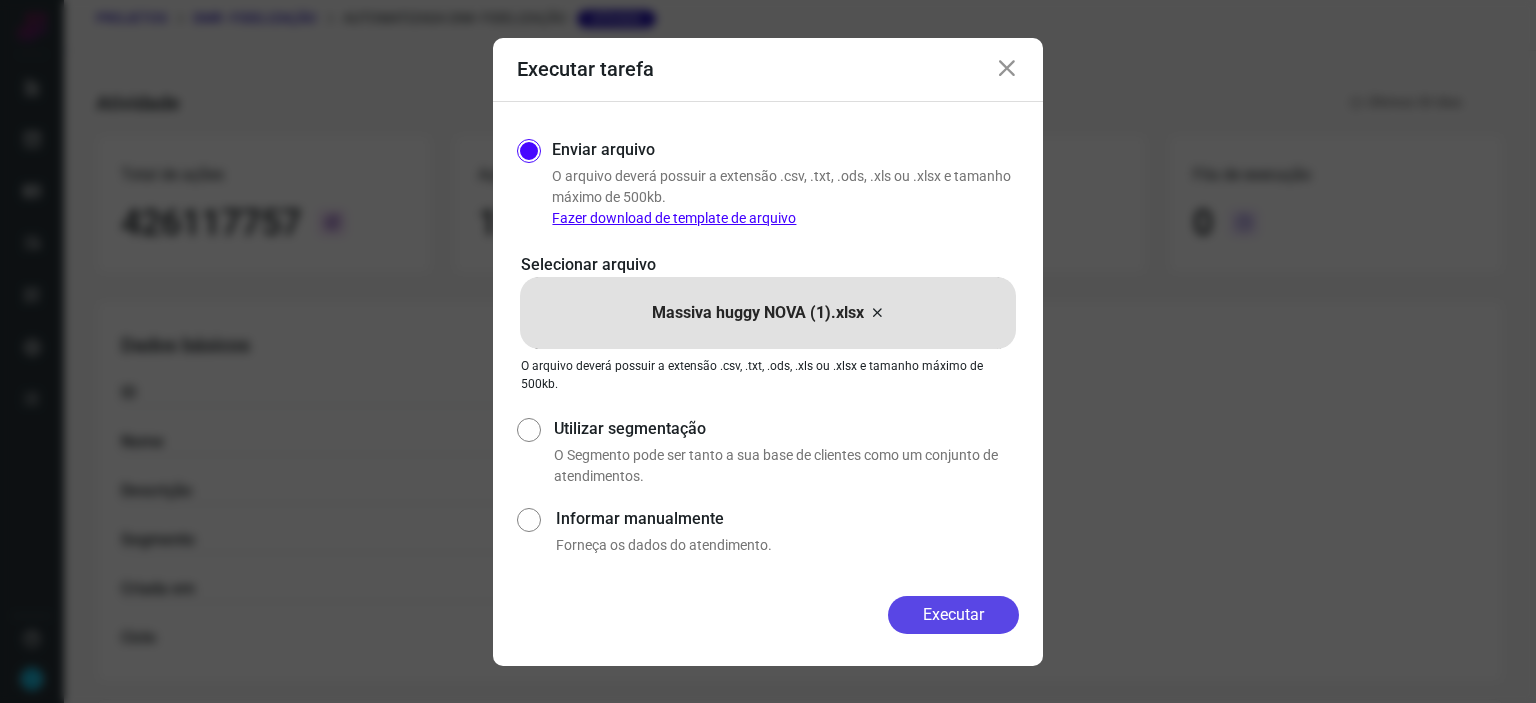 click on "Executar" at bounding box center (953, 615) 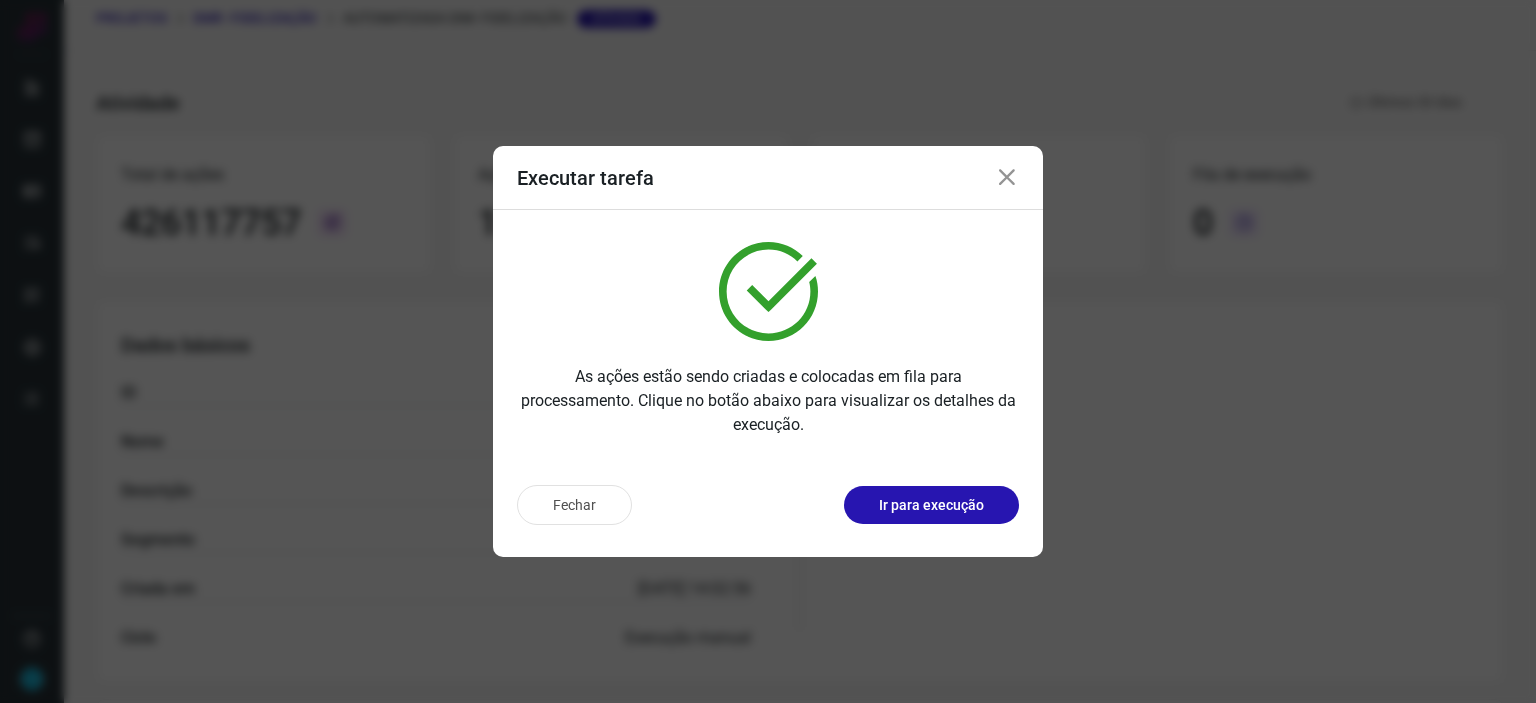 click at bounding box center (1007, 178) 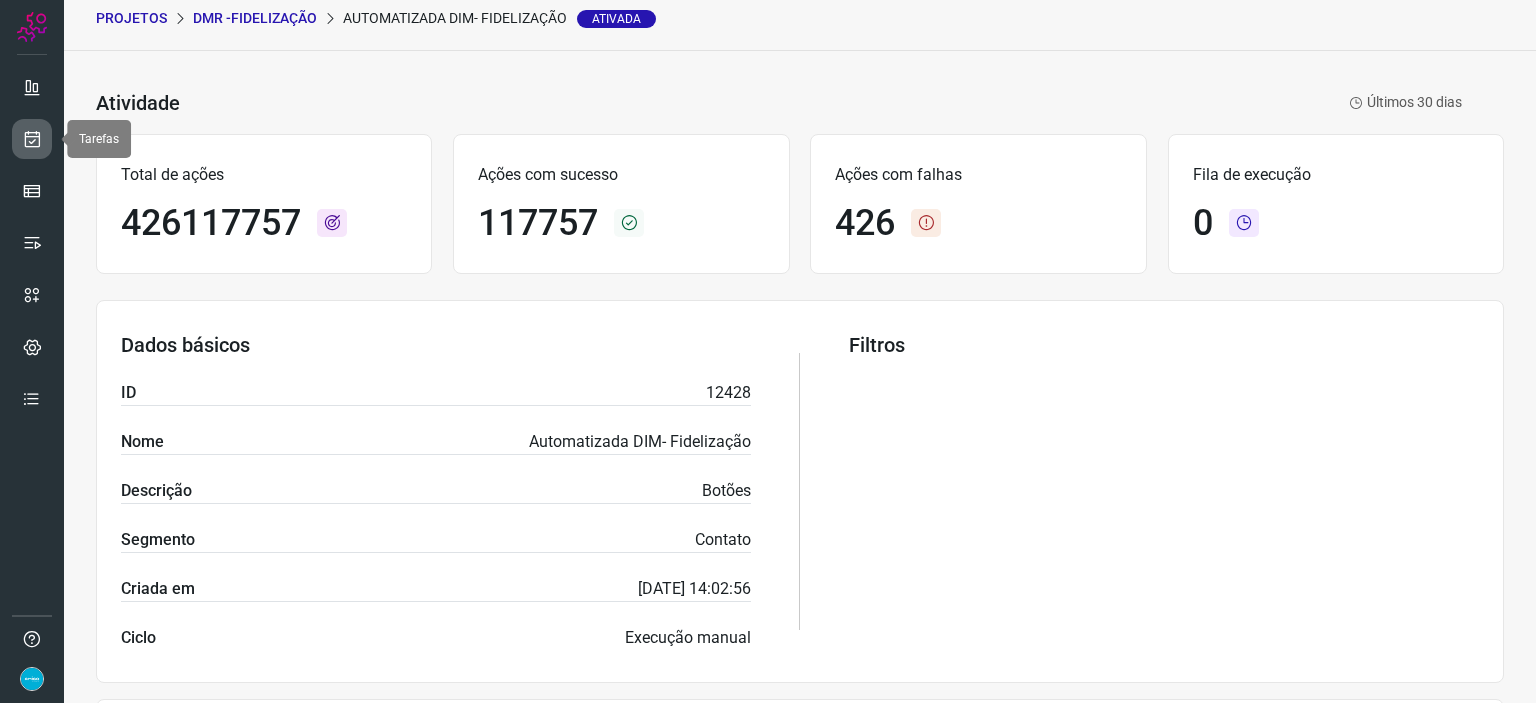 click at bounding box center (32, 139) 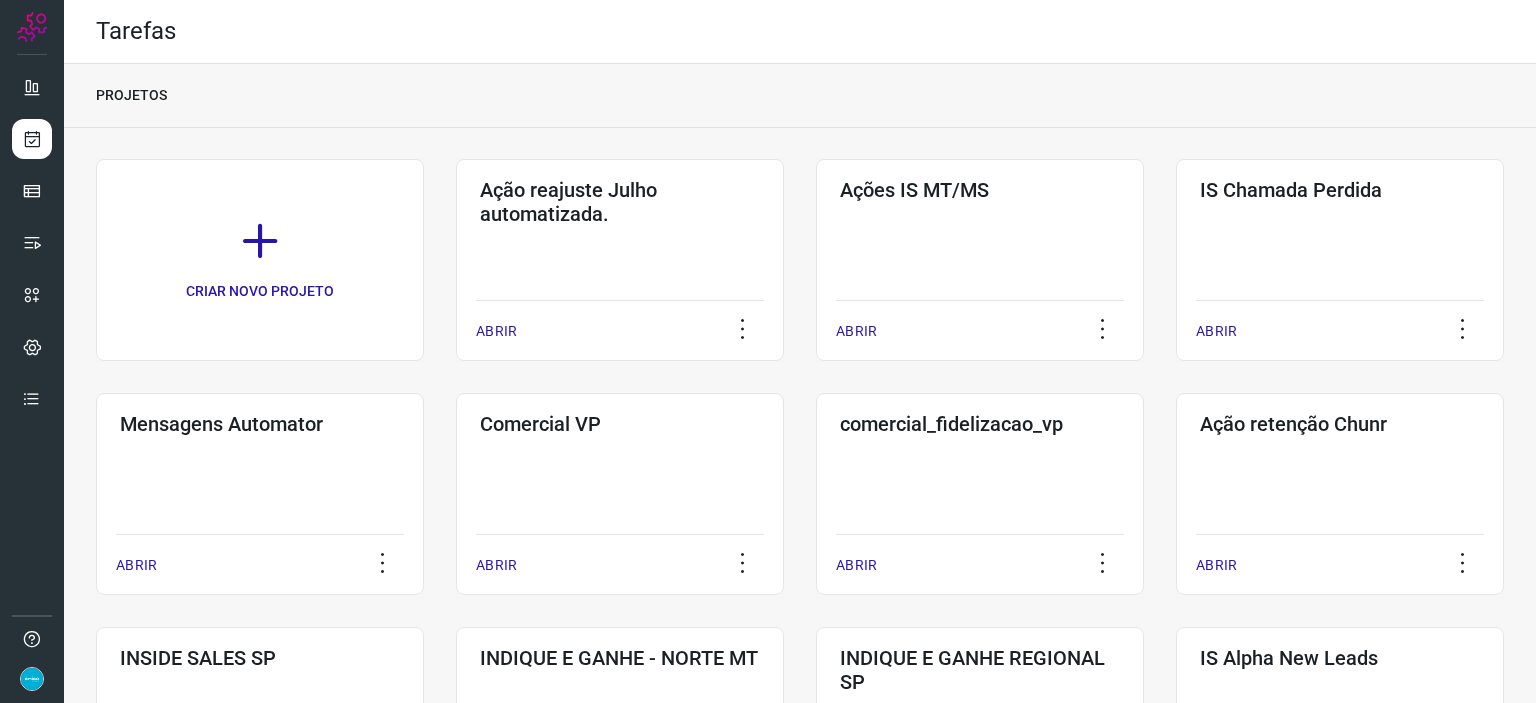 scroll, scrollTop: 615, scrollLeft: 0, axis: vertical 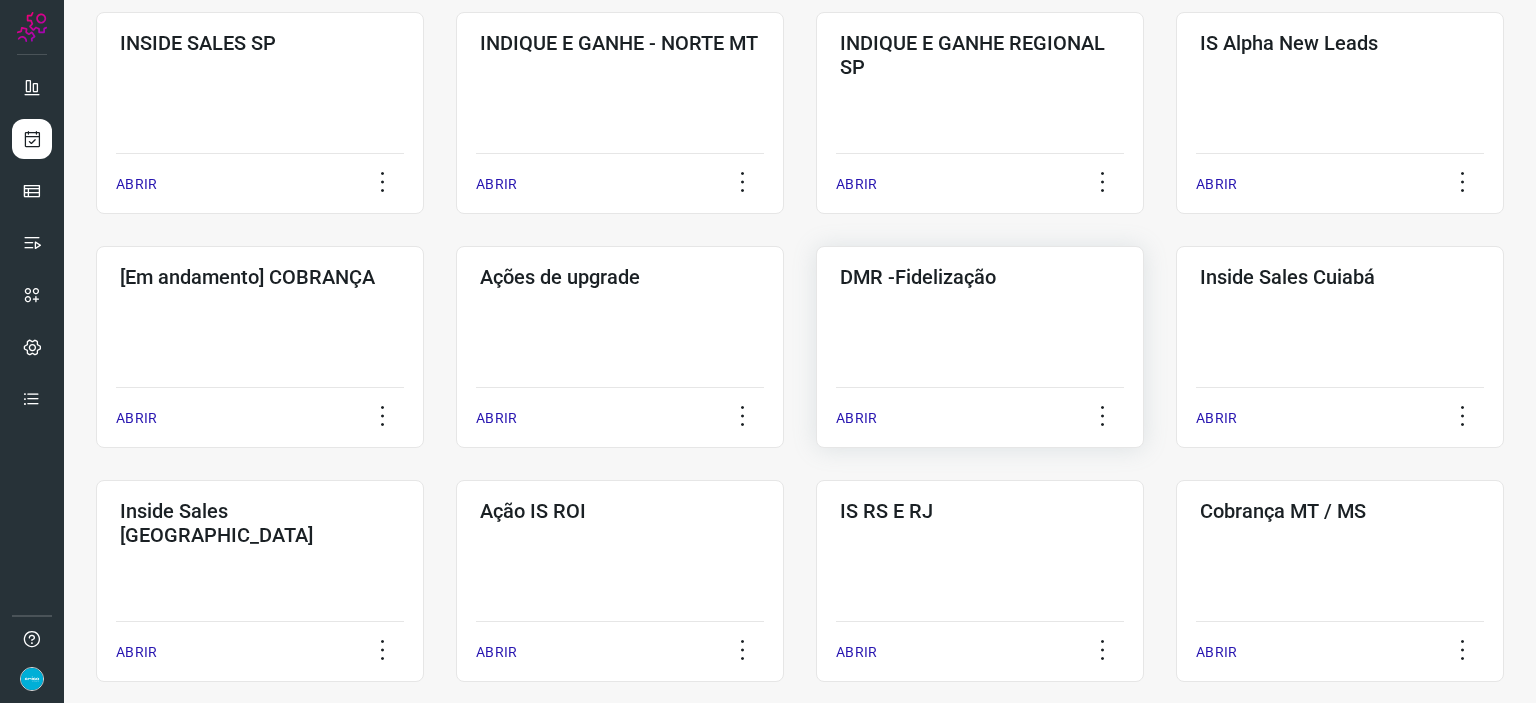 click on "ABRIR" at bounding box center (856, 418) 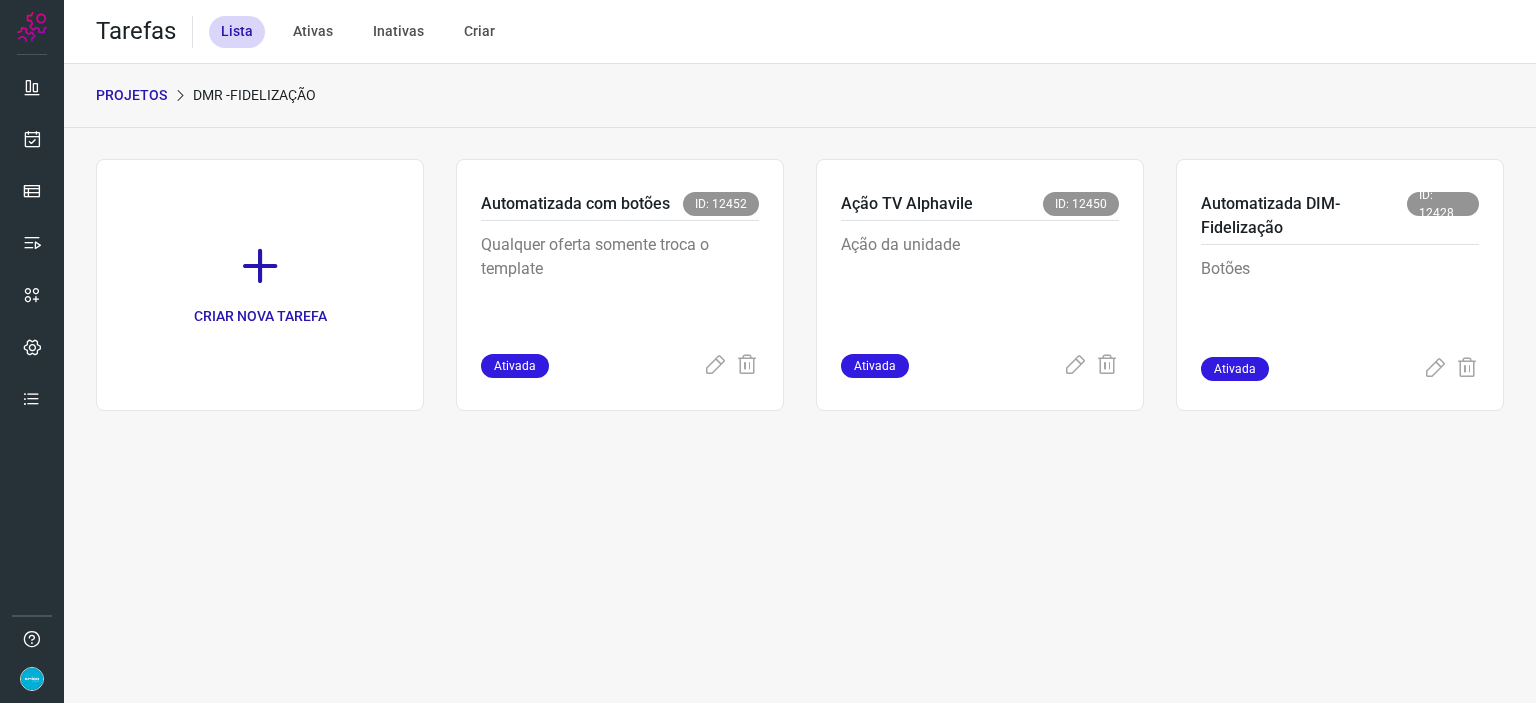 scroll, scrollTop: 0, scrollLeft: 0, axis: both 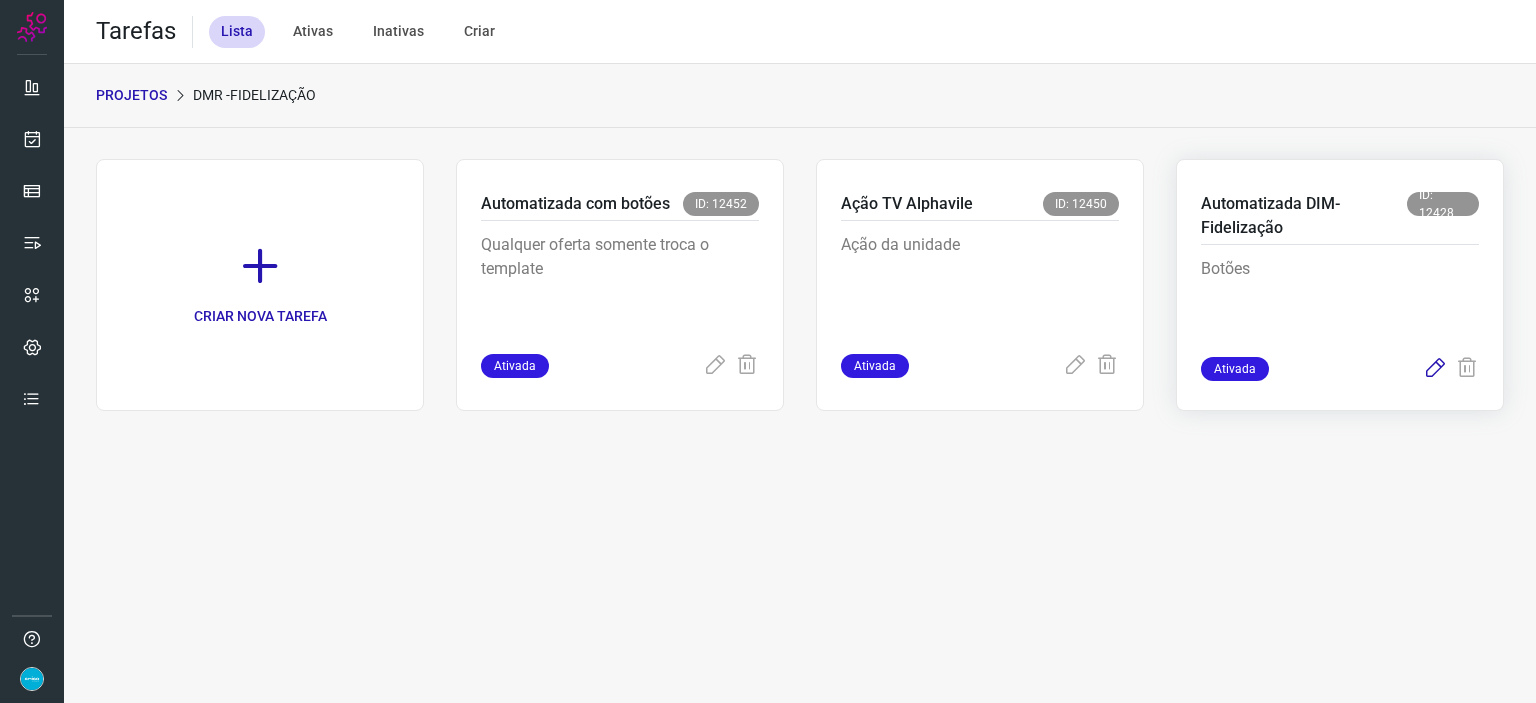 click at bounding box center [1435, 369] 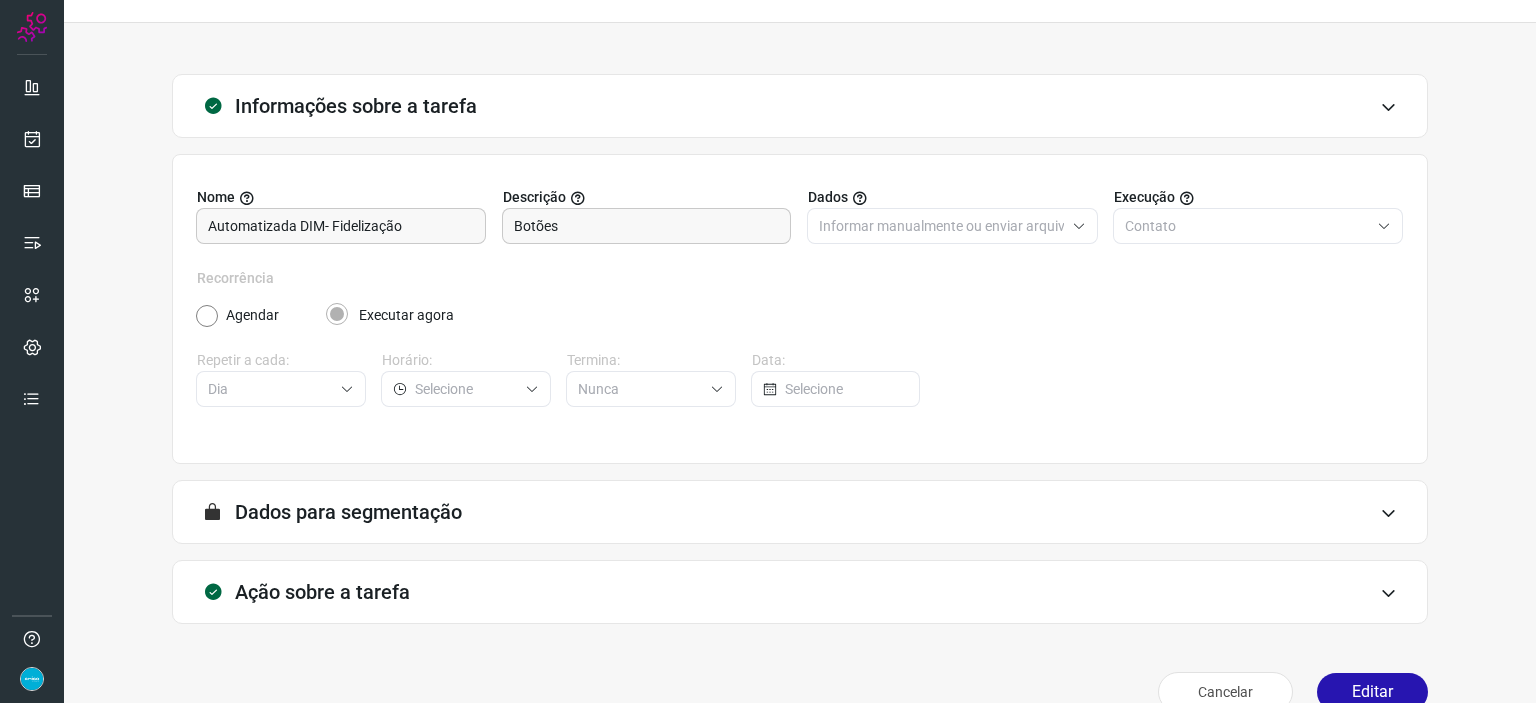 scroll, scrollTop: 77, scrollLeft: 0, axis: vertical 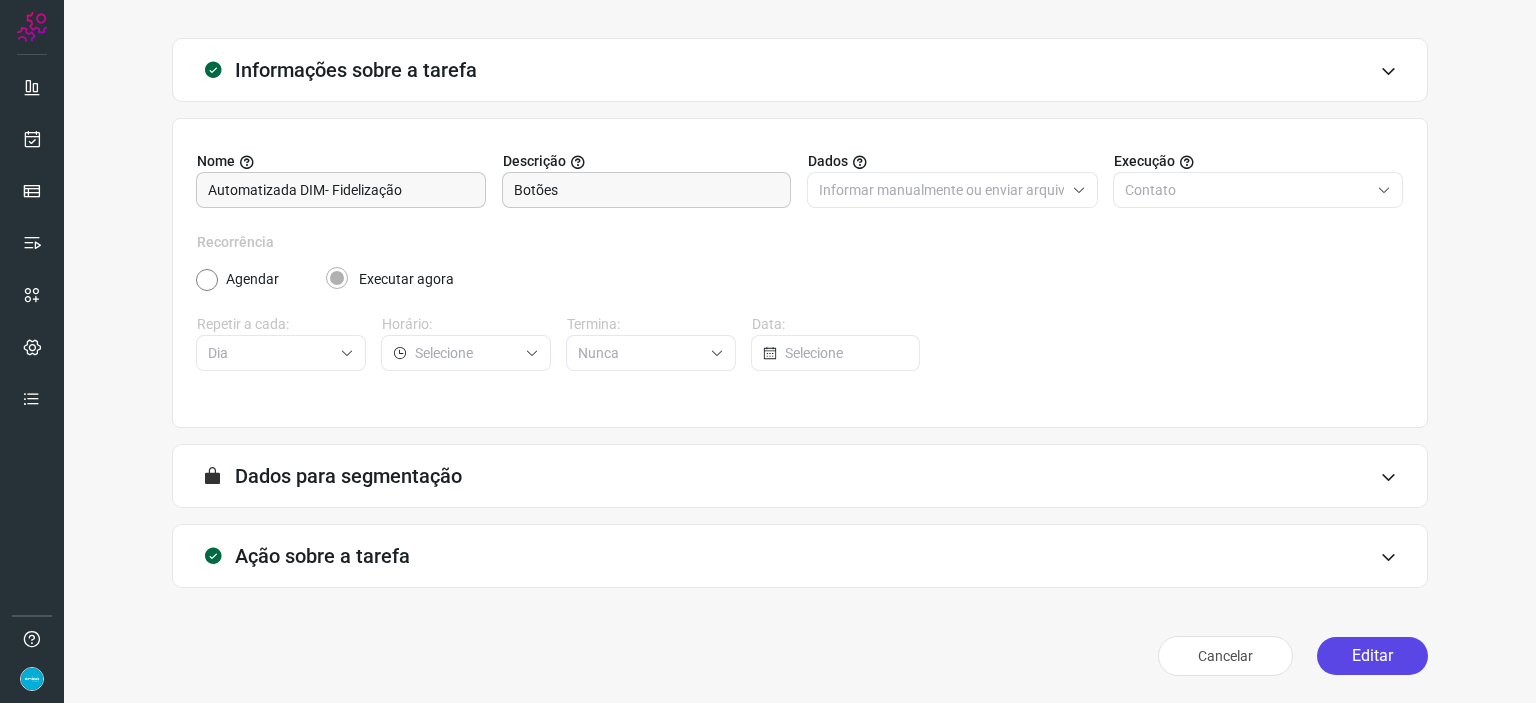 click on "Editar" at bounding box center [1372, 656] 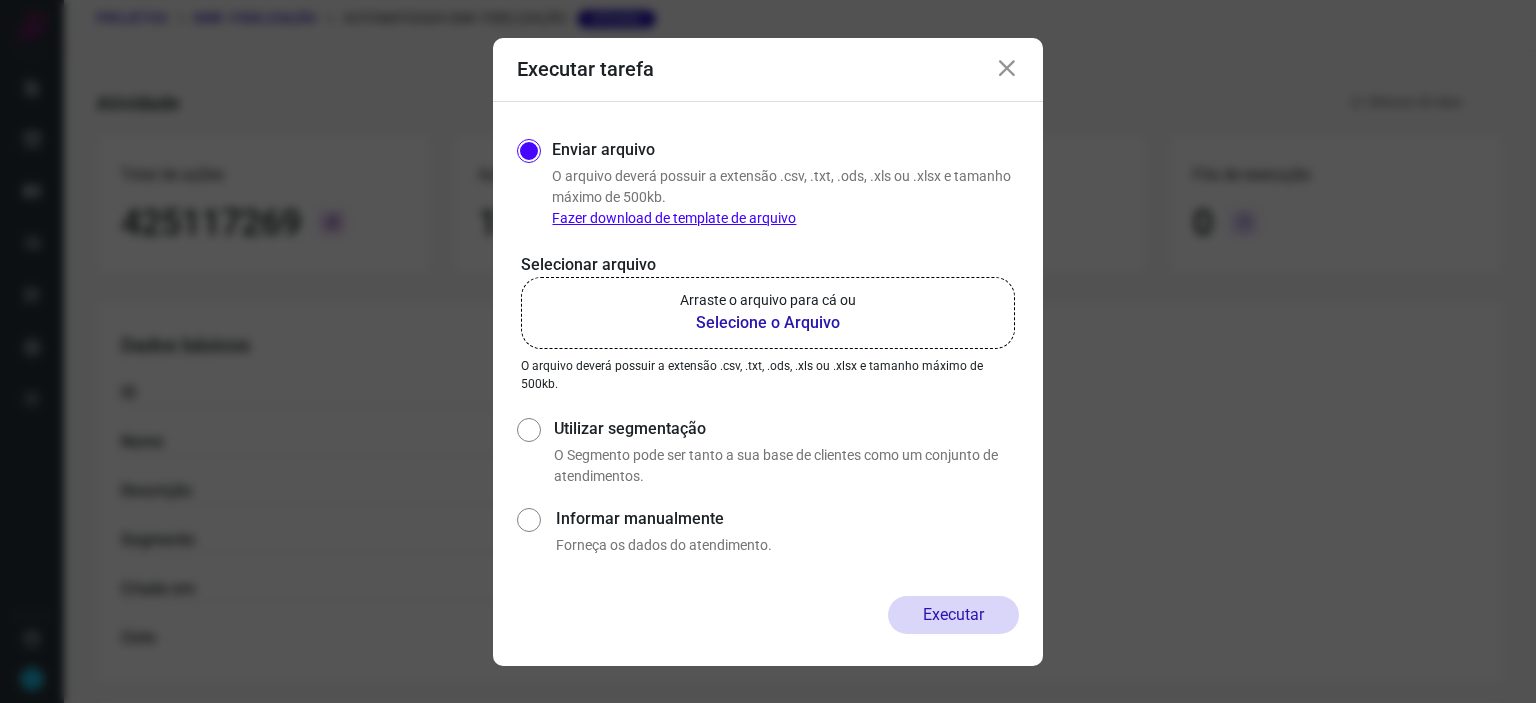 click on "Selecione o Arquivo" at bounding box center (768, 323) 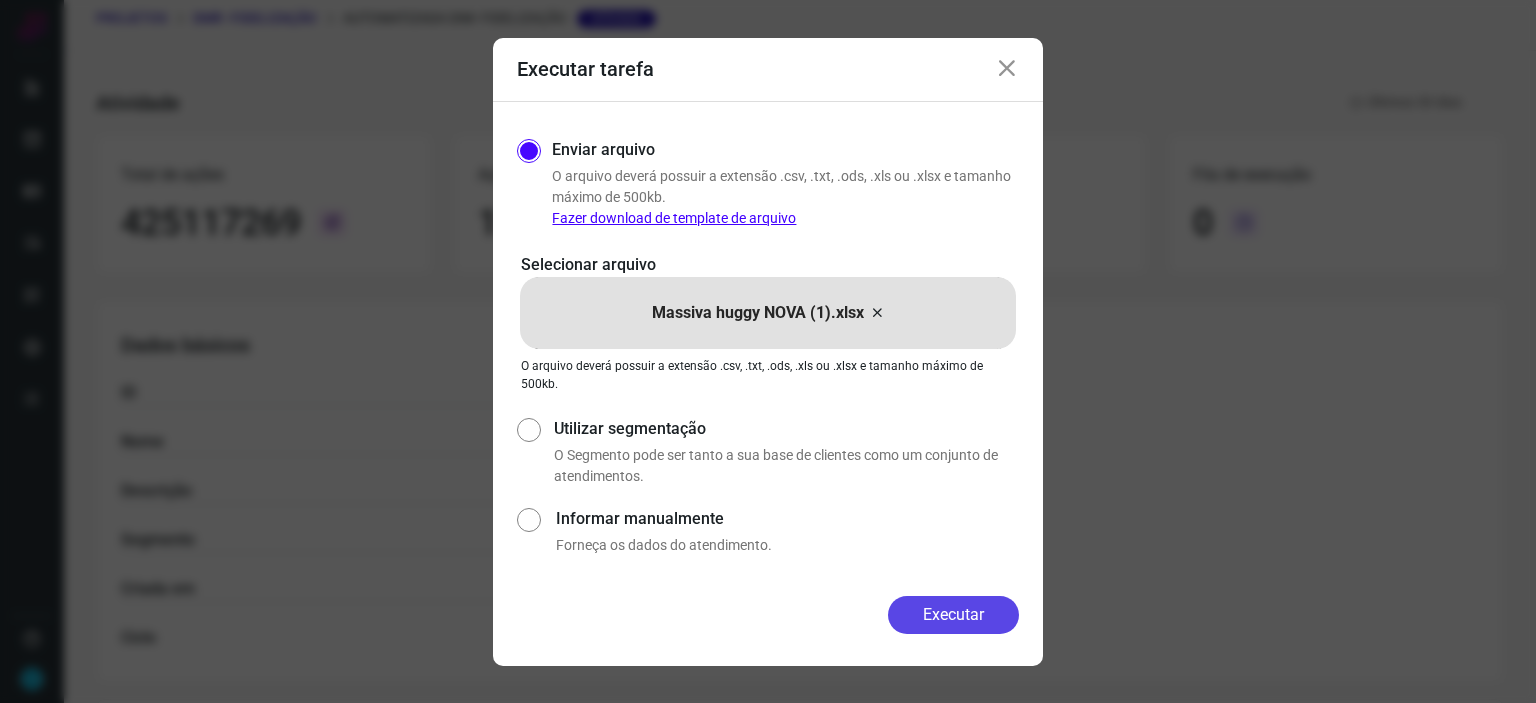 click on "Executar" at bounding box center (953, 615) 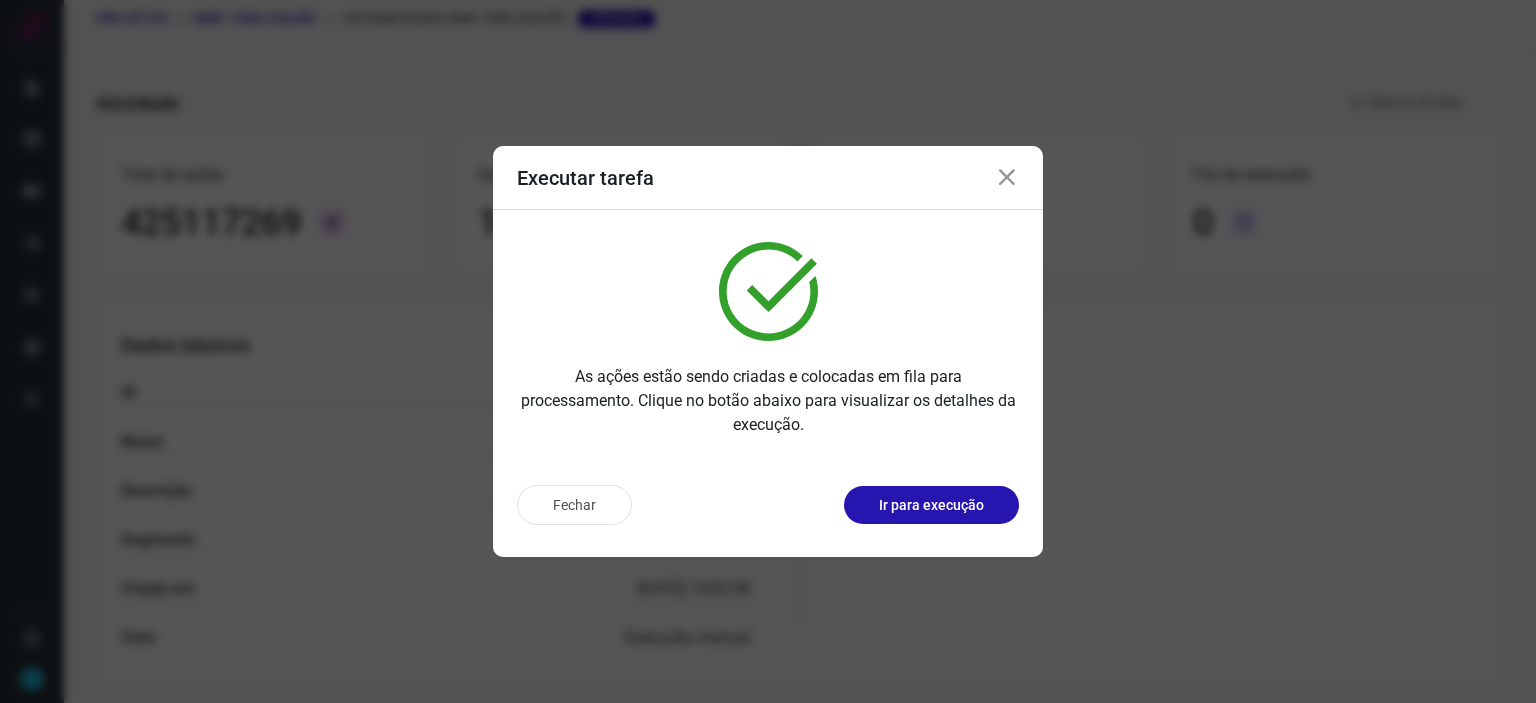 click on "Executar tarefa" at bounding box center (768, 178) 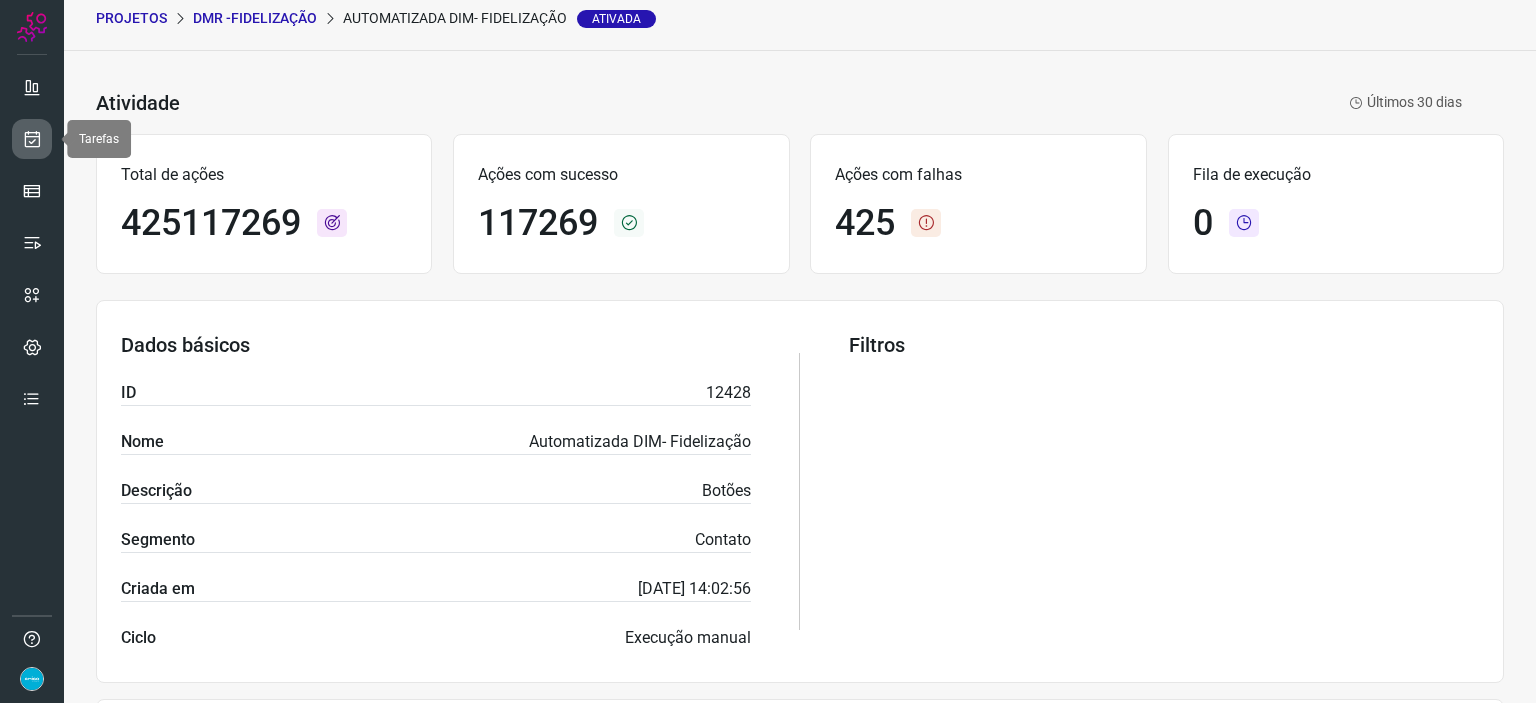 click at bounding box center (32, 139) 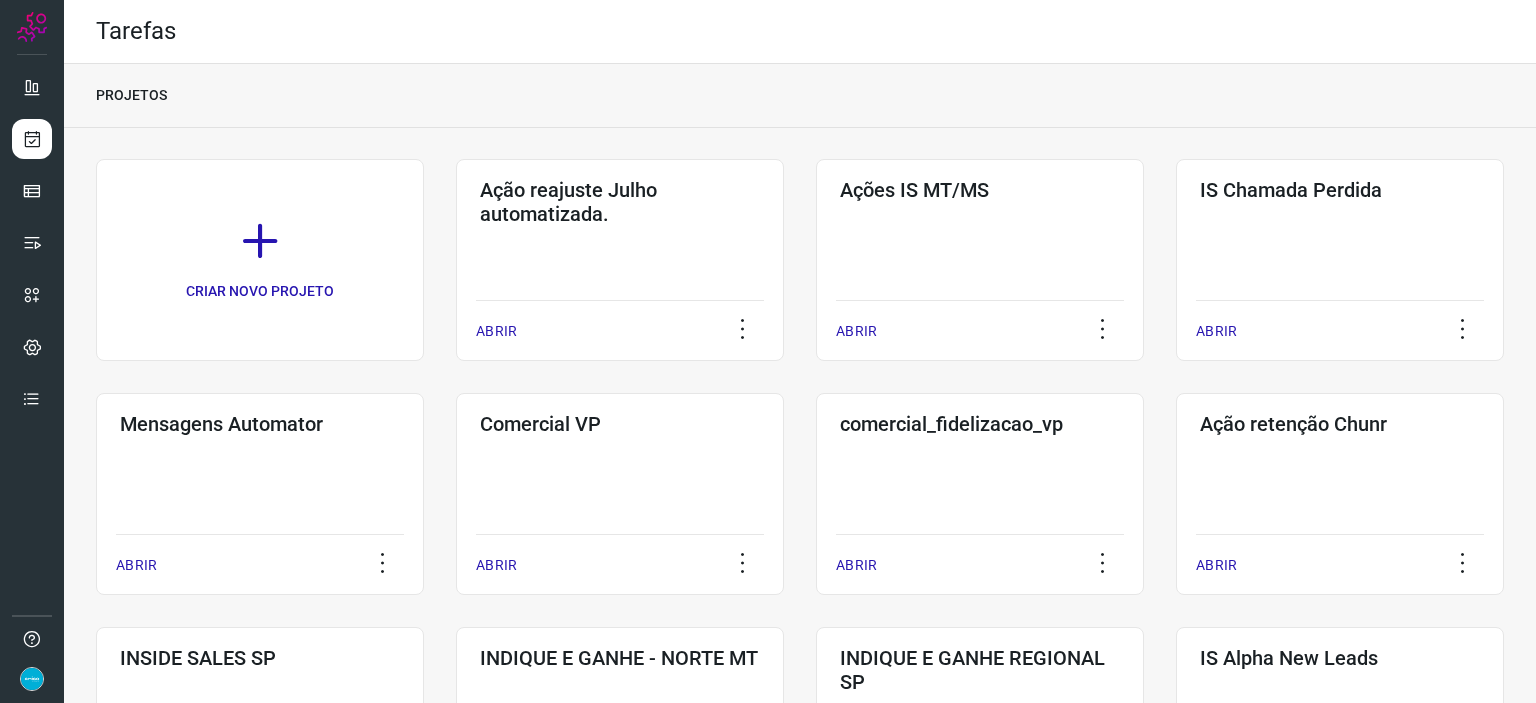 scroll, scrollTop: 615, scrollLeft: 0, axis: vertical 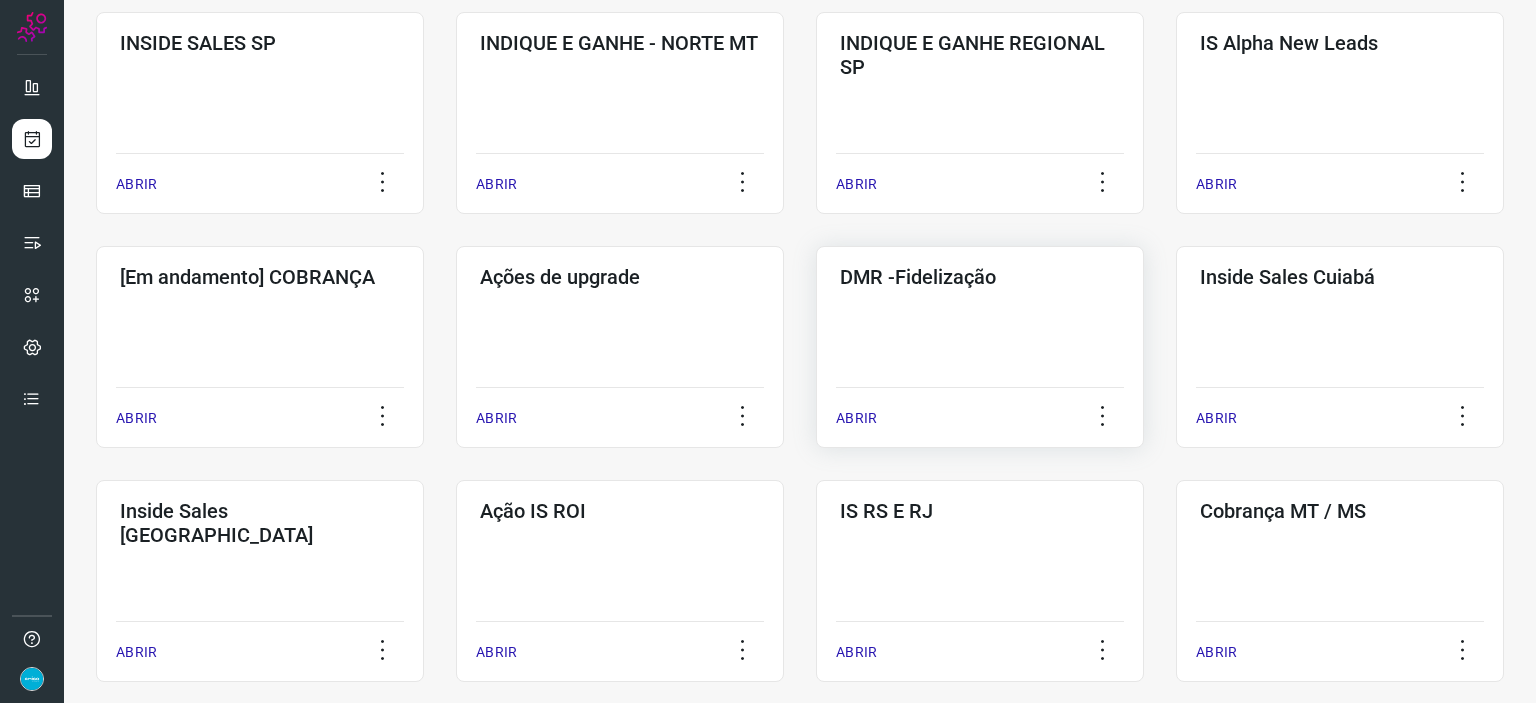 click on "ABRIR" at bounding box center [980, 412] 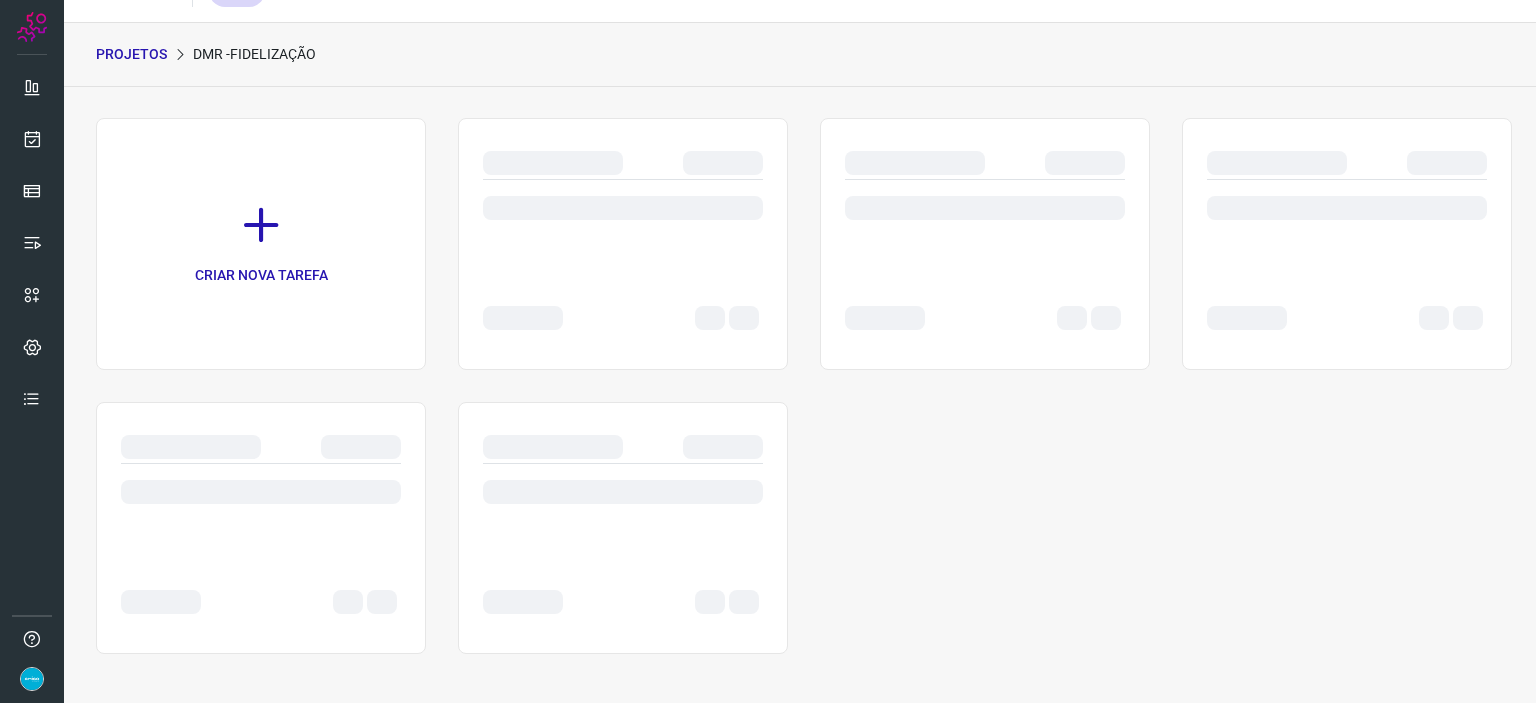 scroll, scrollTop: 0, scrollLeft: 0, axis: both 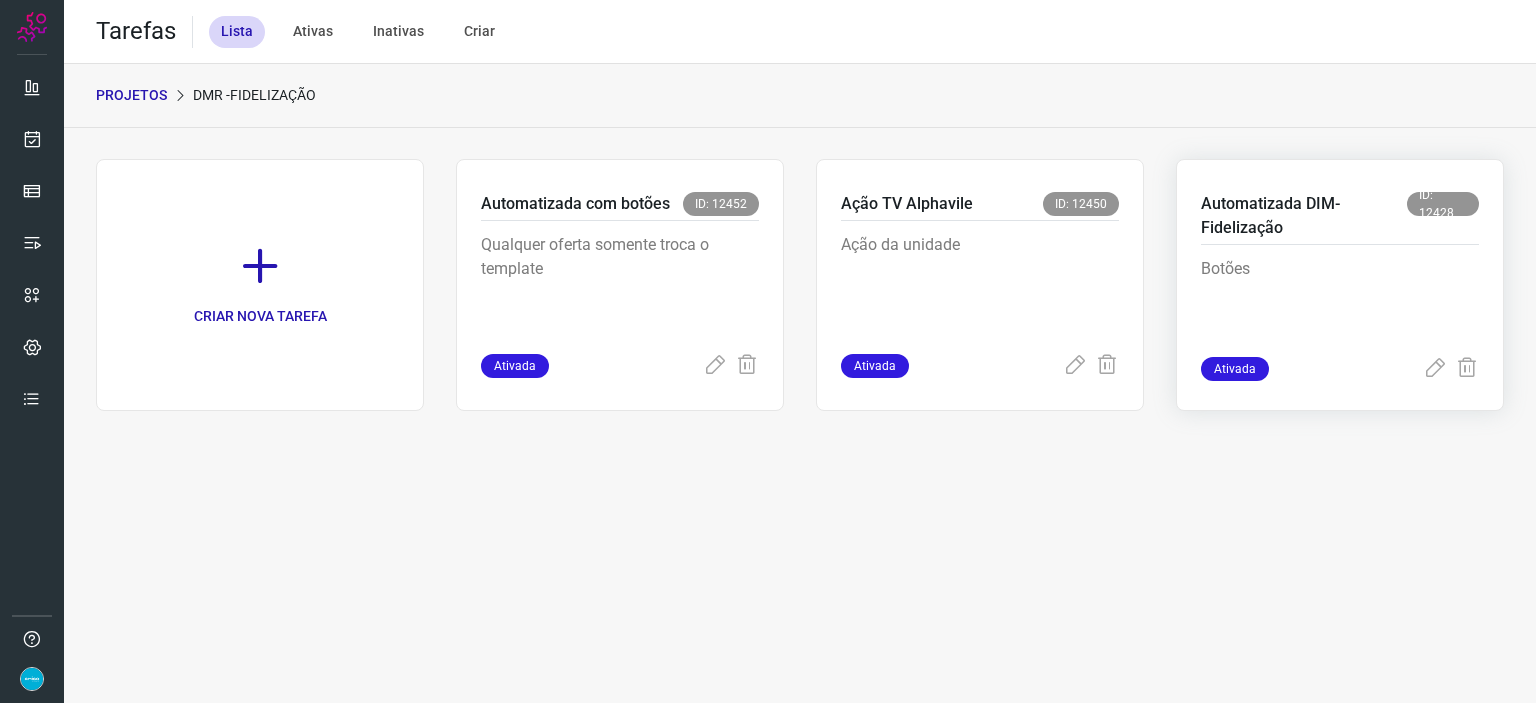 click at bounding box center [1451, 369] 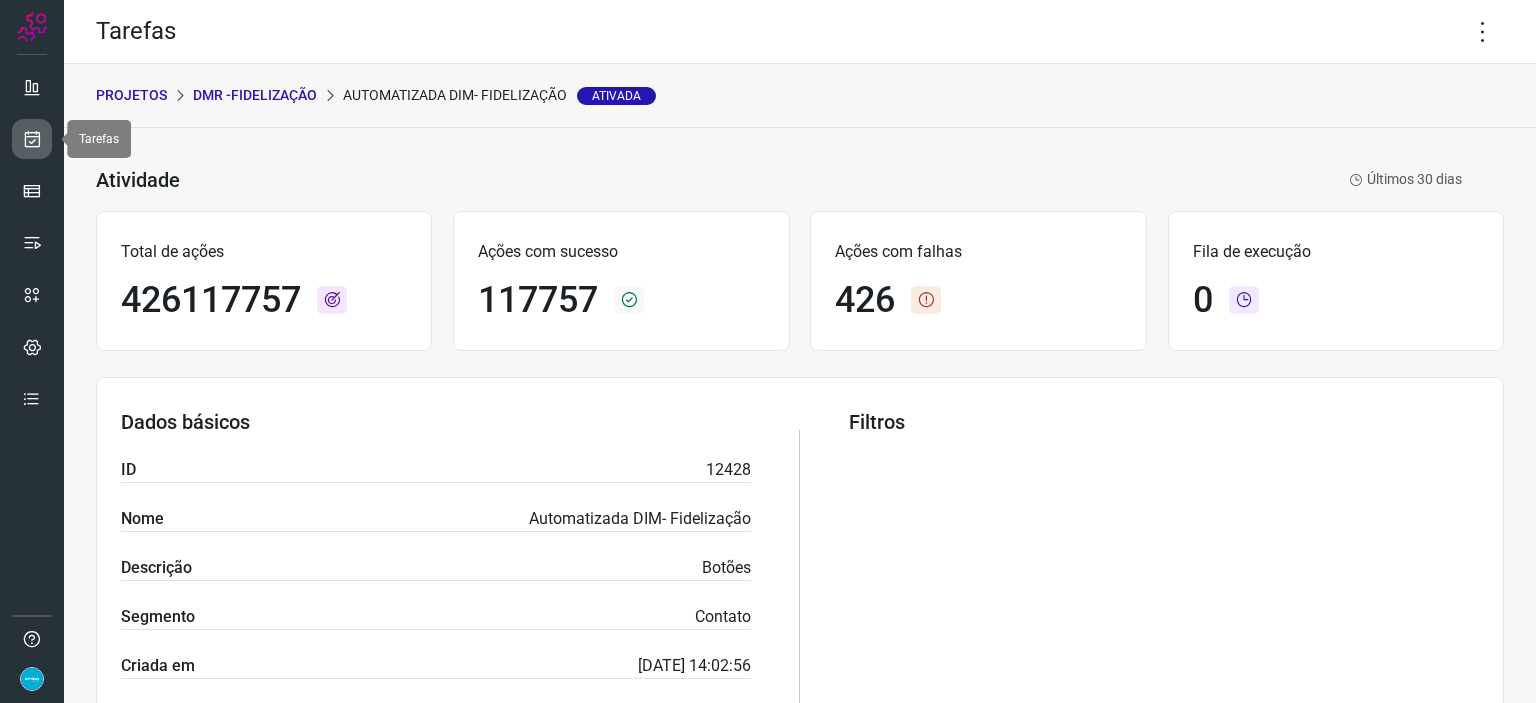 click at bounding box center (32, 139) 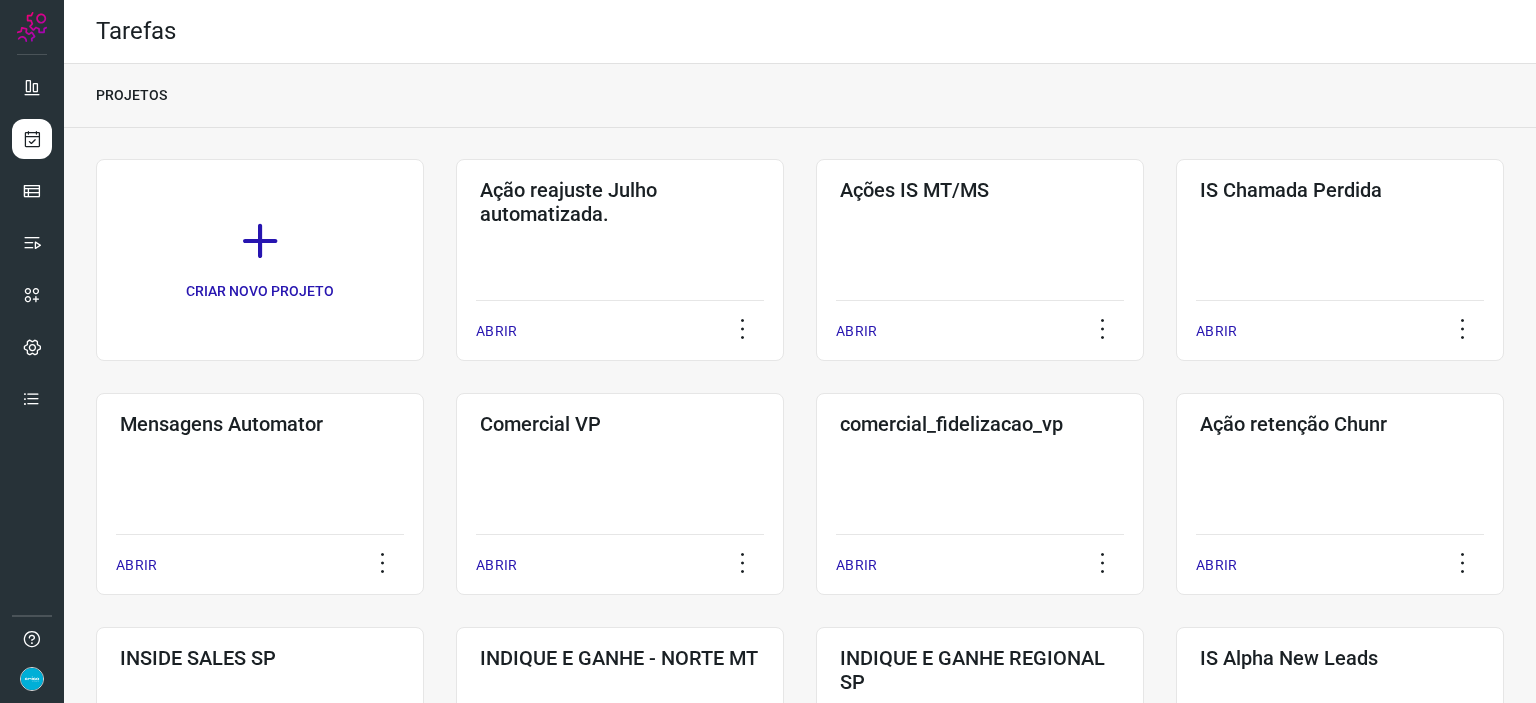 scroll, scrollTop: 615, scrollLeft: 0, axis: vertical 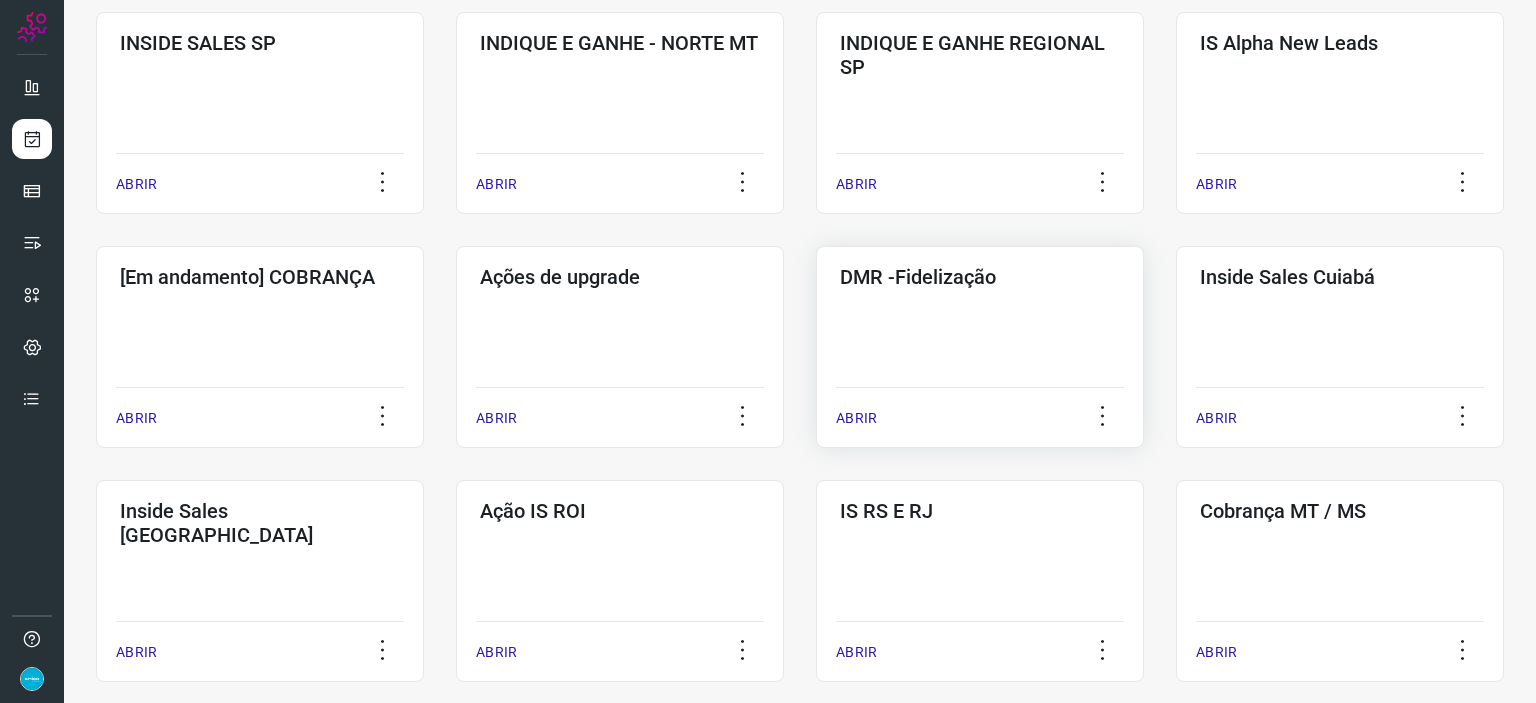click on "ABRIR" at bounding box center [856, 418] 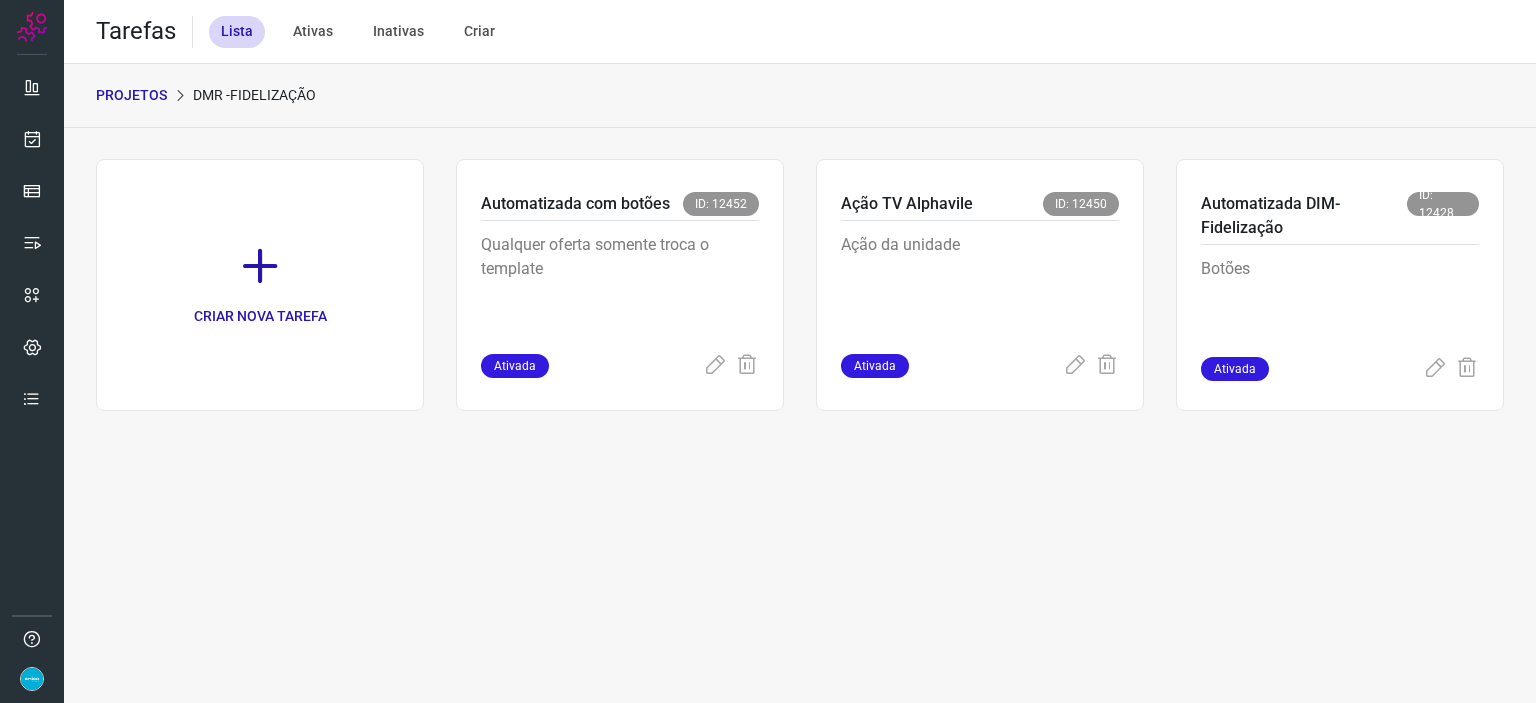 scroll, scrollTop: 0, scrollLeft: 0, axis: both 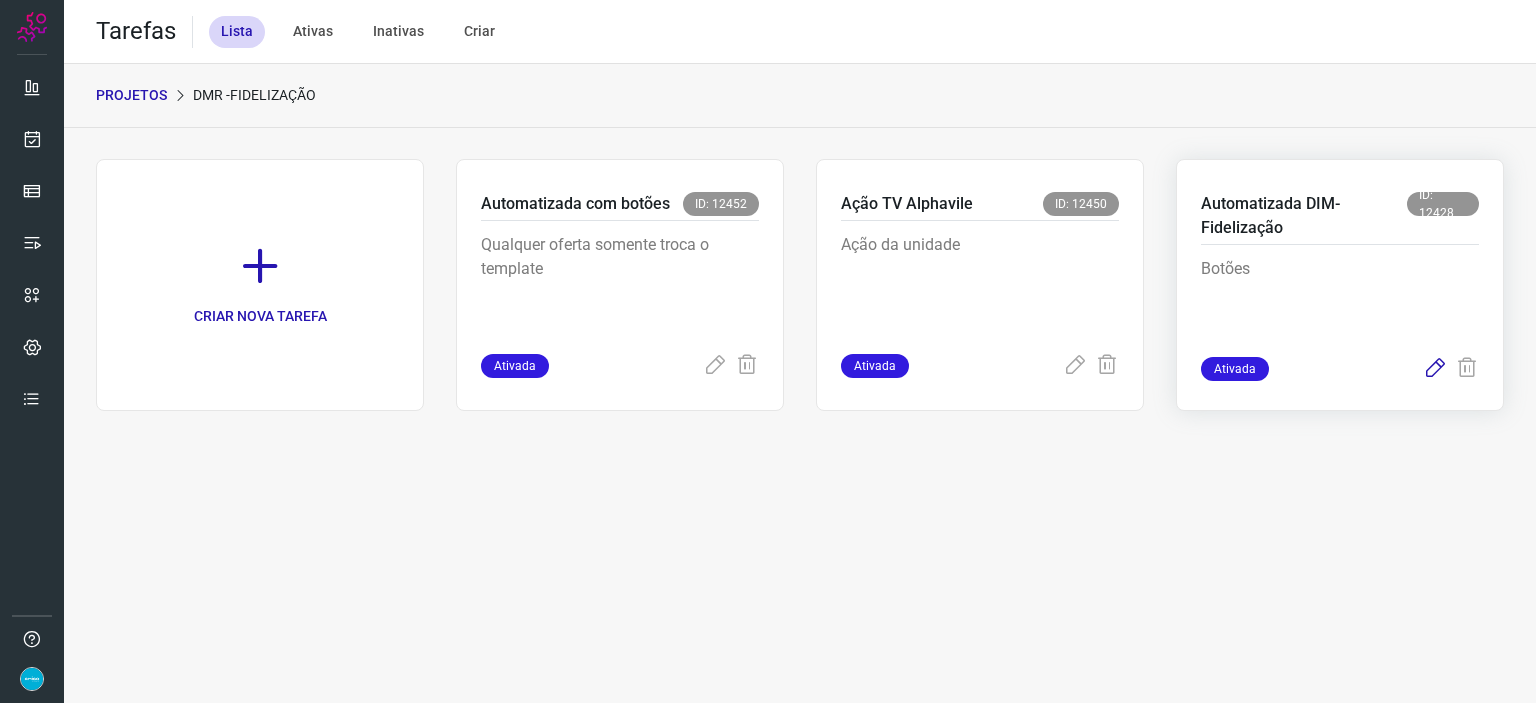 click at bounding box center (1435, 369) 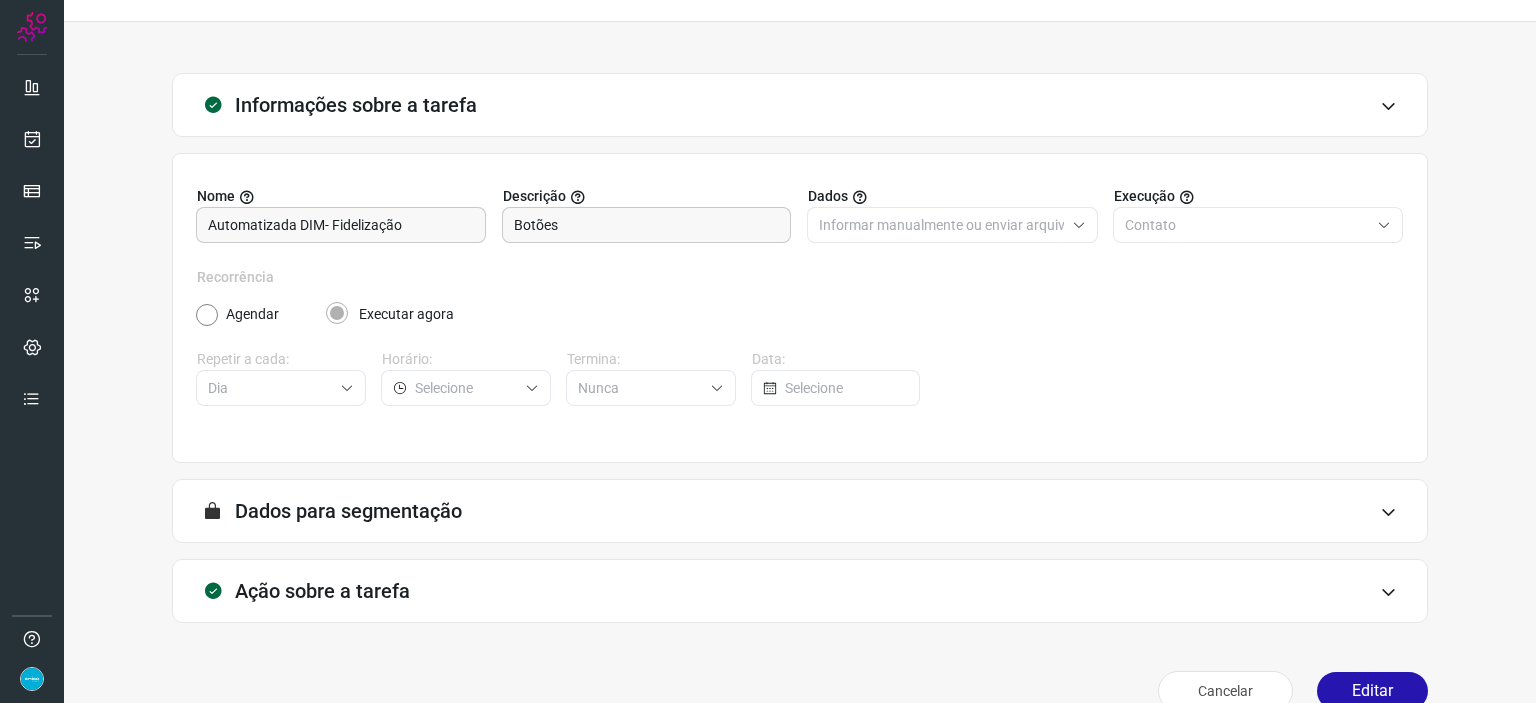 scroll, scrollTop: 77, scrollLeft: 0, axis: vertical 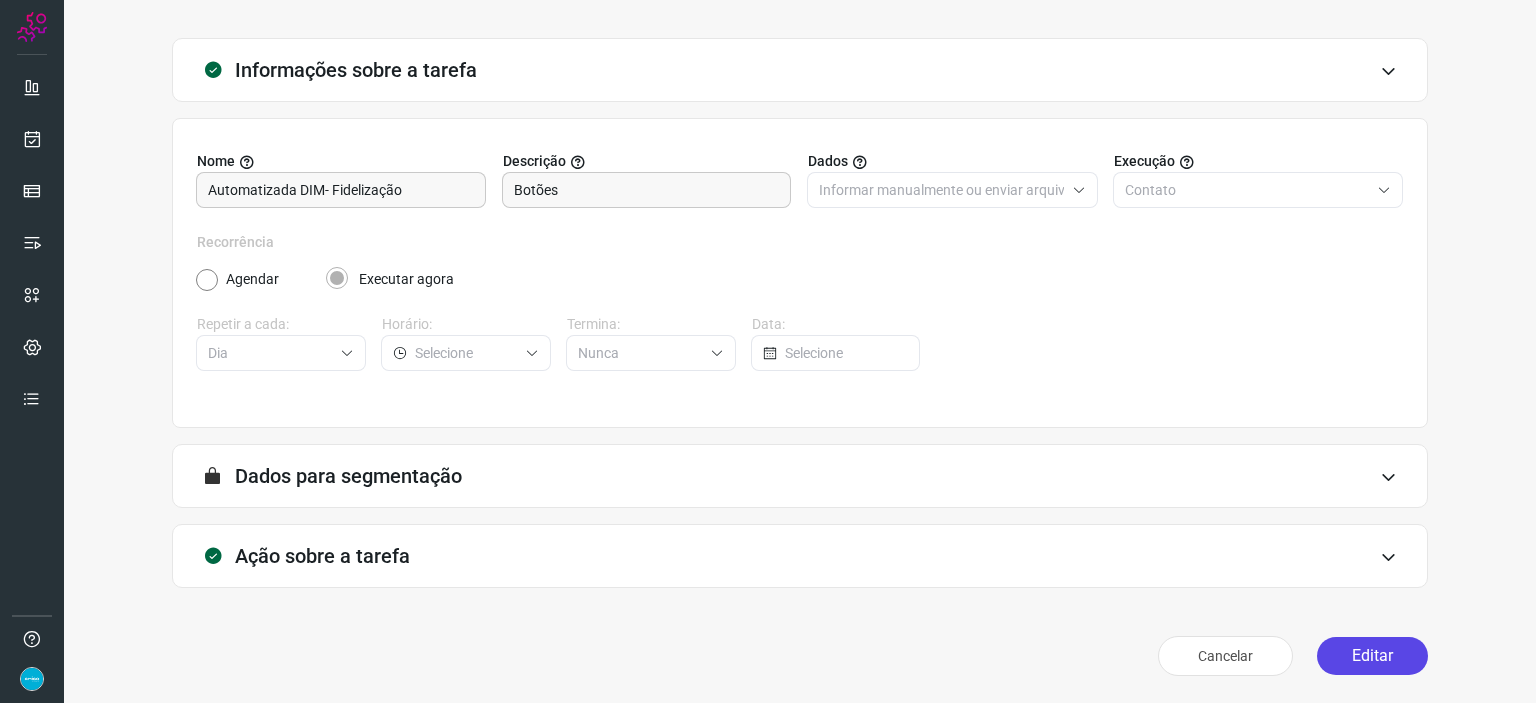 click on "Editar" at bounding box center [1372, 656] 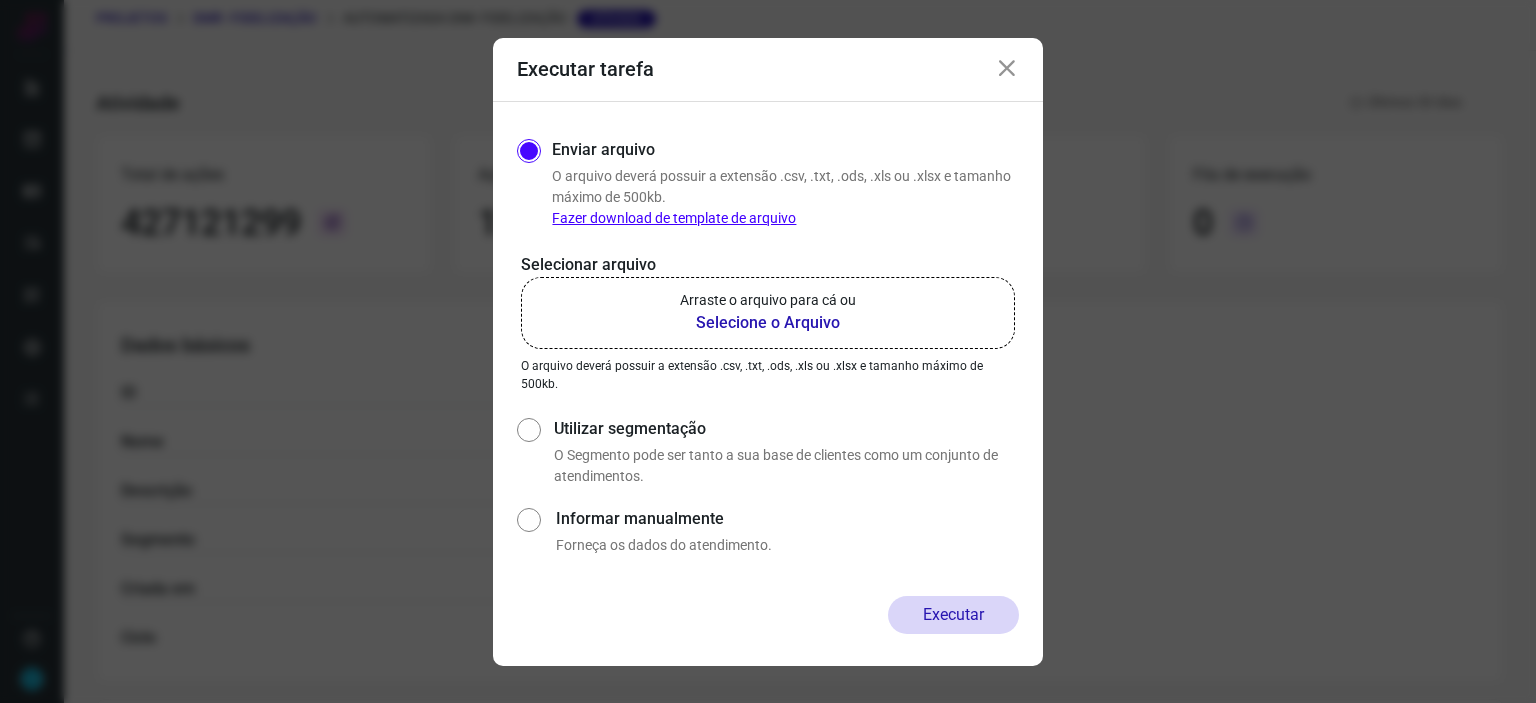 click on "Selecione o Arquivo" at bounding box center (768, 323) 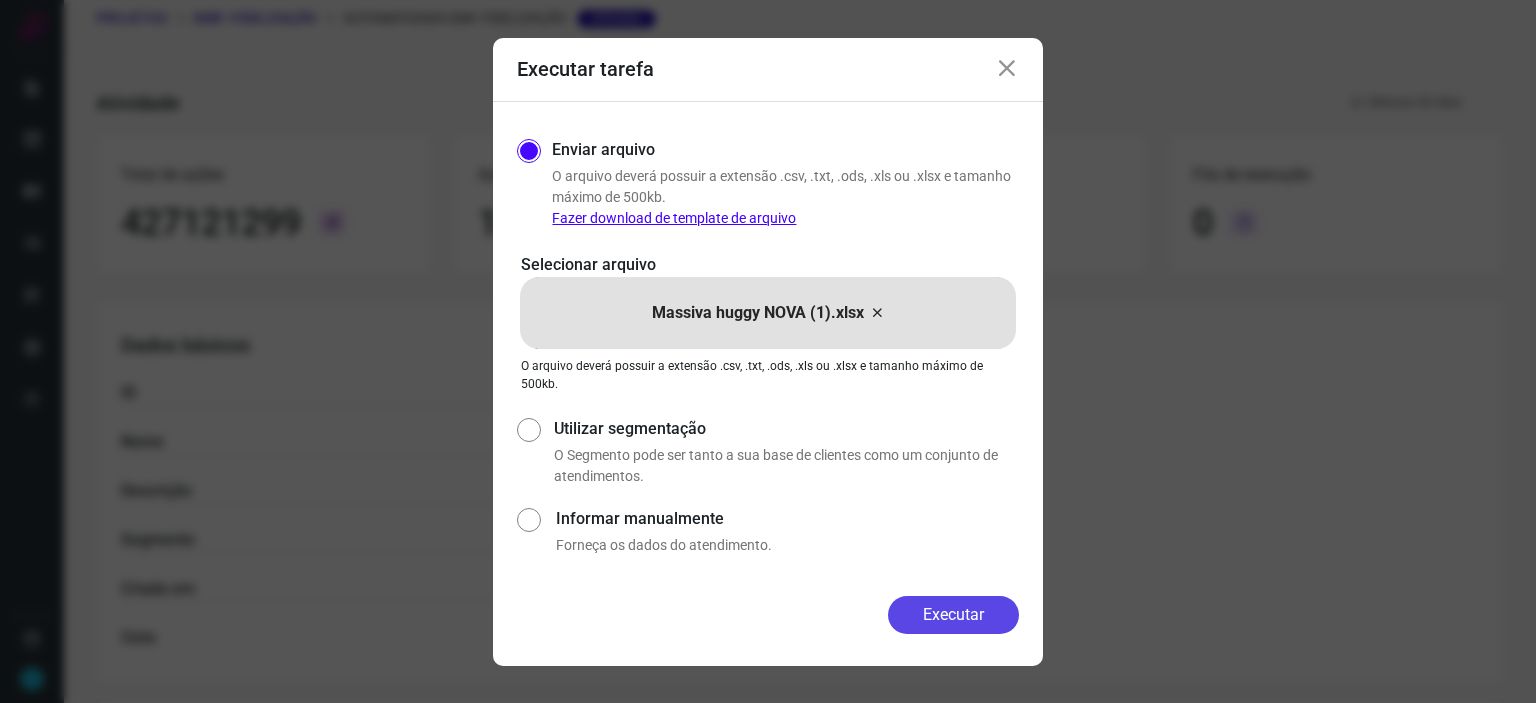 click on "Executar" at bounding box center (953, 615) 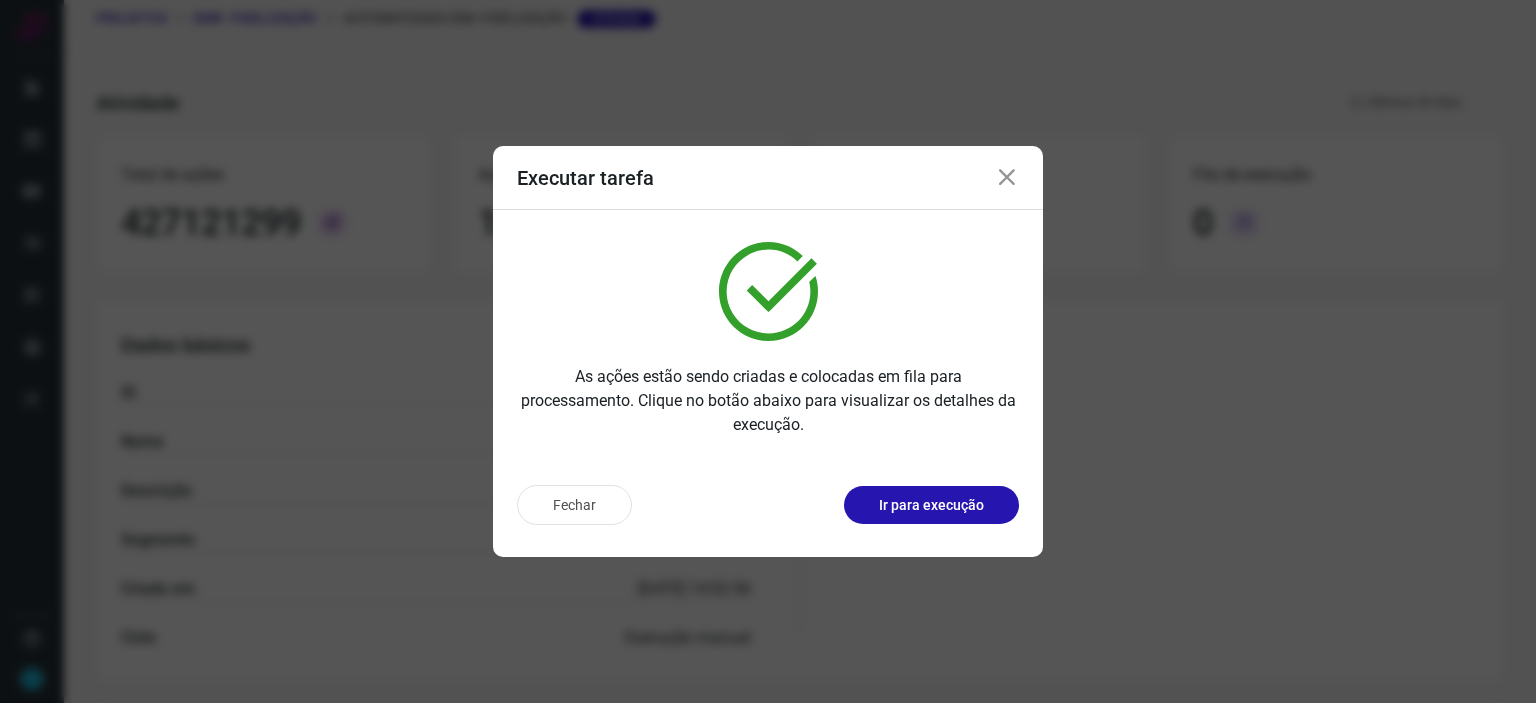 click at bounding box center [1007, 178] 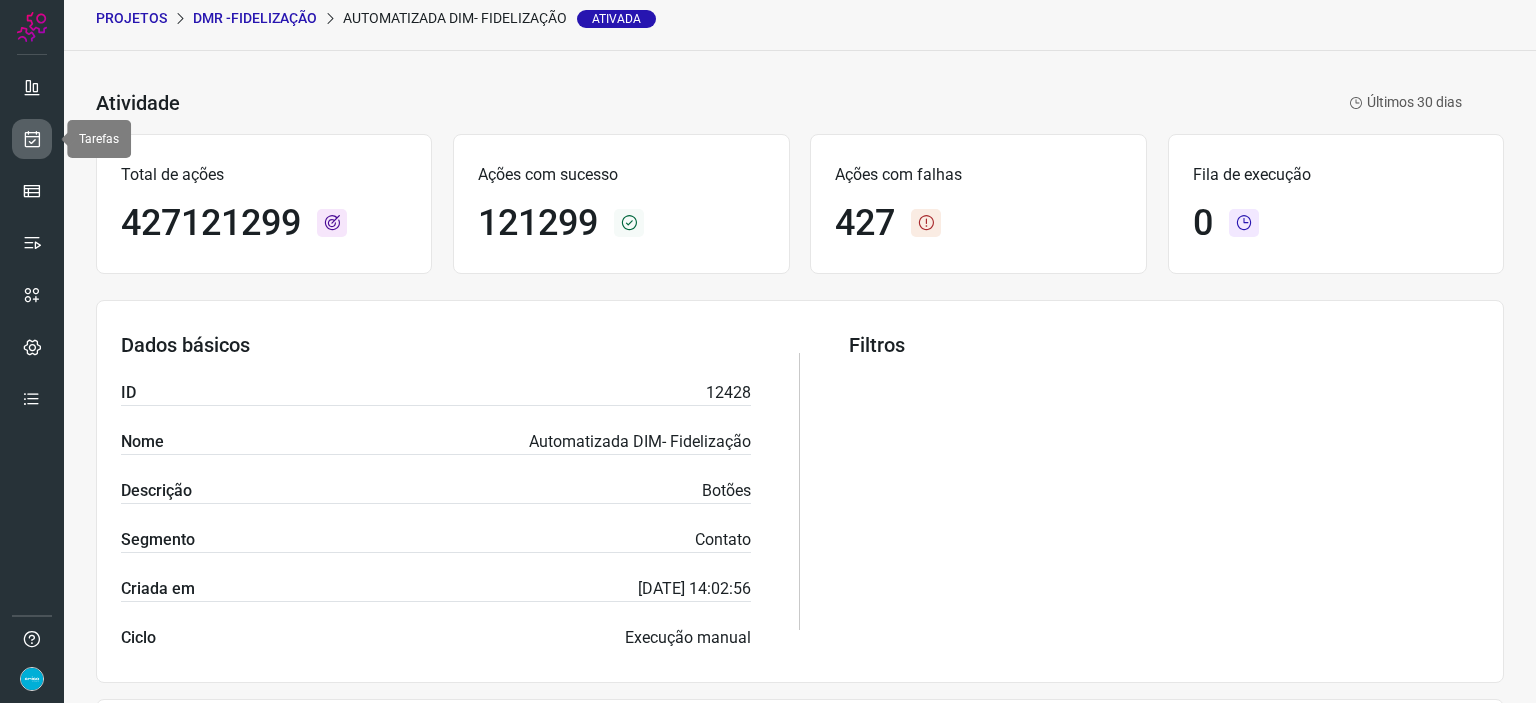 click at bounding box center (32, 139) 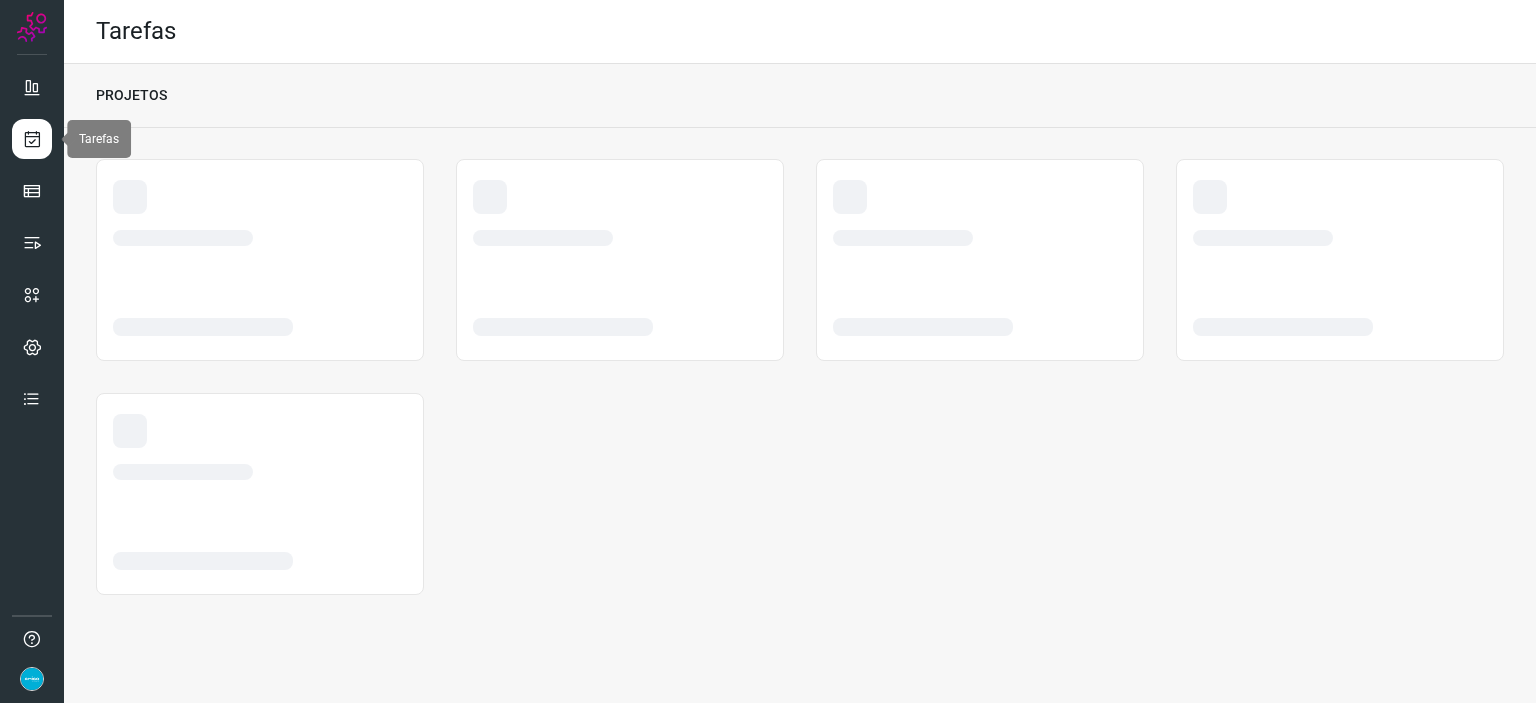 scroll, scrollTop: 0, scrollLeft: 0, axis: both 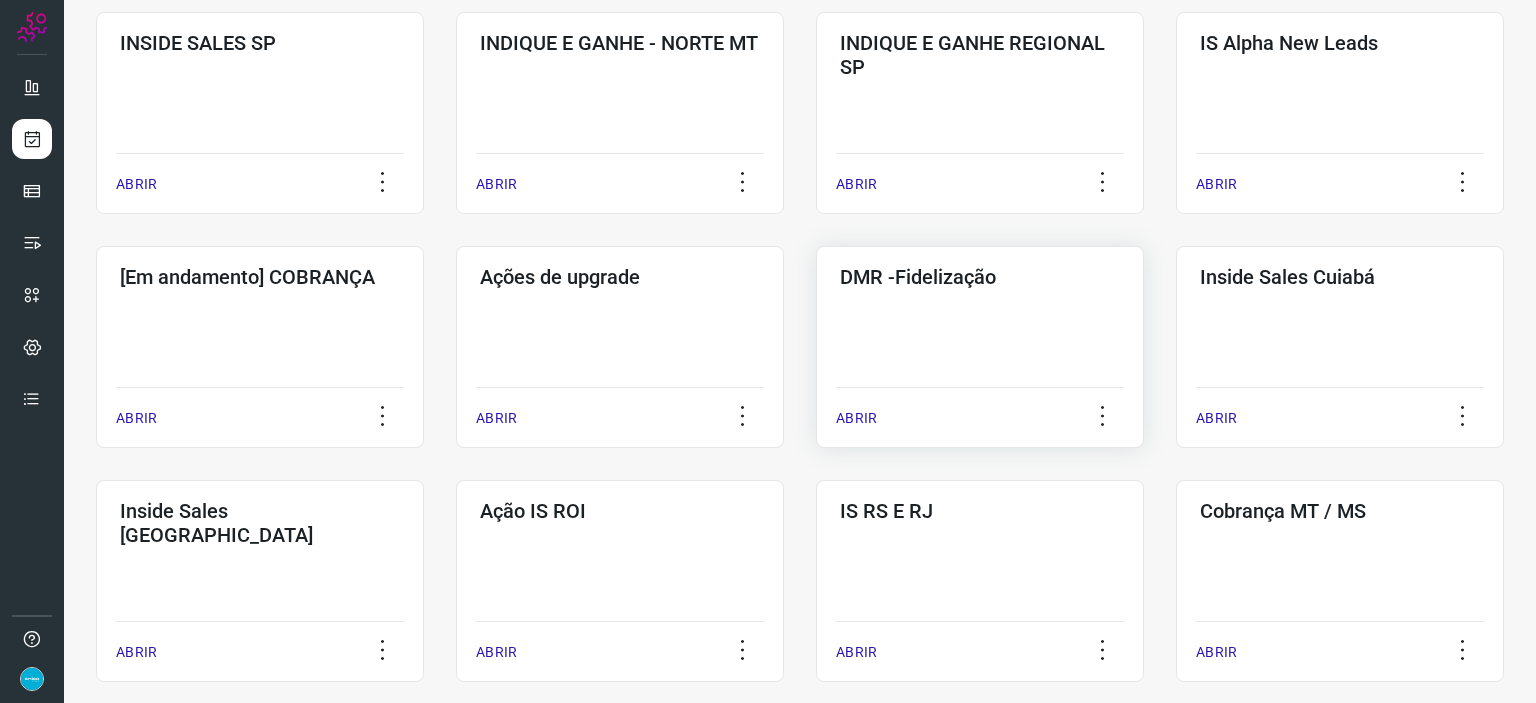 click on "ABRIR" at bounding box center (856, 418) 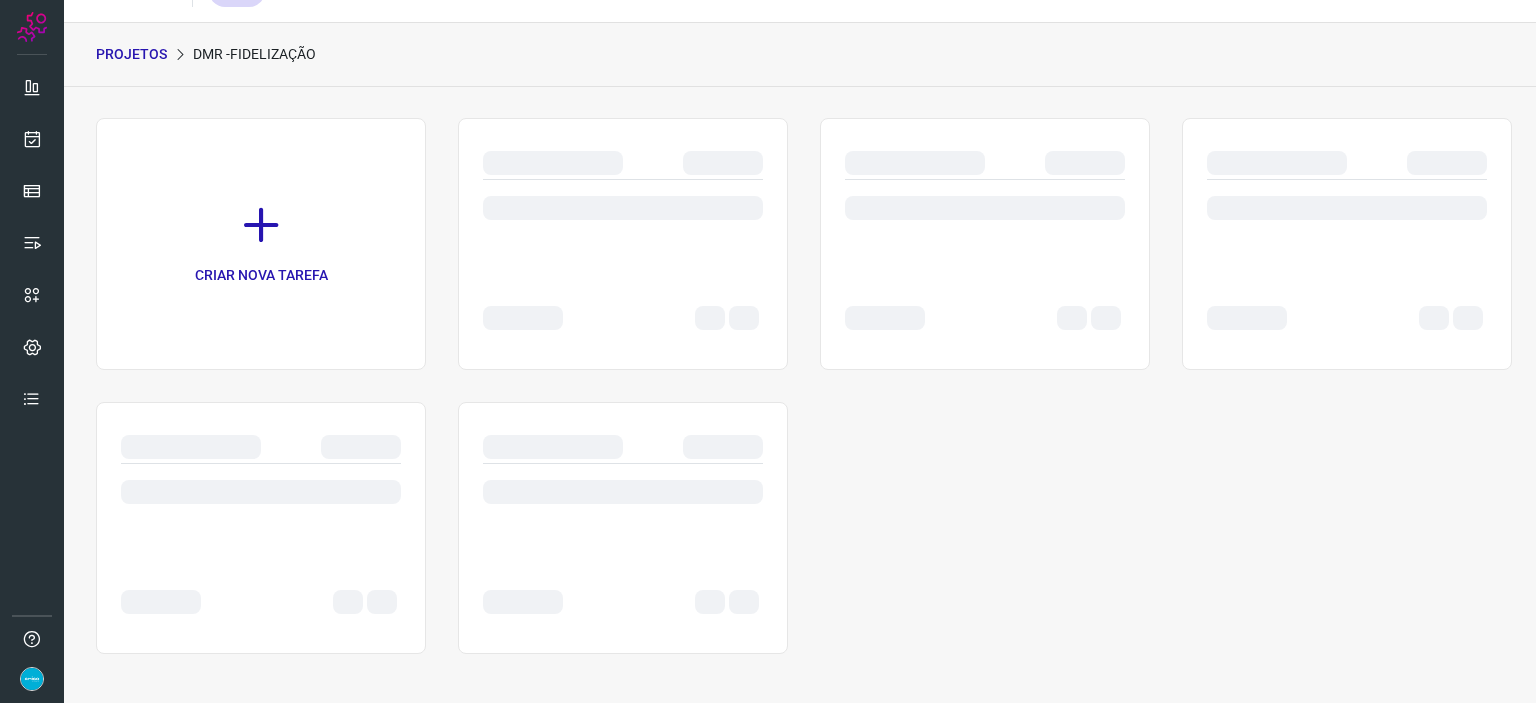 scroll, scrollTop: 0, scrollLeft: 0, axis: both 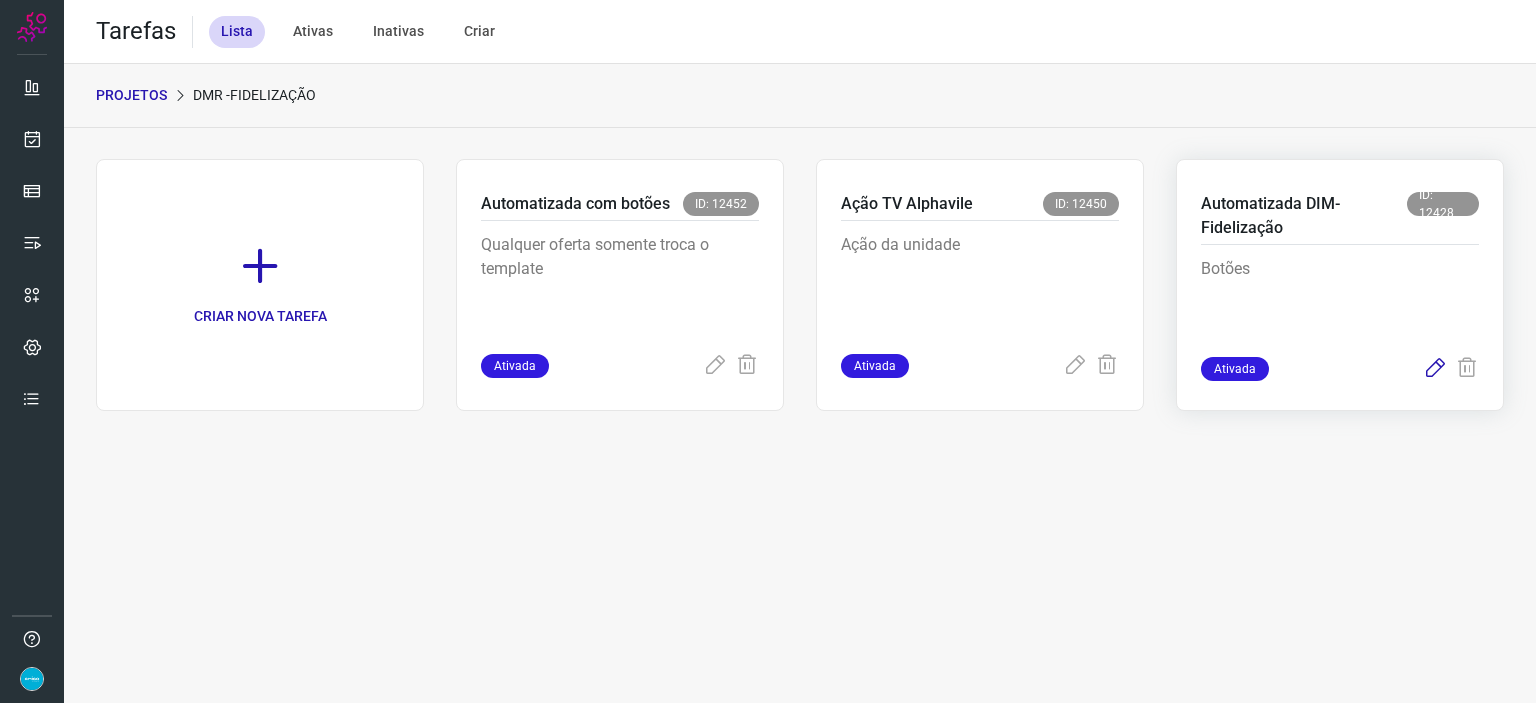 click at bounding box center (1435, 369) 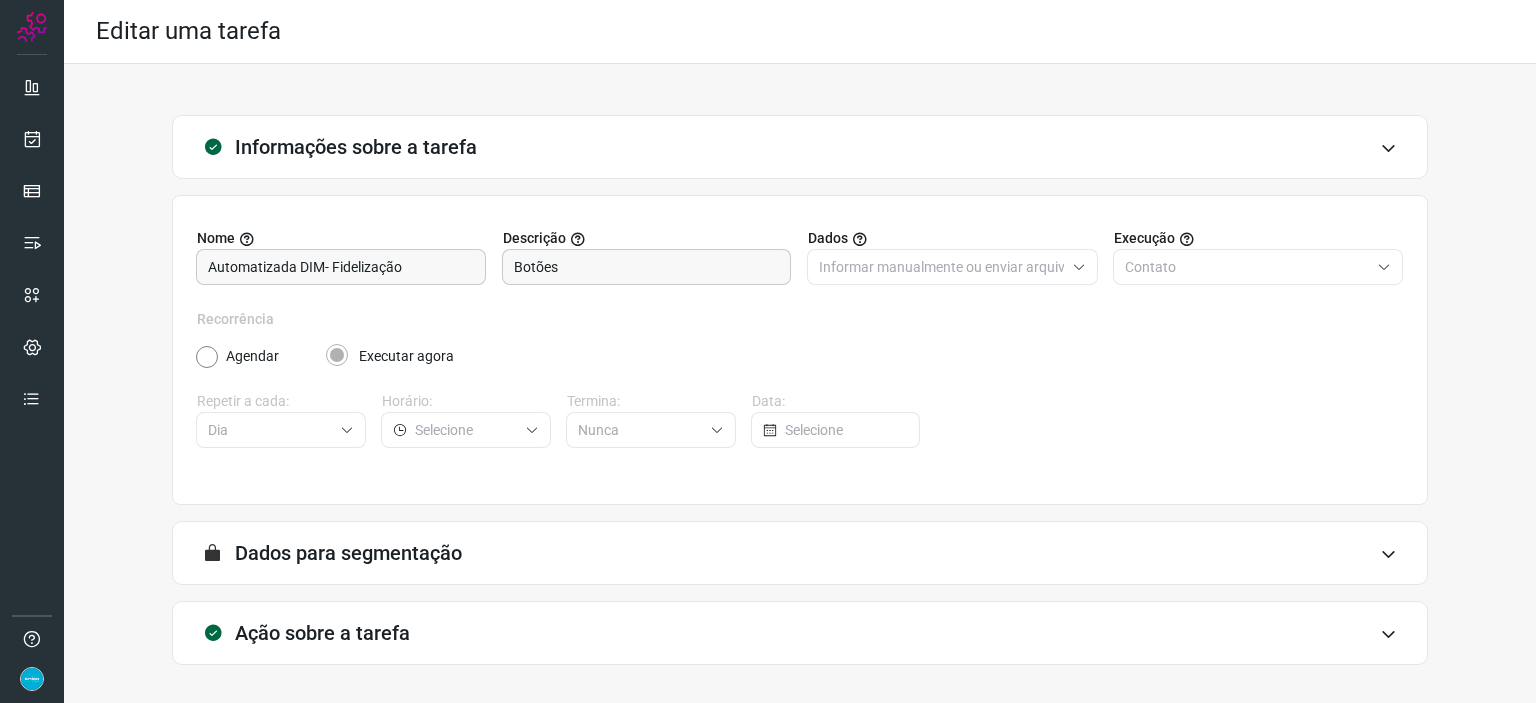 scroll, scrollTop: 77, scrollLeft: 0, axis: vertical 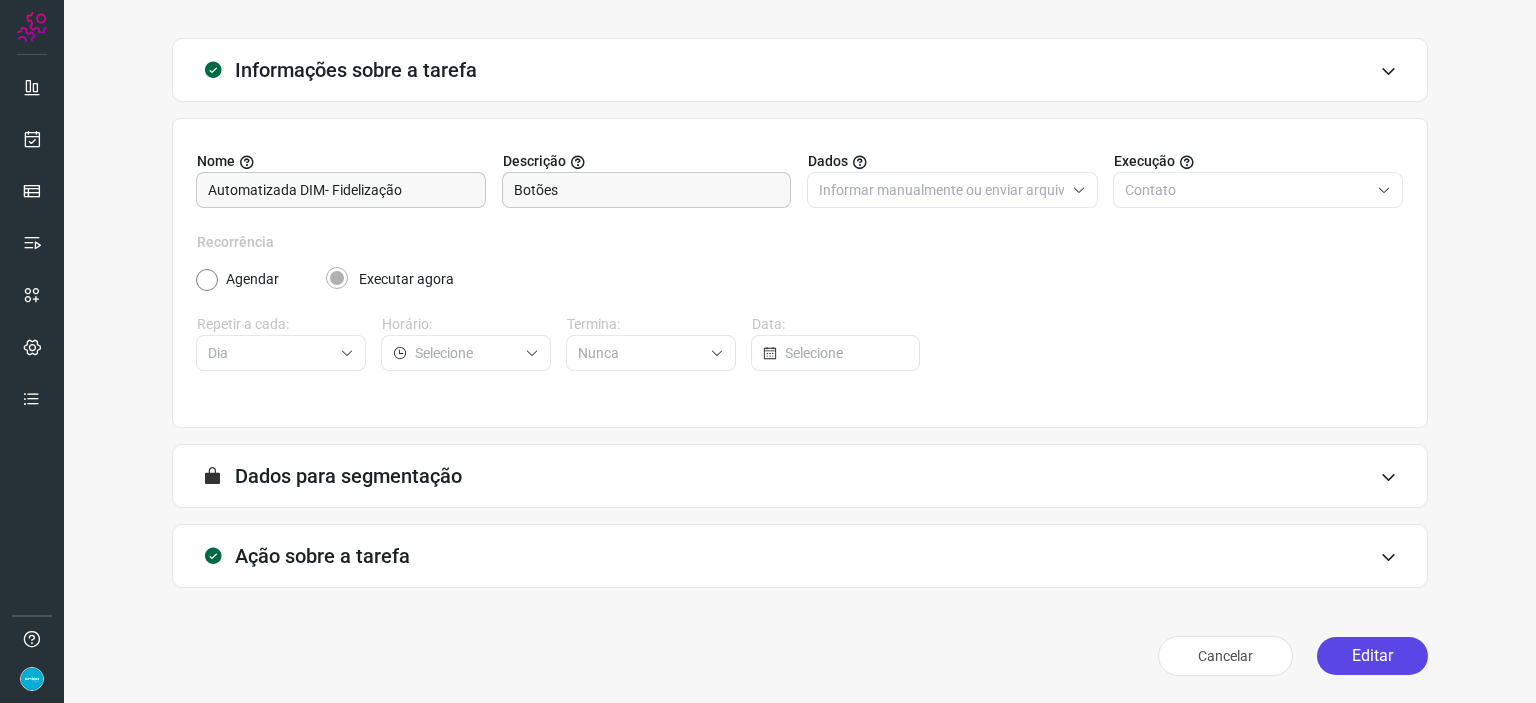 click on "Editar" at bounding box center [1372, 656] 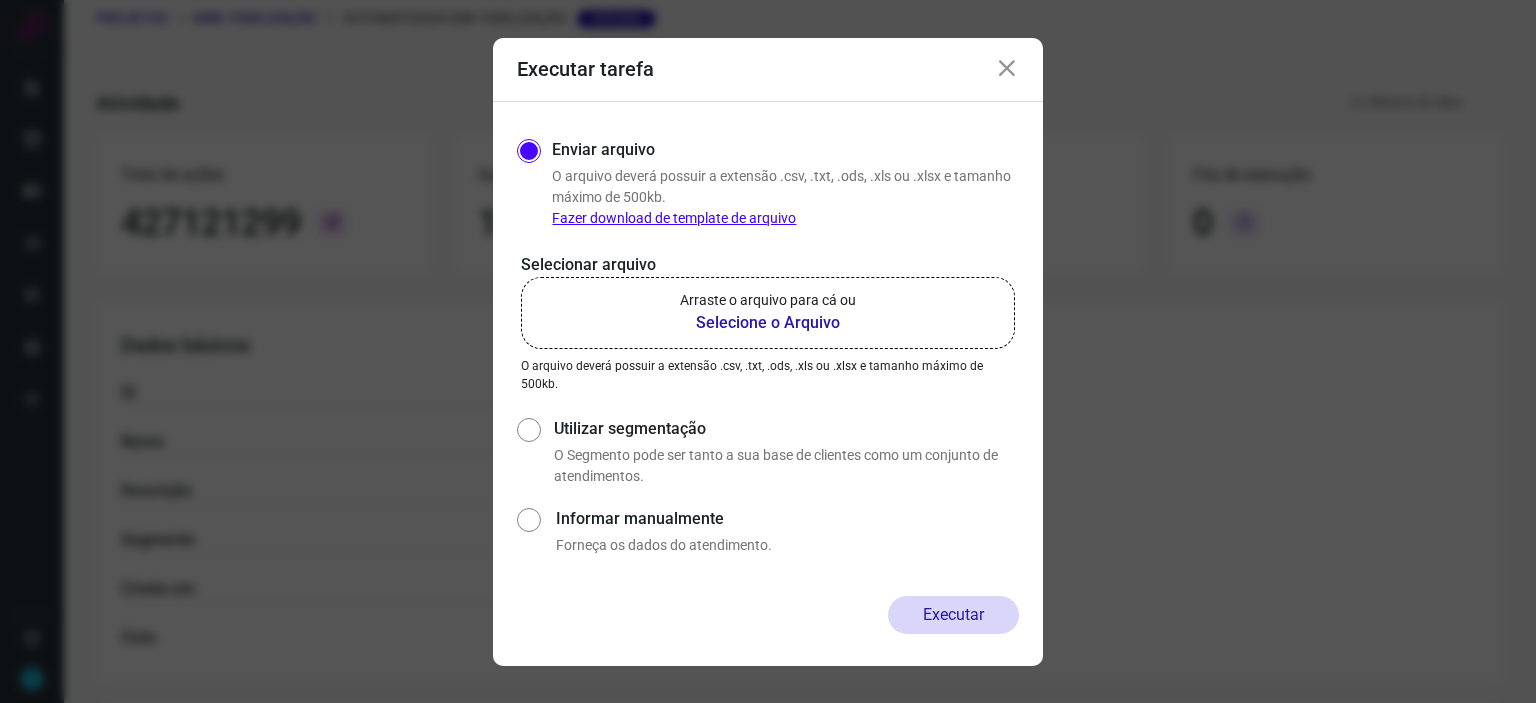 click on "Selecione o Arquivo" at bounding box center [768, 323] 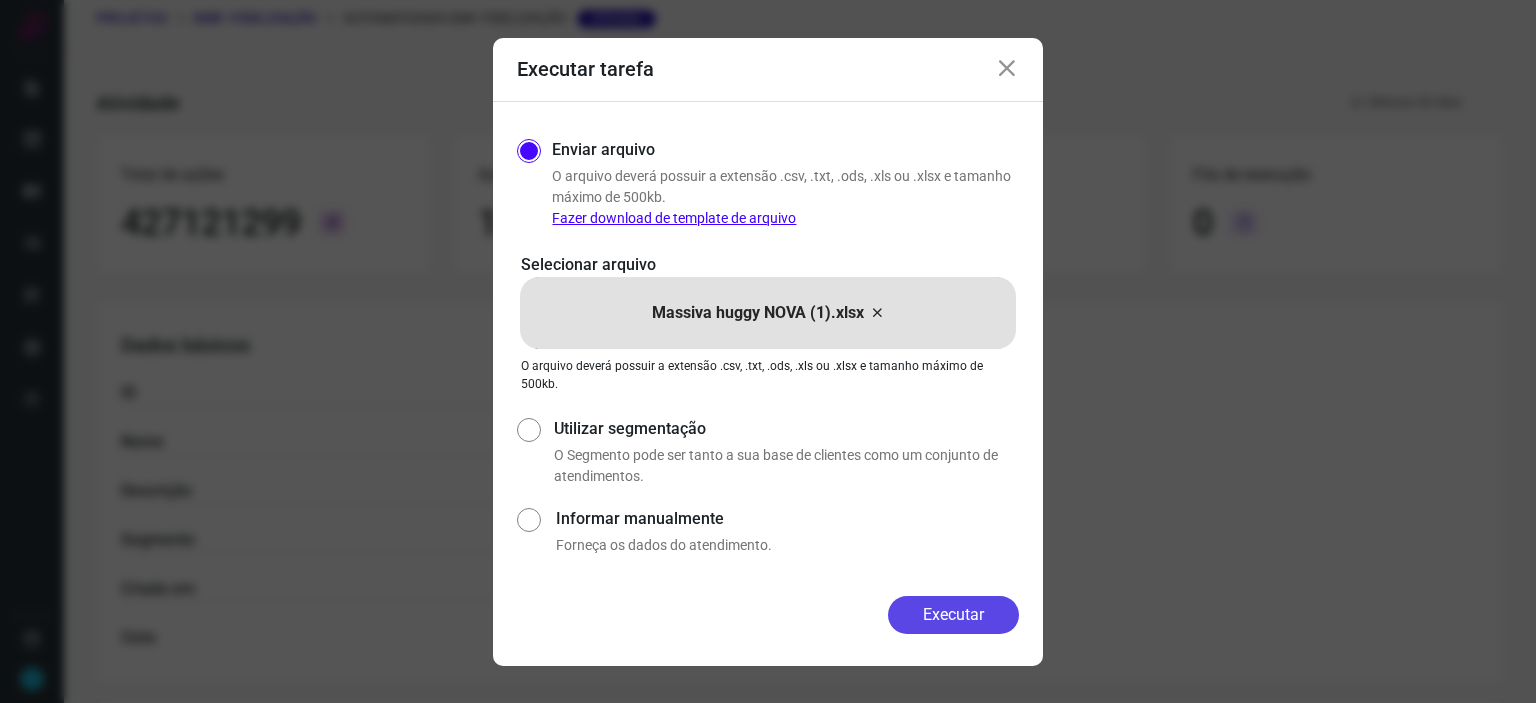 click on "Executar" at bounding box center (953, 615) 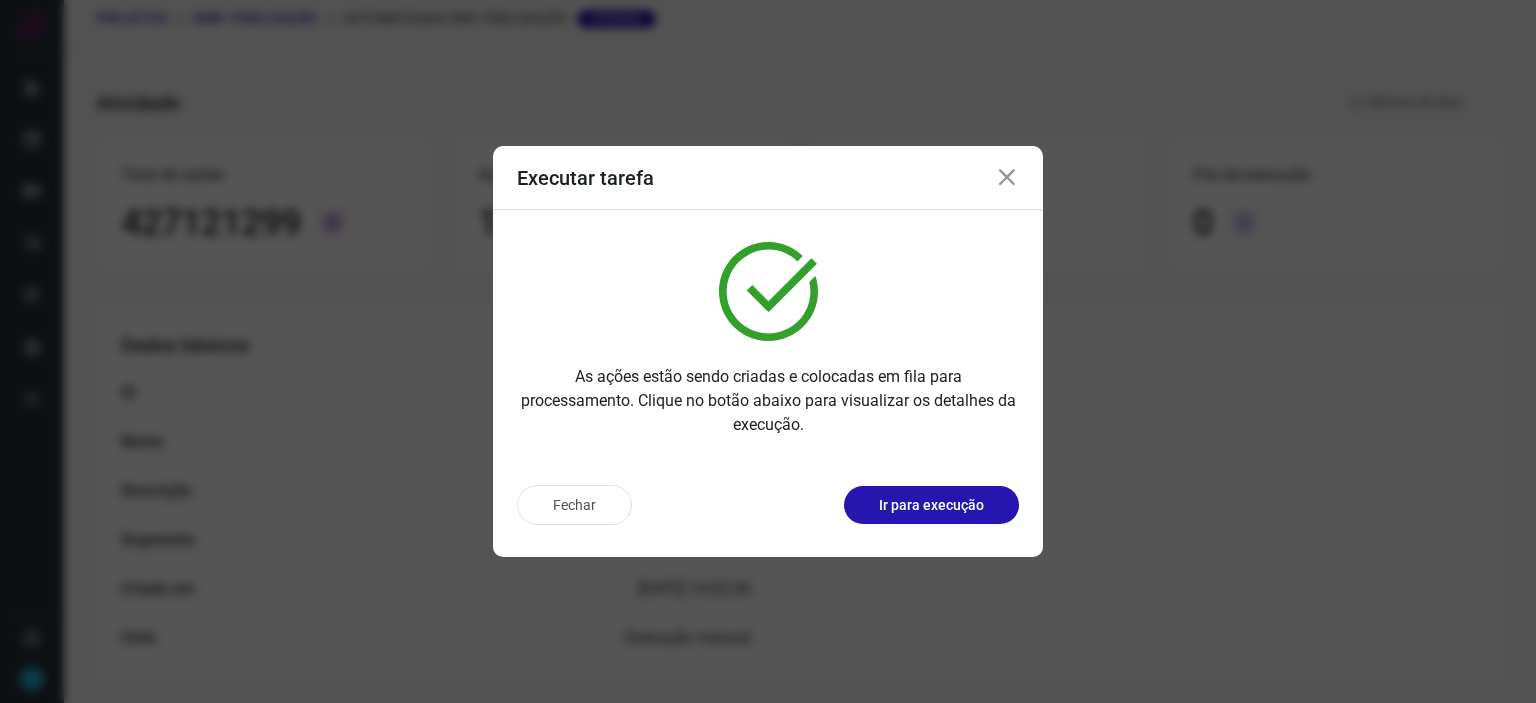 click at bounding box center [1007, 178] 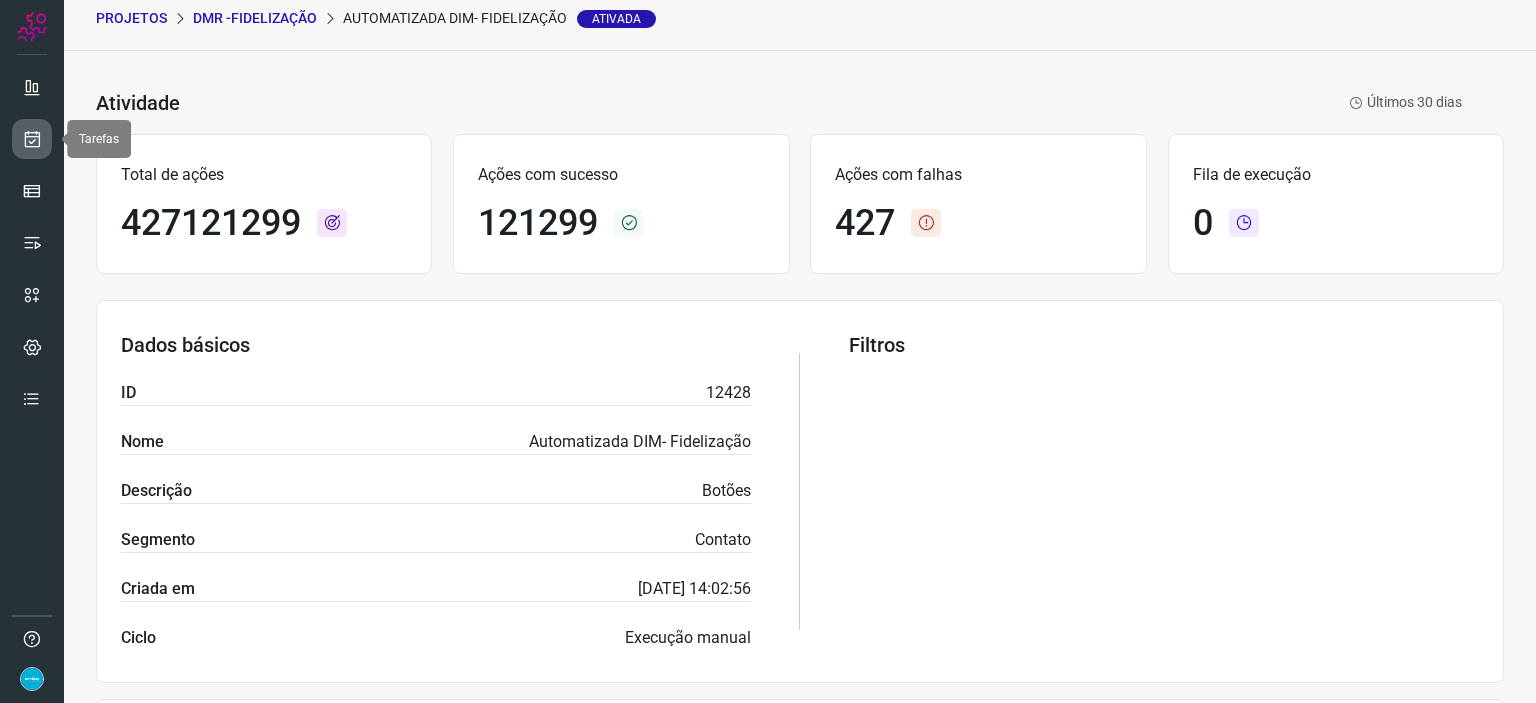 click at bounding box center (32, 139) 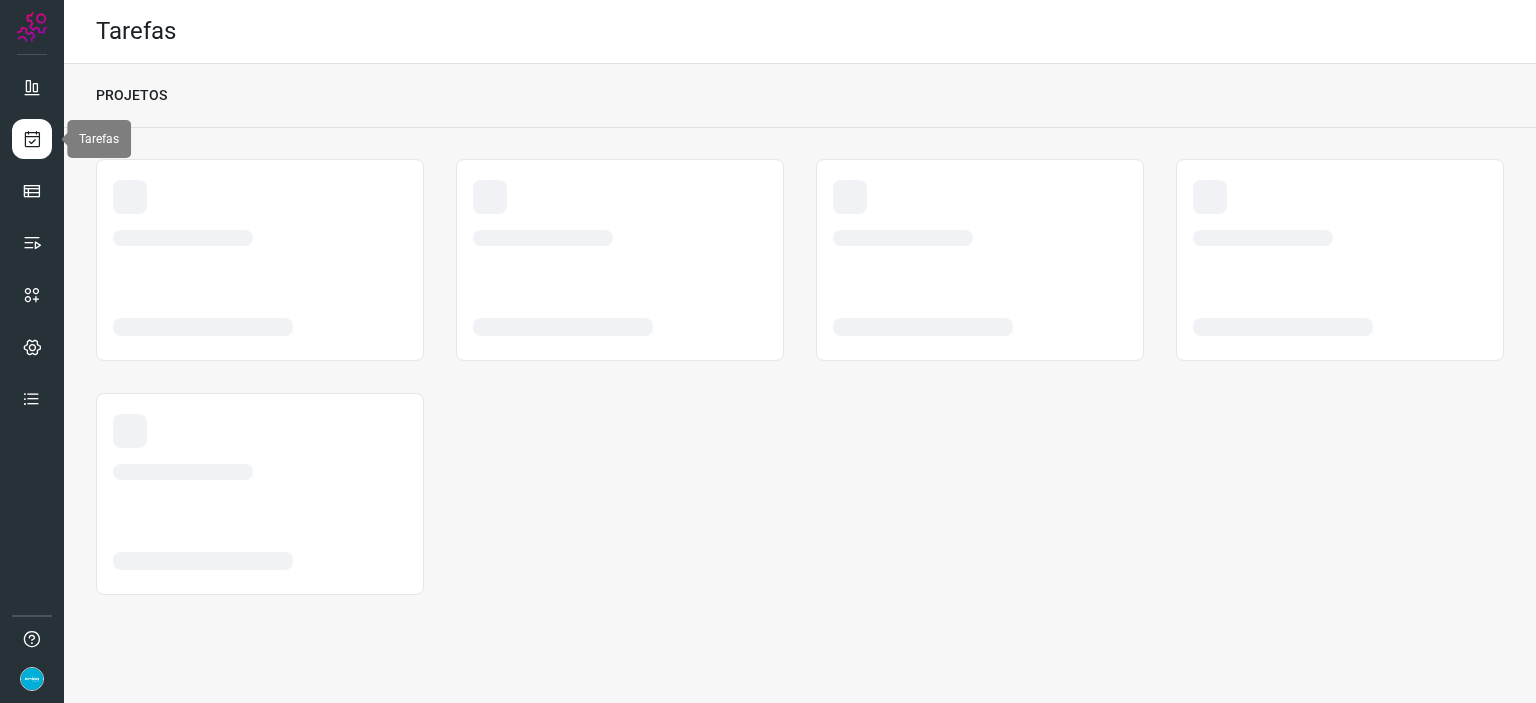 scroll, scrollTop: 0, scrollLeft: 0, axis: both 